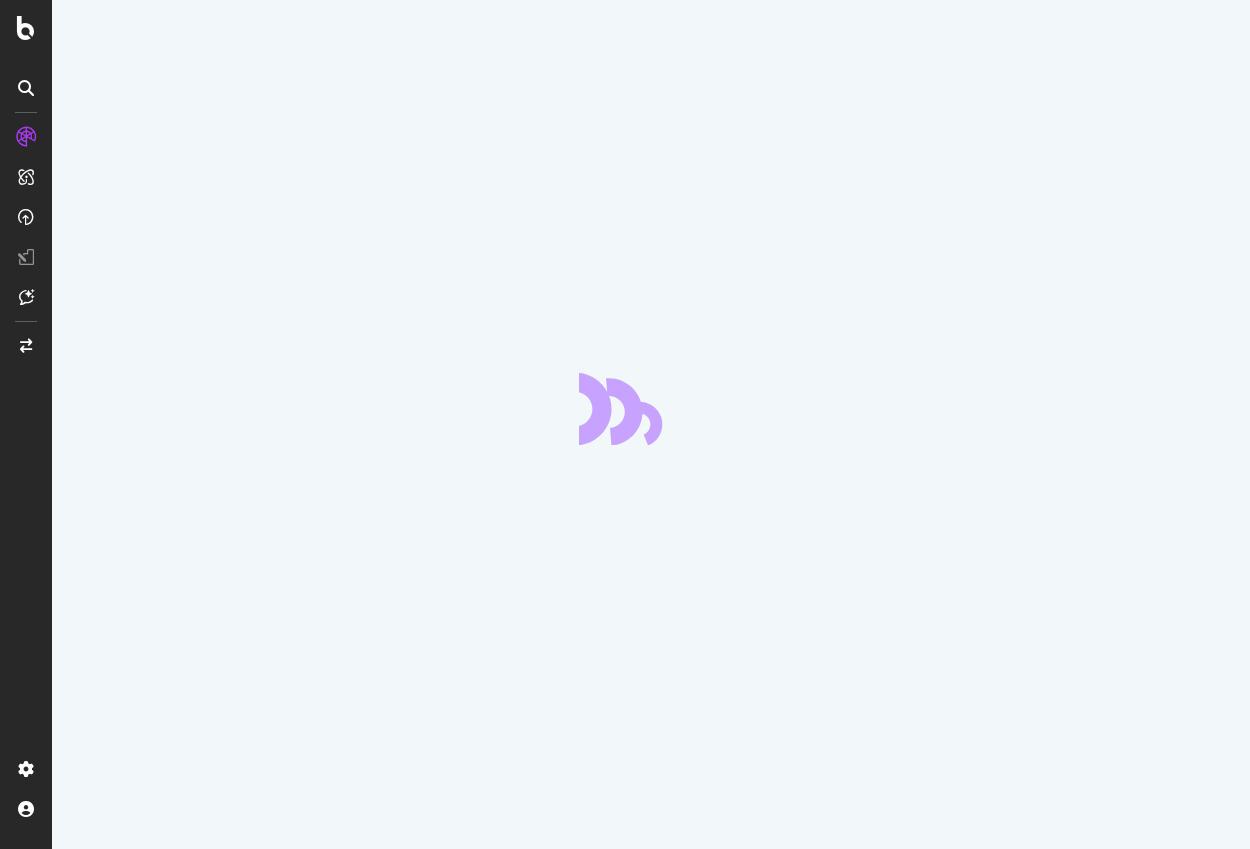 scroll, scrollTop: 0, scrollLeft: 0, axis: both 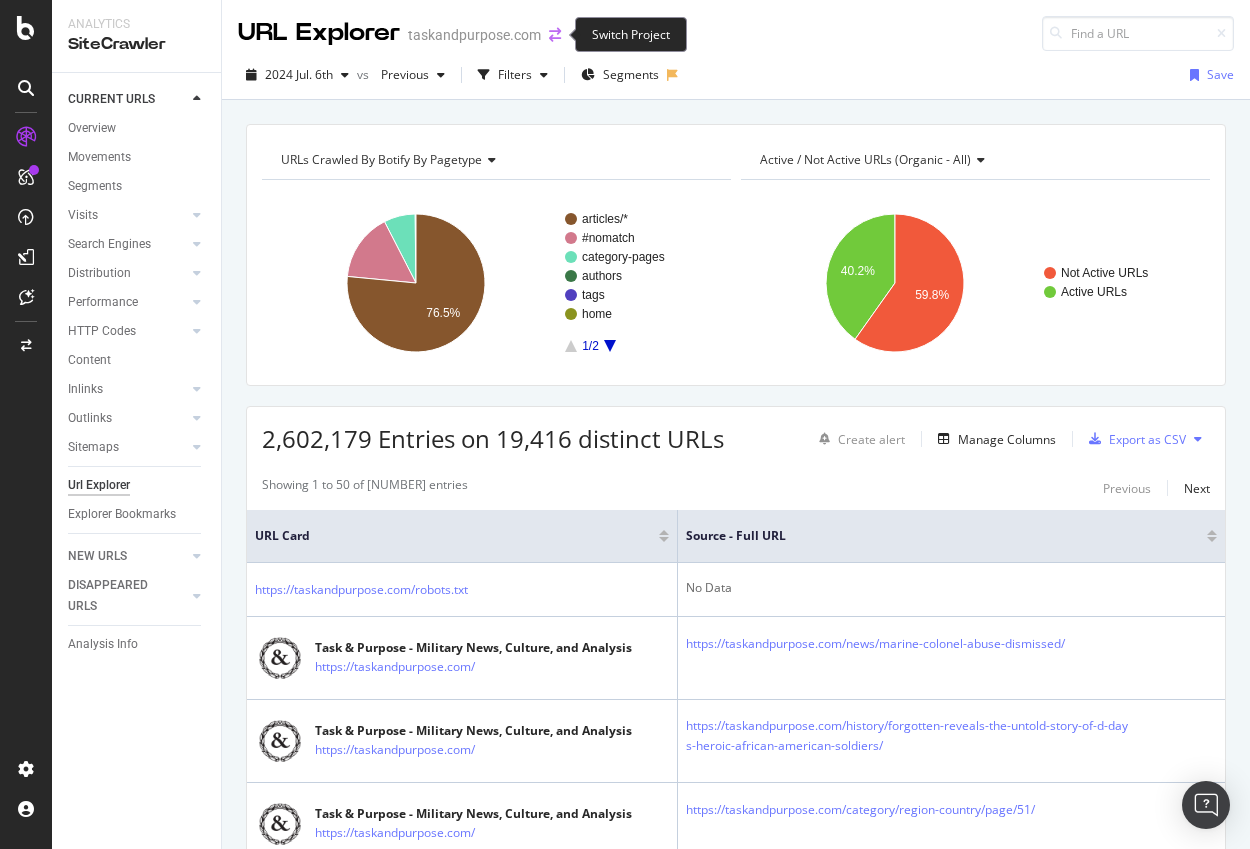 click at bounding box center (555, 35) 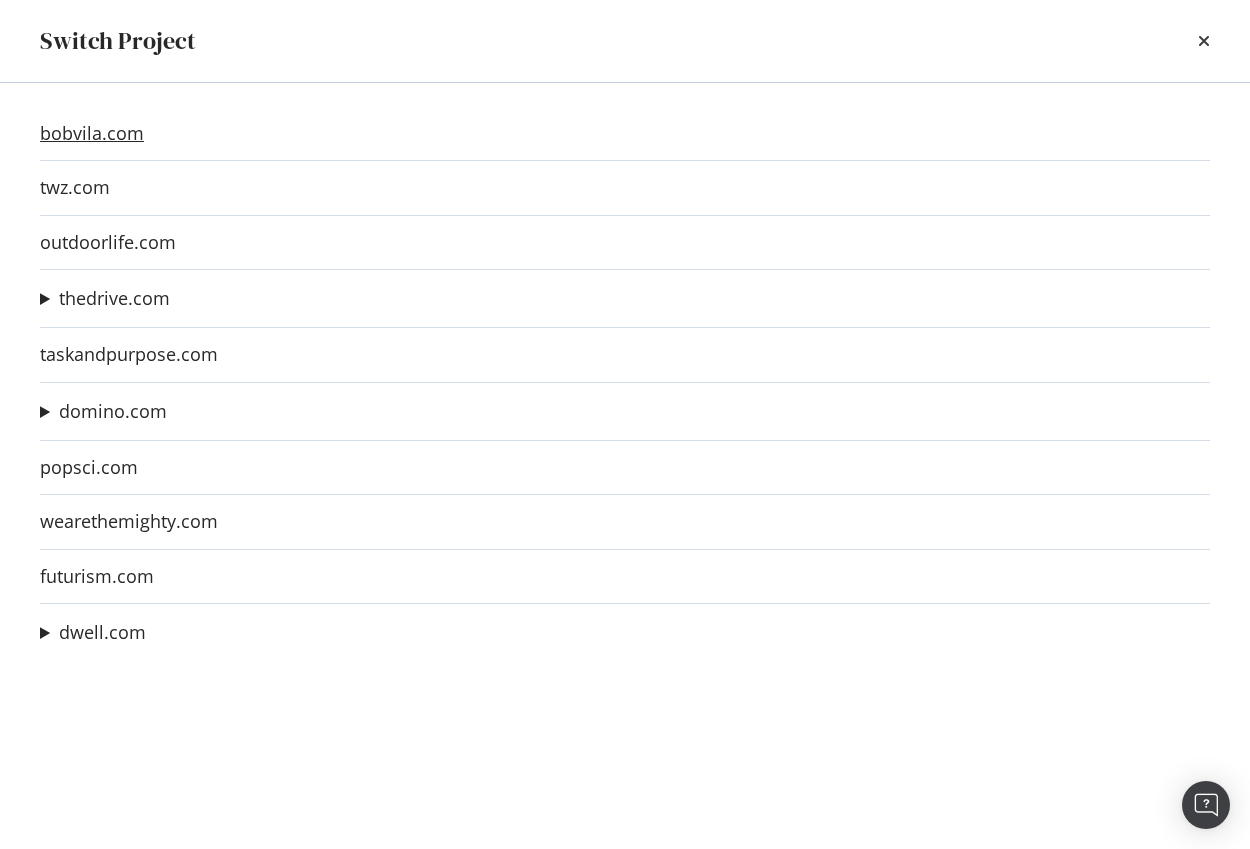 click on "bobvila.com" at bounding box center (92, 133) 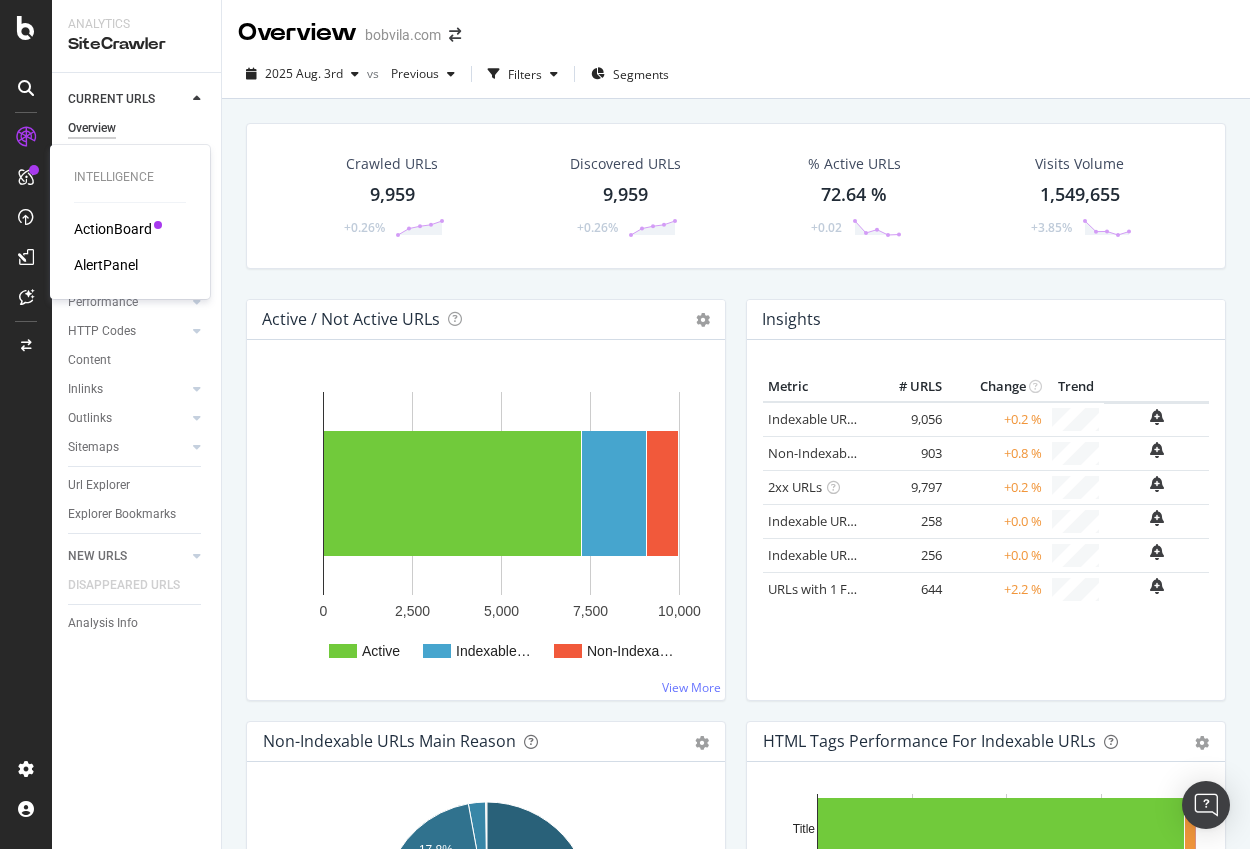 click on "ActionBoard" at bounding box center (113, 229) 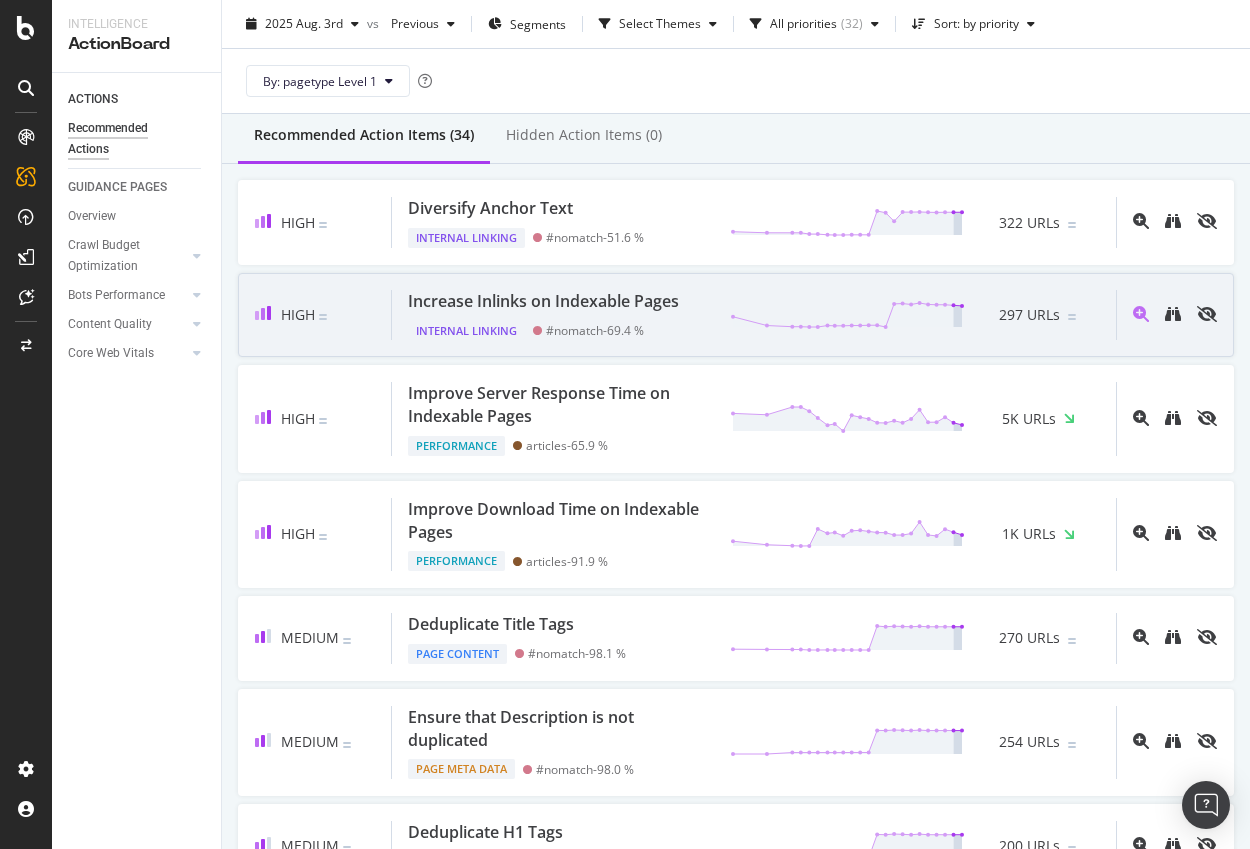 scroll, scrollTop: 0, scrollLeft: 0, axis: both 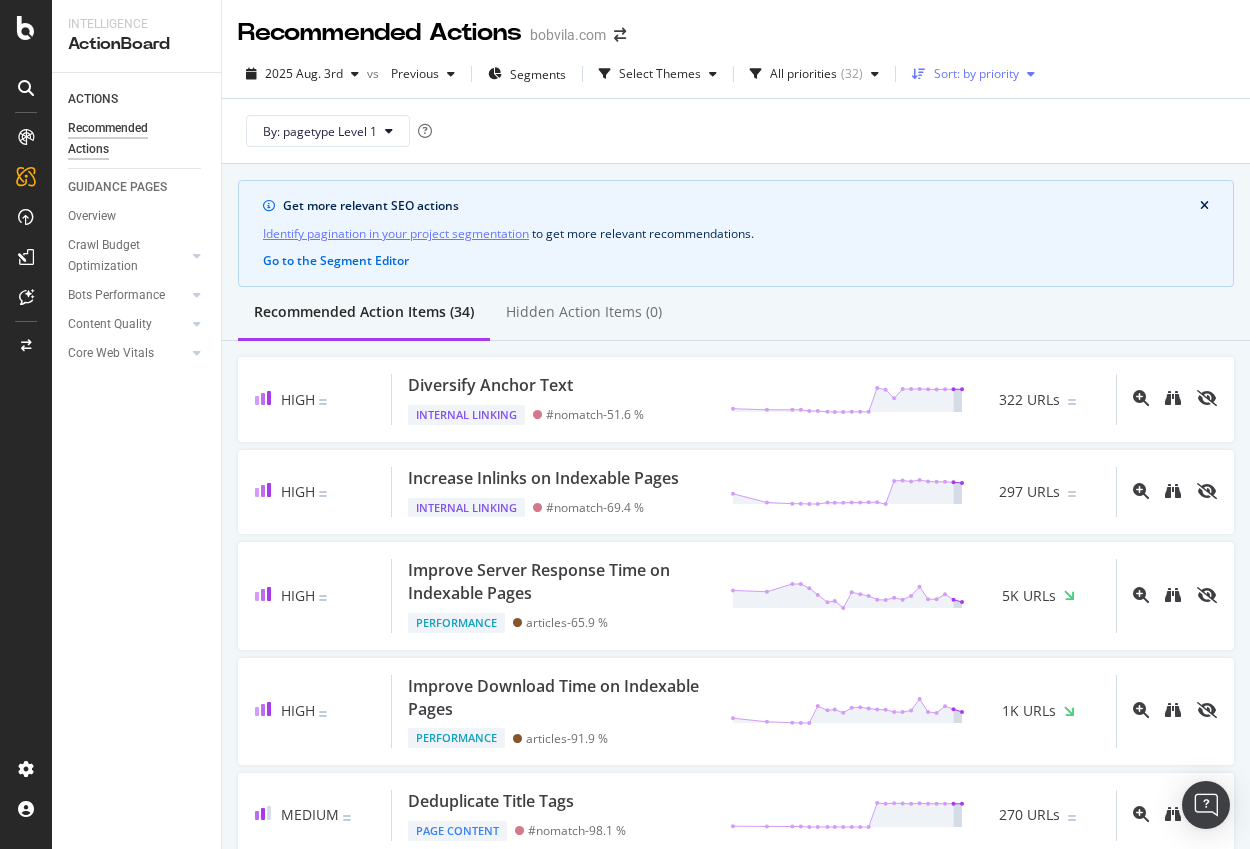 click on "Sort: by priority" at bounding box center [973, 74] 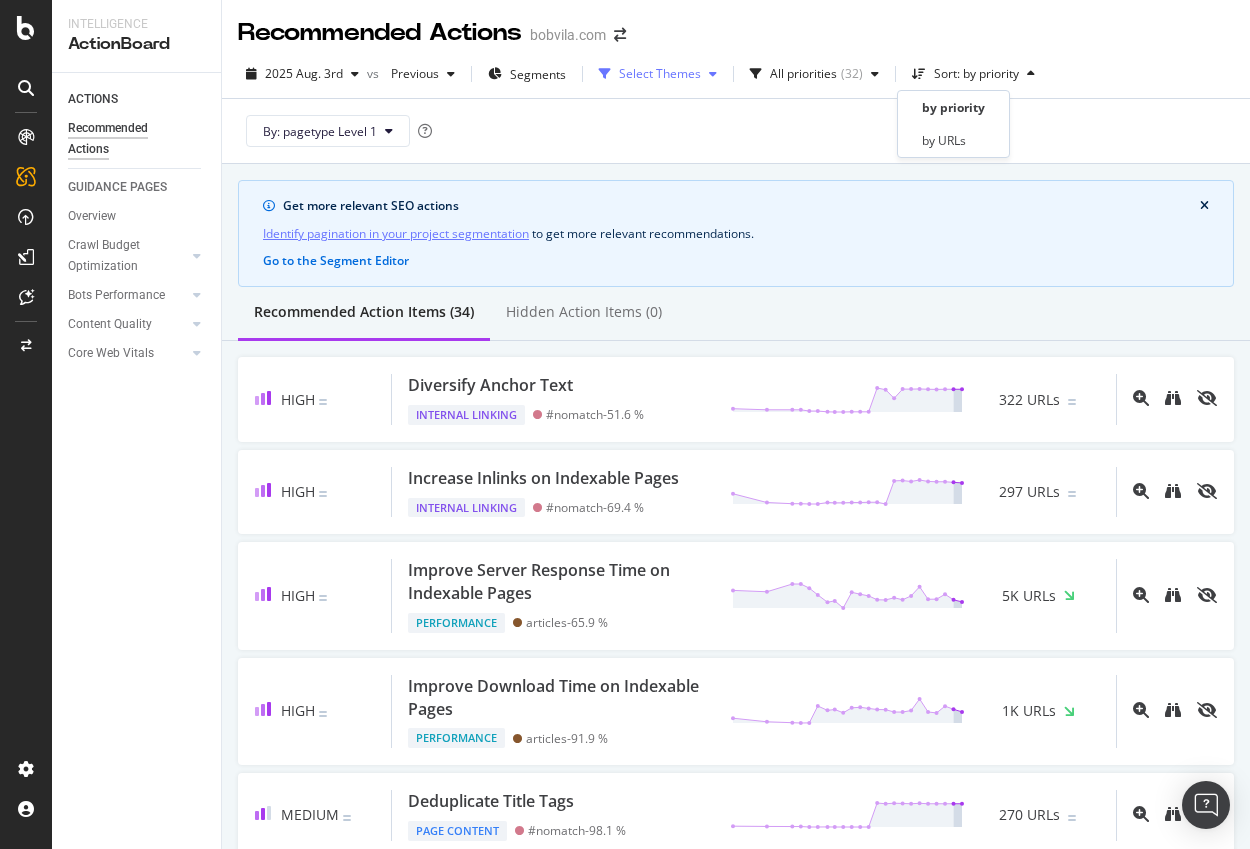click on "Select Themes" at bounding box center (660, 74) 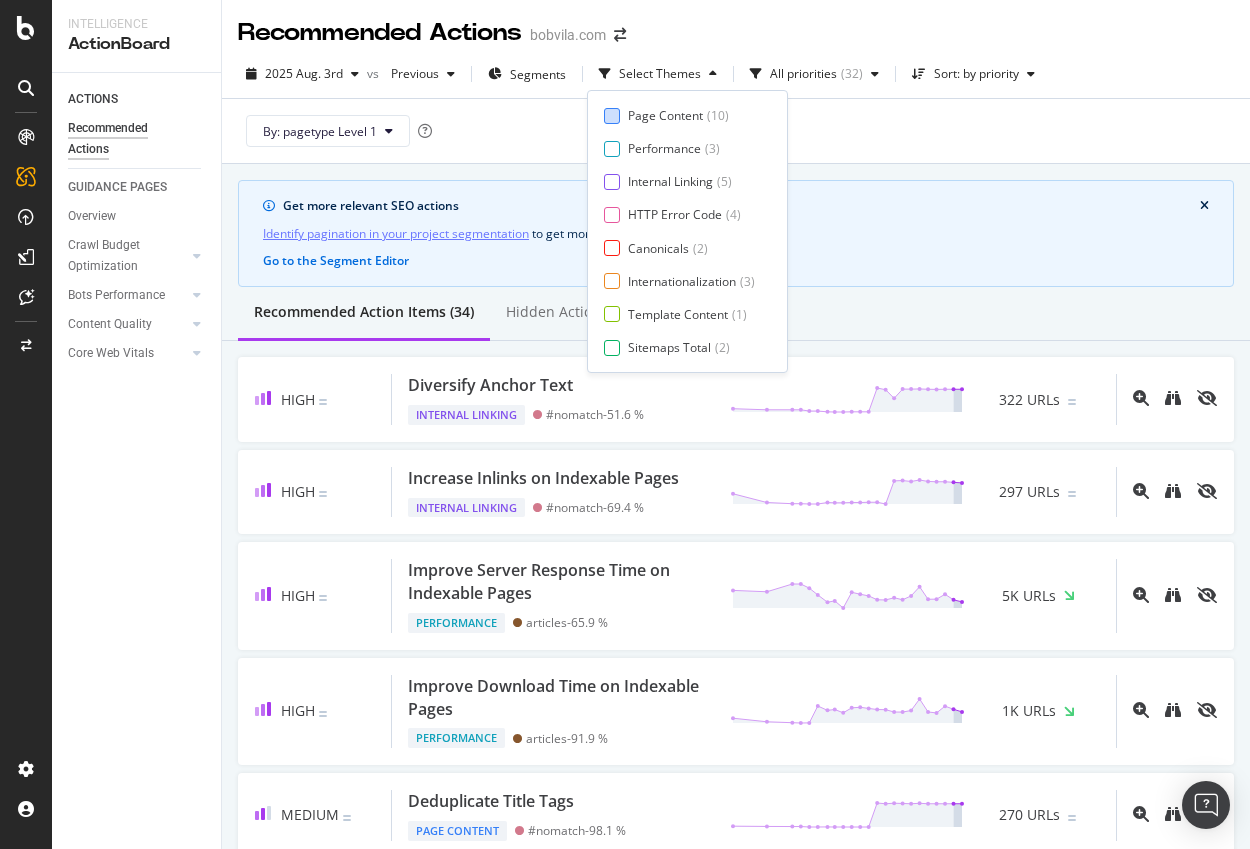 click on "Page Content" at bounding box center [665, 115] 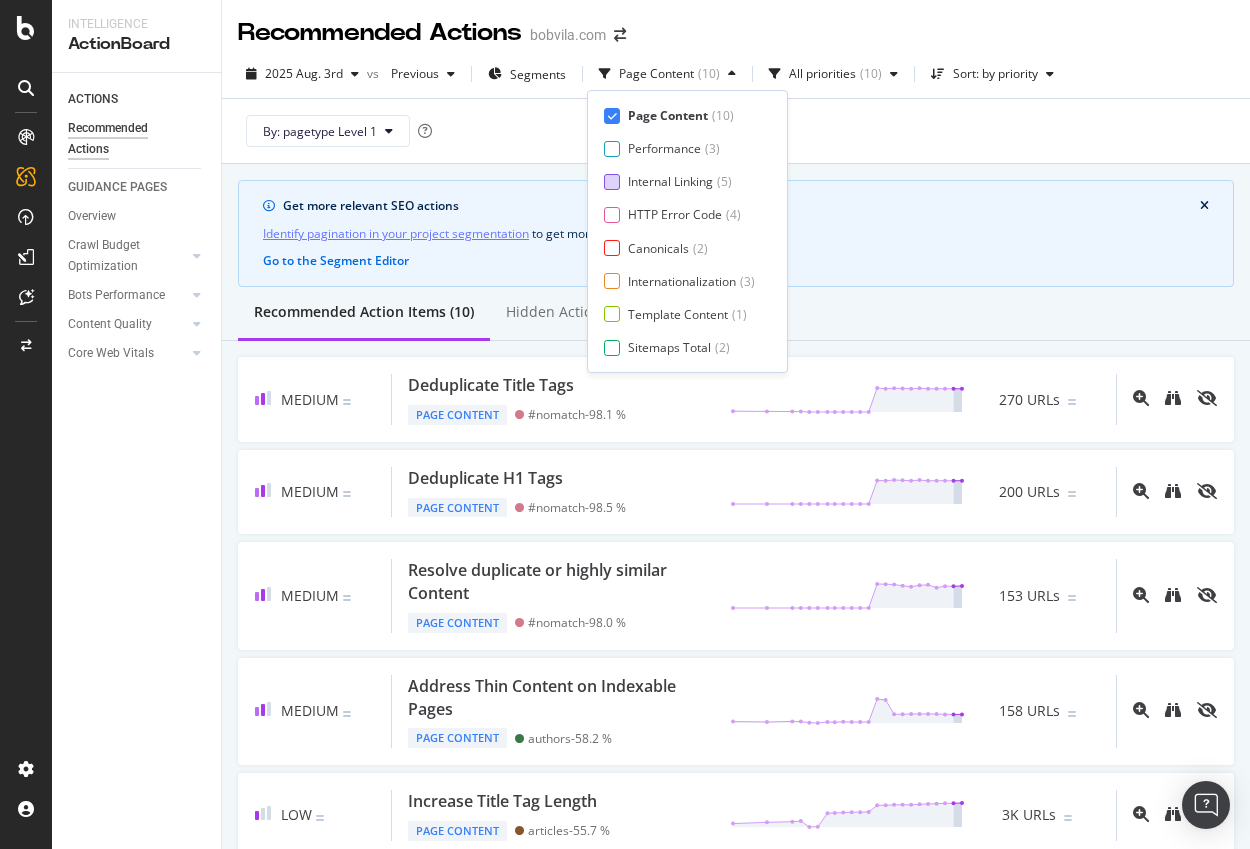 click on "Internal Linking" at bounding box center (670, 181) 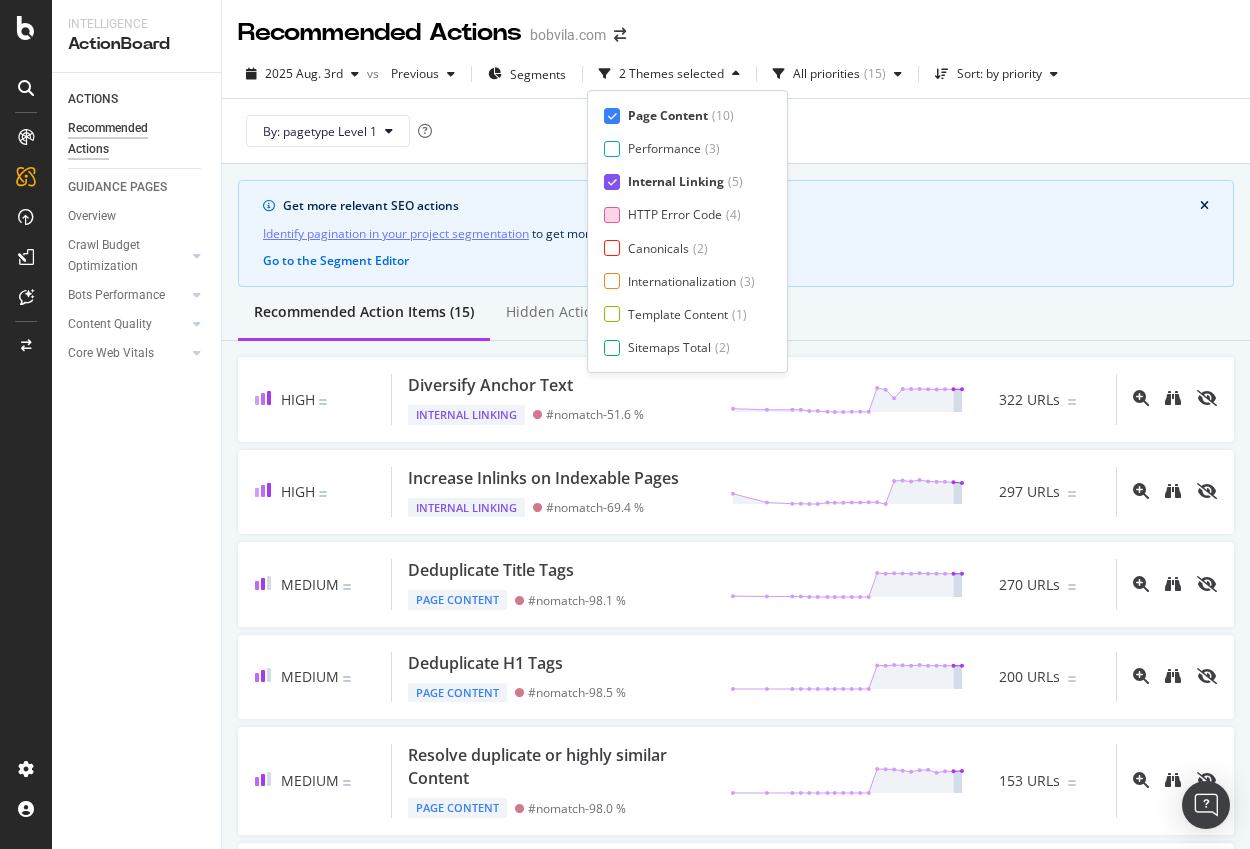 click on "HTTP Error Code" at bounding box center (675, 214) 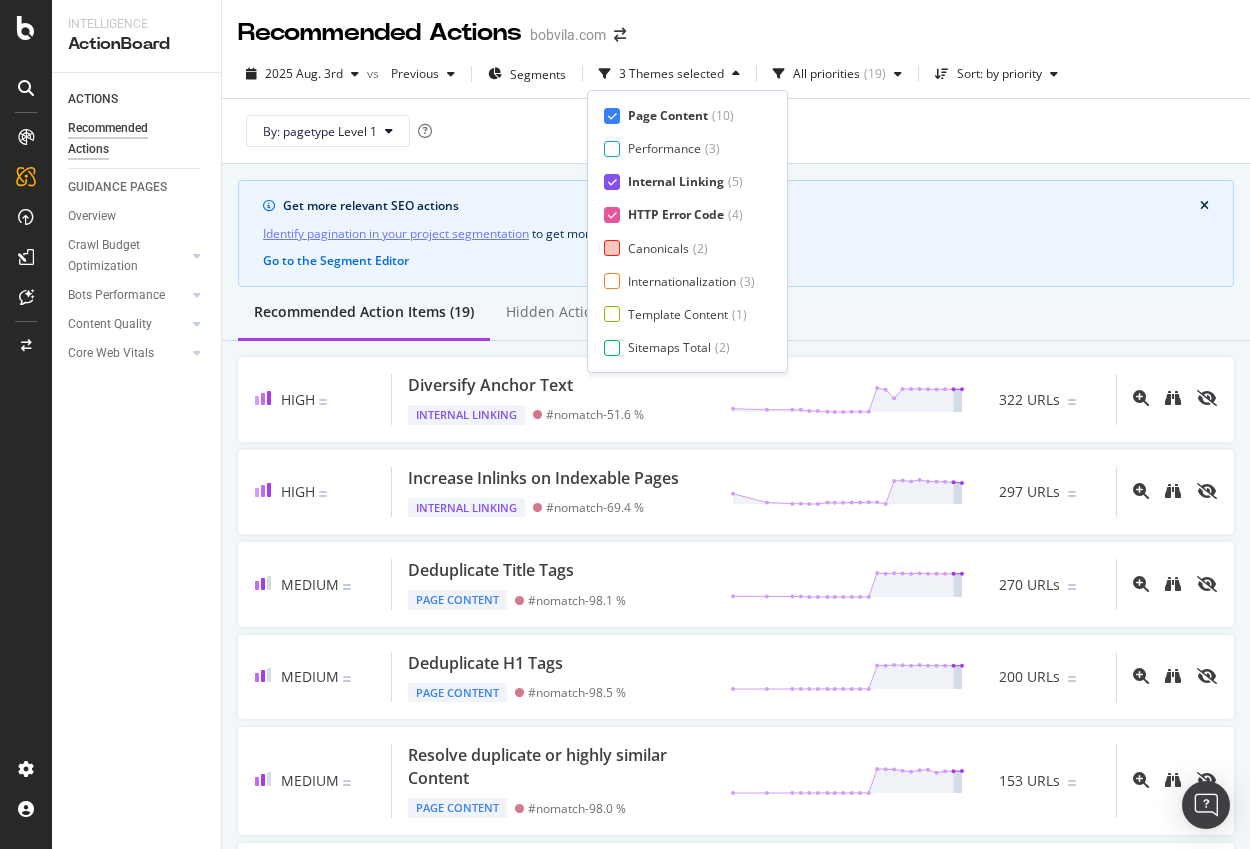 click on "Canonicals" at bounding box center (658, 248) 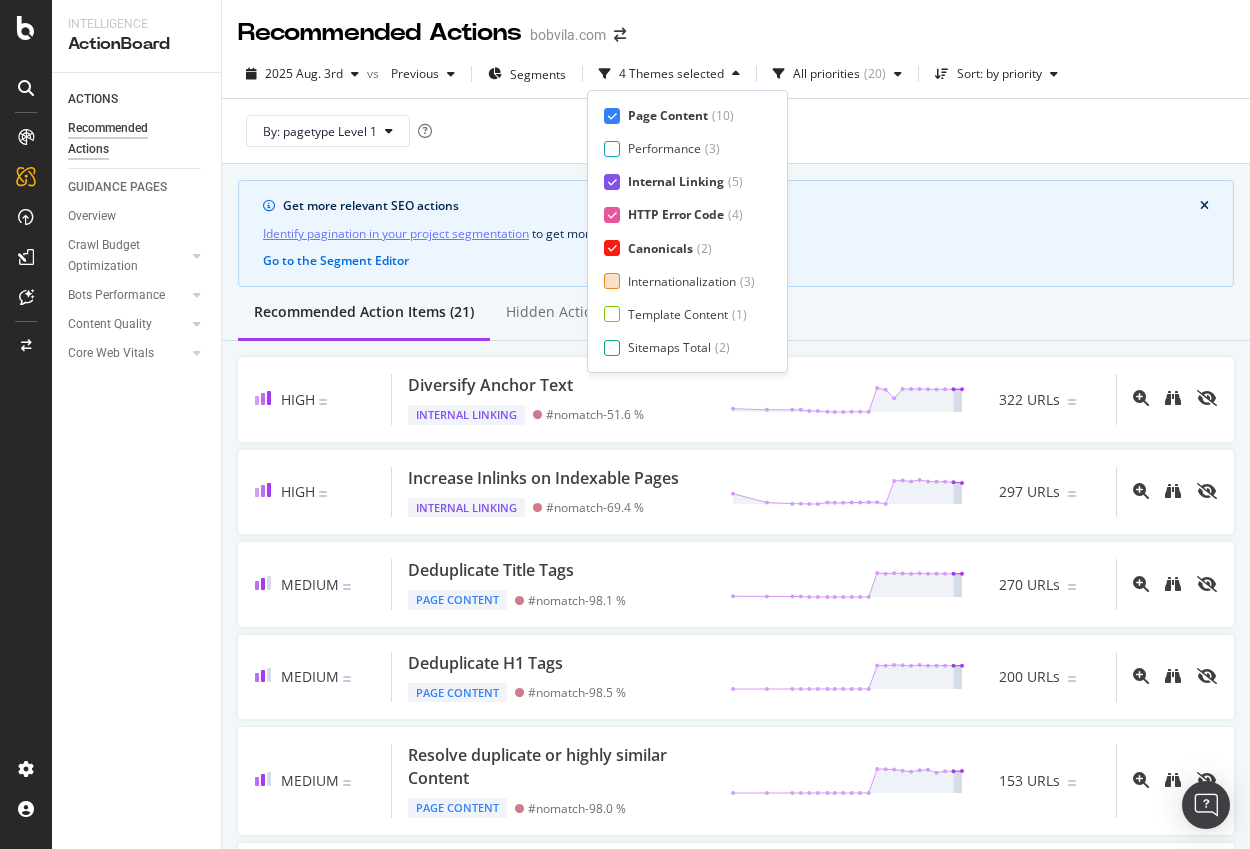 click on "Internationalization" at bounding box center [682, 281] 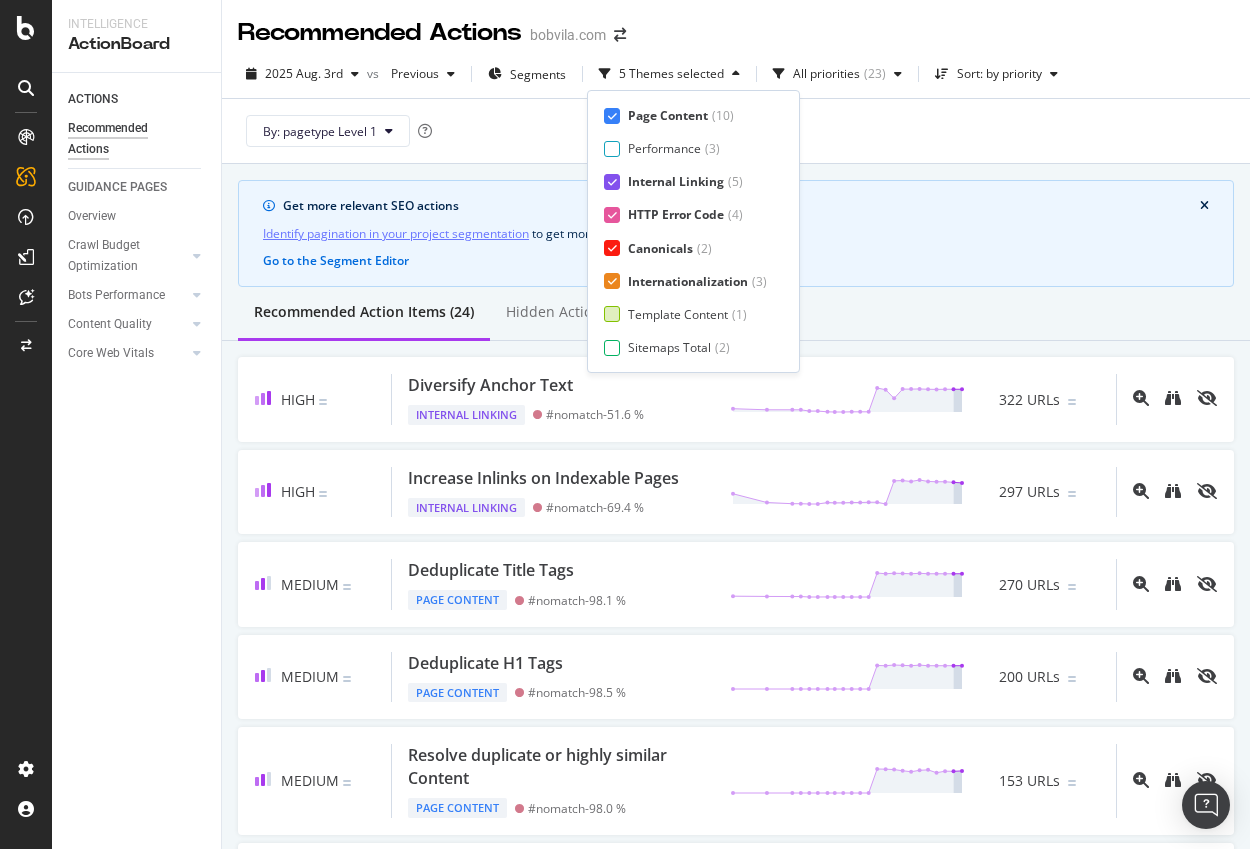 click on "Template Content" at bounding box center (678, 314) 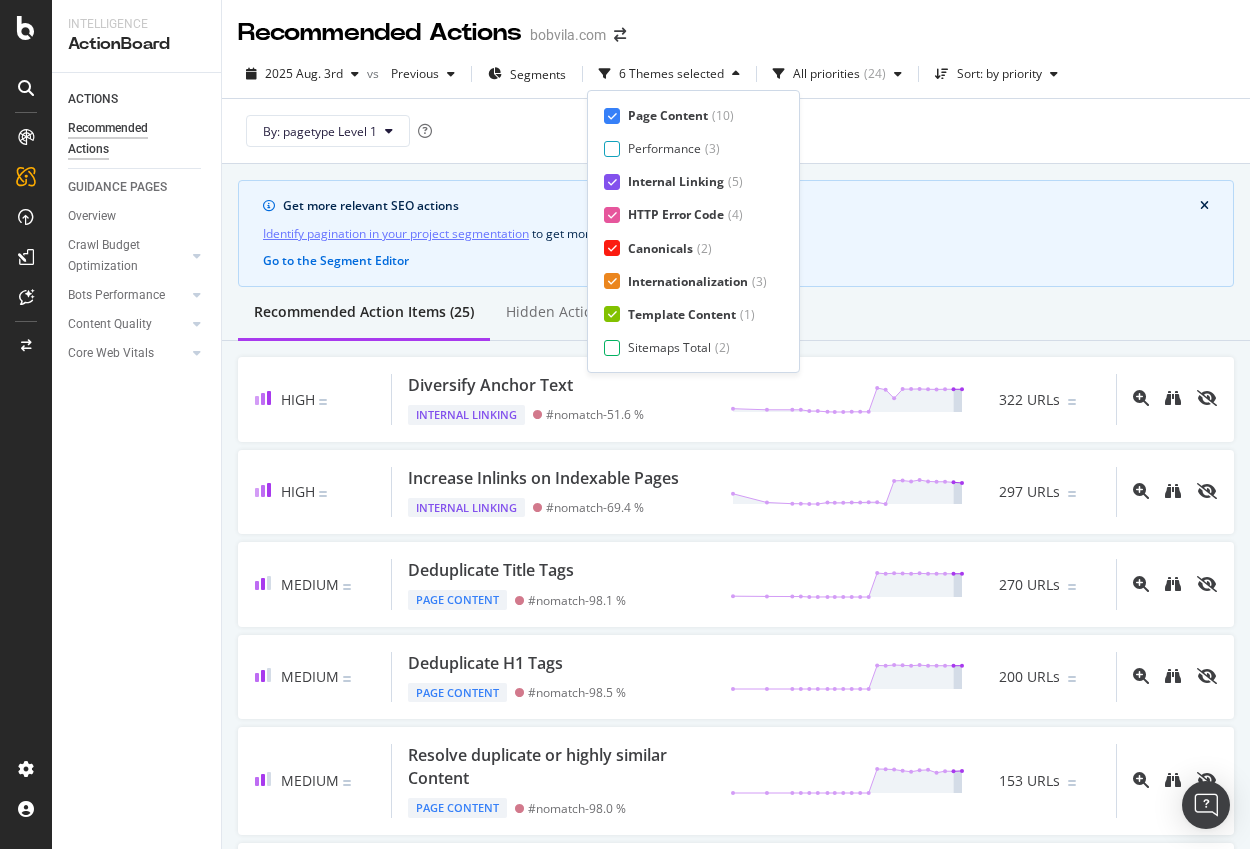 click on "Page Content ( 10 ) Performance ( 3 ) Internal Linking ( 5 ) HTTP Error Code ( 4 ) Canonicals ( 2 ) Internationalization ( 3 ) Template Content ( 1 ) Sitemaps Total ( 2 ) Page Meta Data ( 4 )" at bounding box center [693, 231] 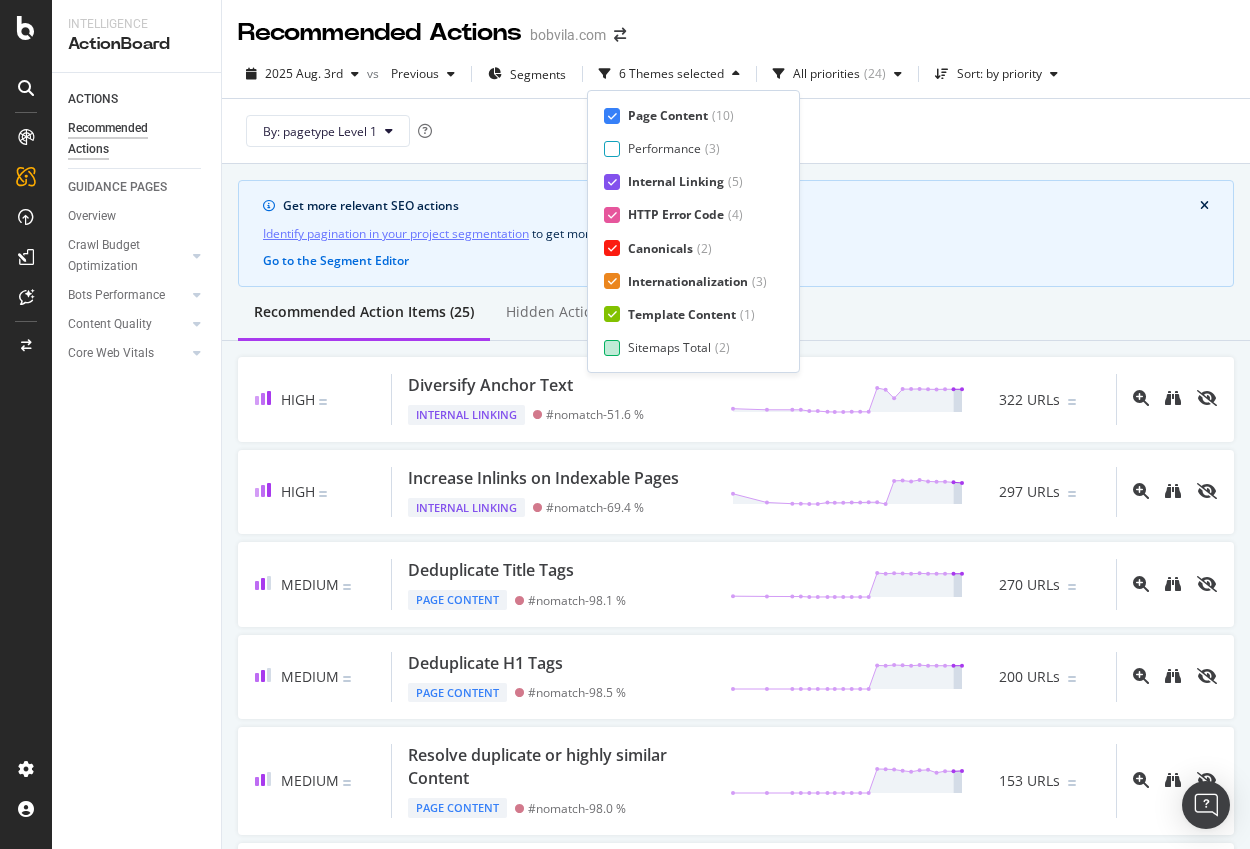 click on "Sitemaps Total" at bounding box center [669, 347] 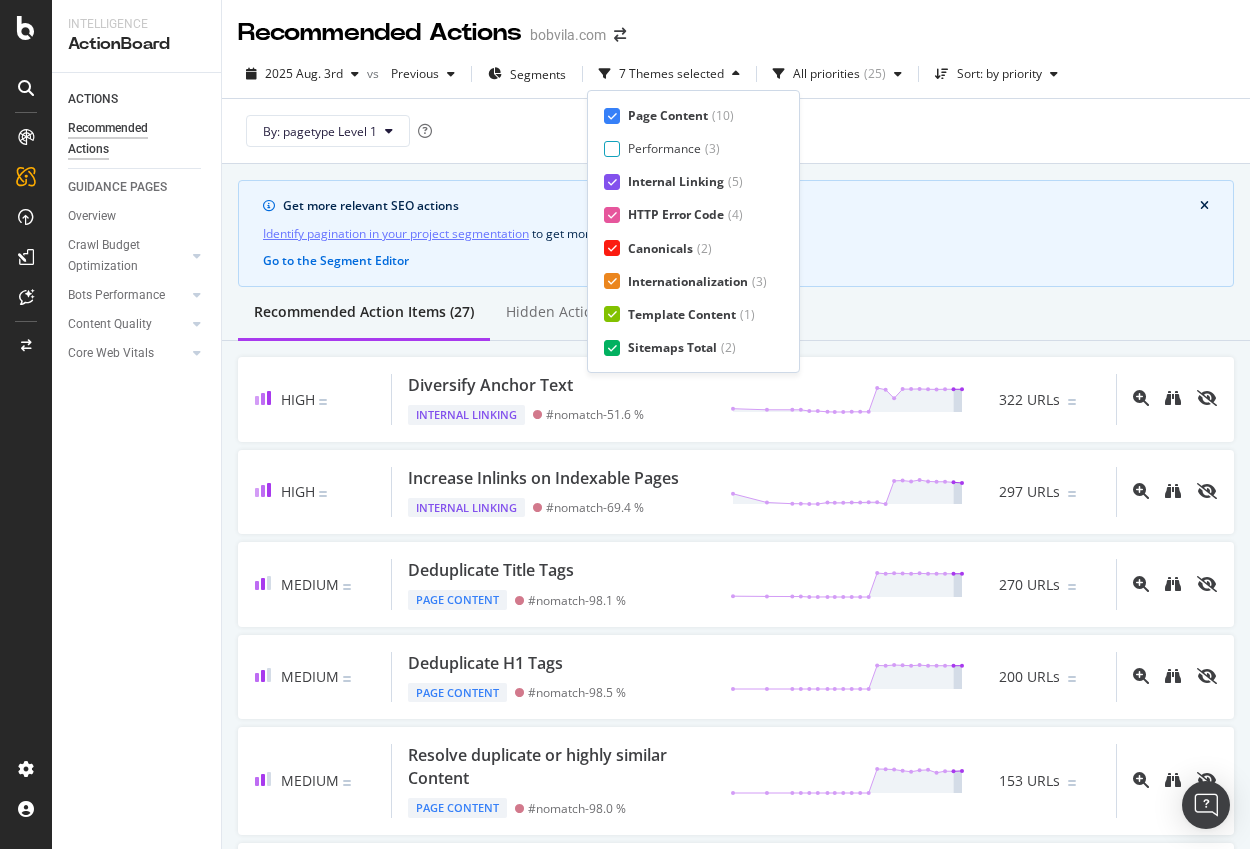 scroll, scrollTop: 33, scrollLeft: 0, axis: vertical 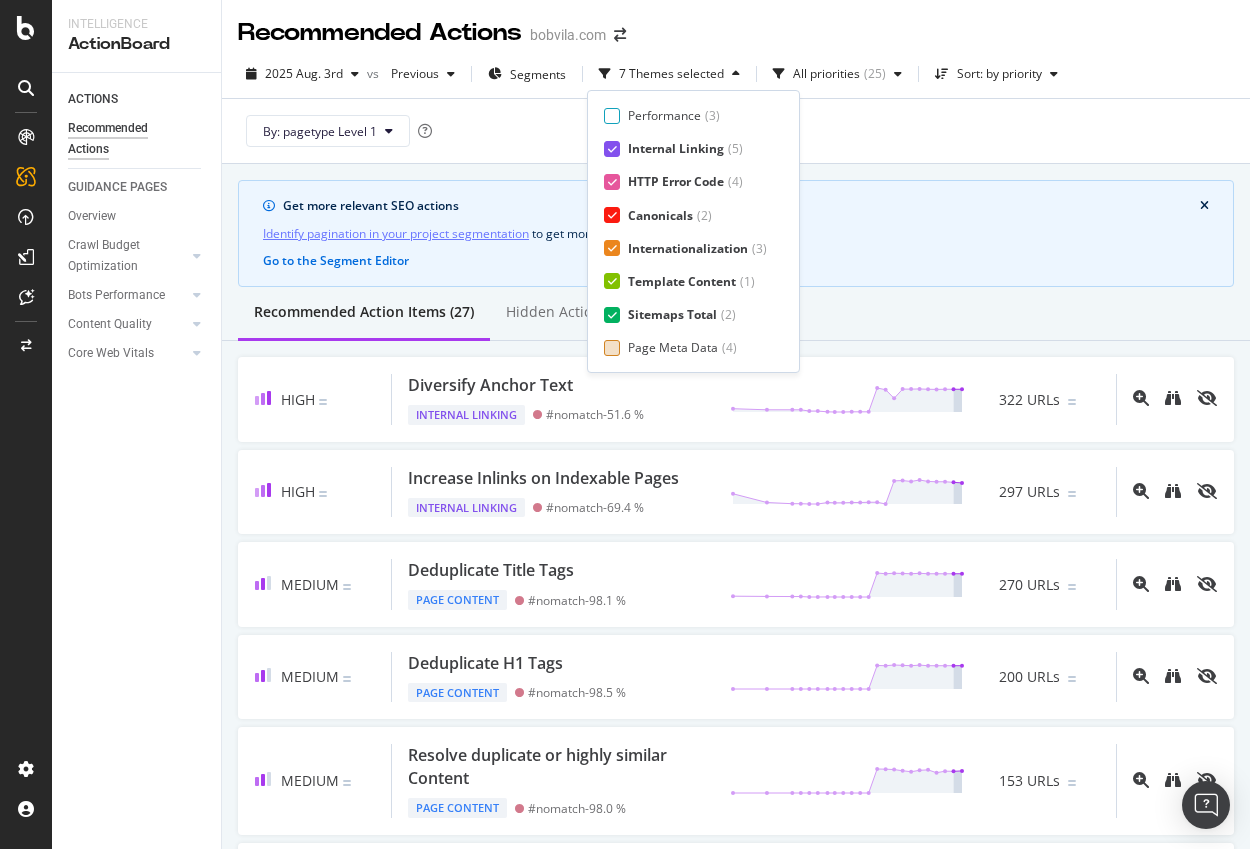 click on "Page Meta Data" at bounding box center [673, 347] 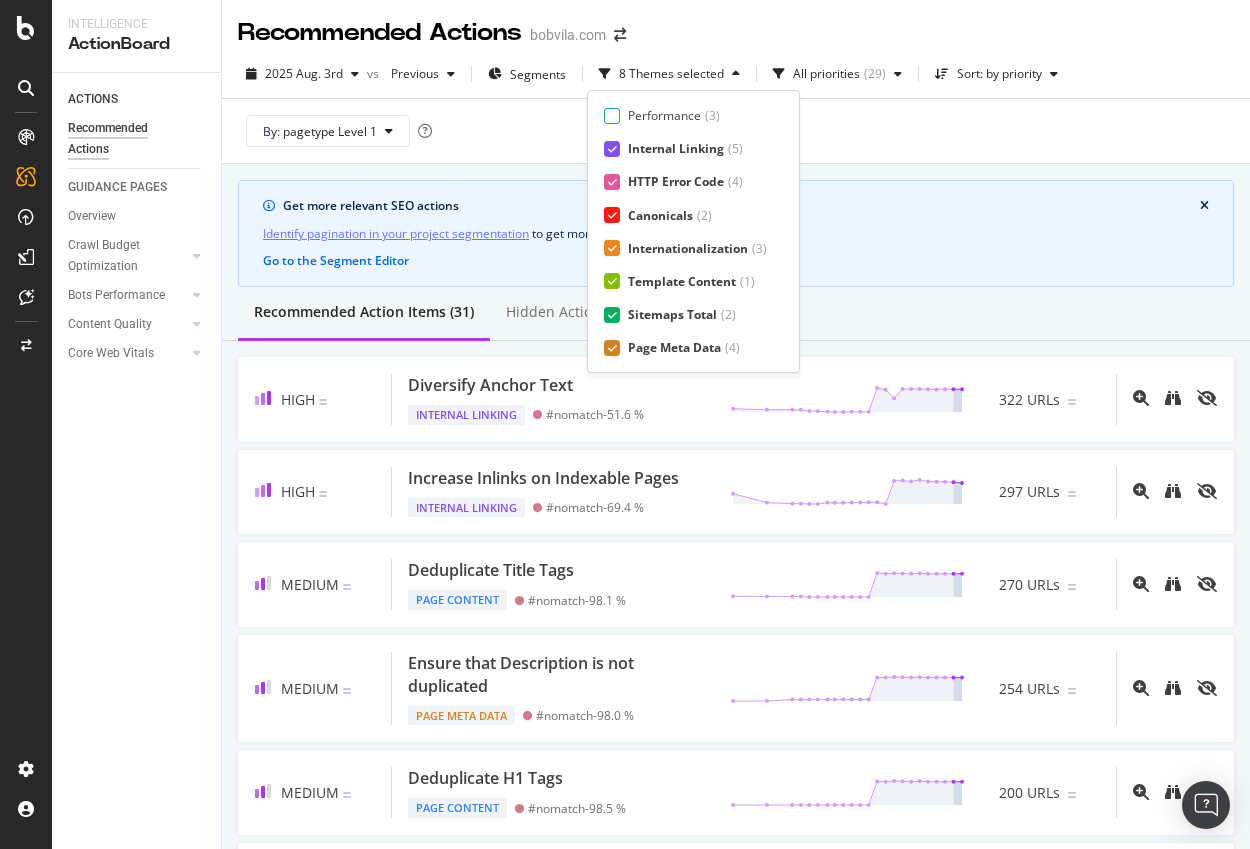 click on "High Diversify Anchor Text Internal Linking #nomatch  -  51.6 % 322 URLs High Increase Inlinks on Indexable Pages Internal Linking #nomatch  -  69.4 % 297 URLs Medium Deduplicate Title Tags Page Content #nomatch  -  98.1 % 270 URLs Medium Ensure that Description is not duplicated Page Meta Data #nomatch  -  98.0 % 254 URLs Medium Deduplicate H1 Tags Page Content #nomatch  -  98.5 % 200 URLs Medium Resolve duplicate or highly similar Content Page Content #nomatch  -  98.0 % 153 URLs Medium Address Thin Content on Indexable Pages Page Content authors  -  58.2 % 158 URLs Medium Resolve Hreflang Errors Internationalization #nomatch  -  98.0 % 254 URLs Medium Ensure that noindex Pages are intended Page Meta Data #nomatch  -  62.7 % 716 URLs Low Increase Title Tag Length Page Content articles  -  55.7 % 3K URLs Low Increase Meta Description Length Page Meta Data #nomatch  -  40.9 % 281 URLs Low Add a Missing H1 Tag Page Content #nomatch  -  89.7 % 58 URLs Low Set Meta Description on Pages Page Meta Data slideshow" at bounding box center (736, 1936) 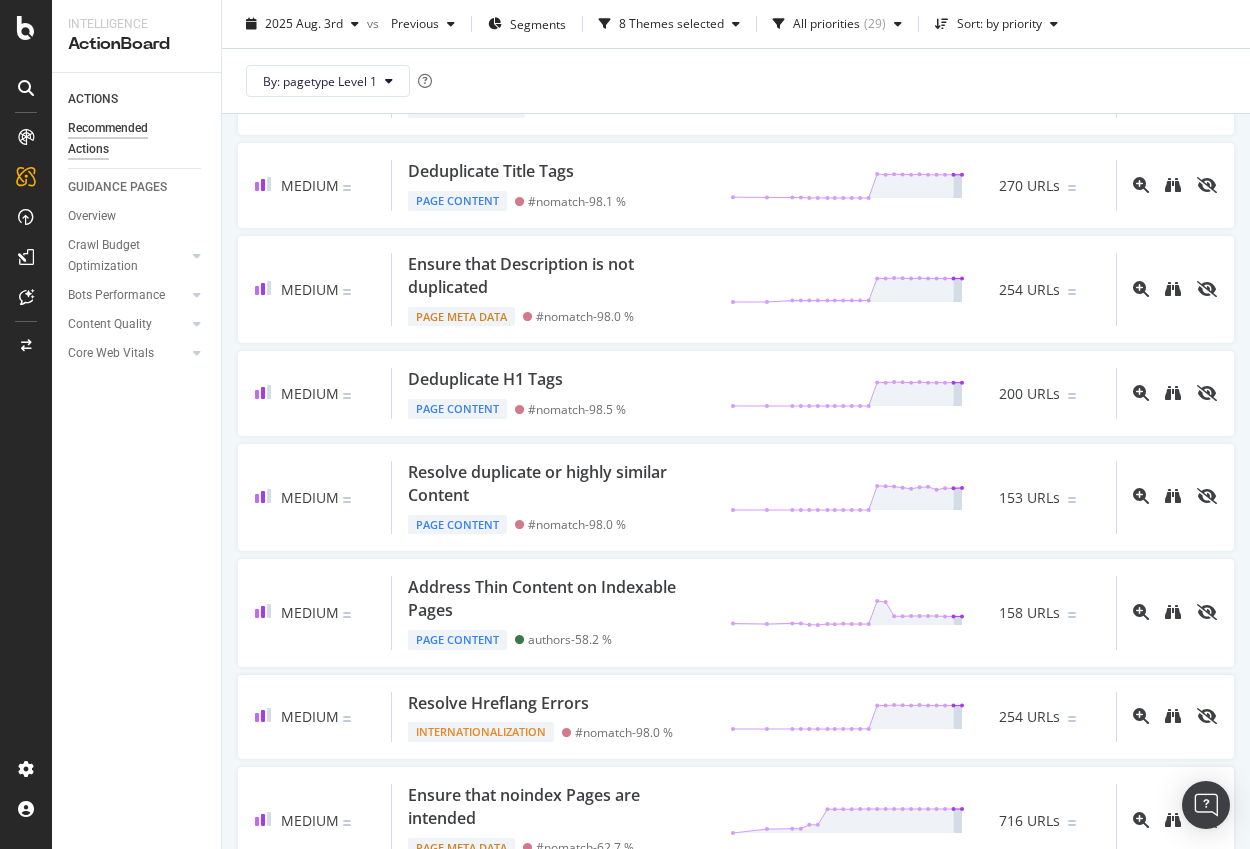 scroll, scrollTop: 0, scrollLeft: 0, axis: both 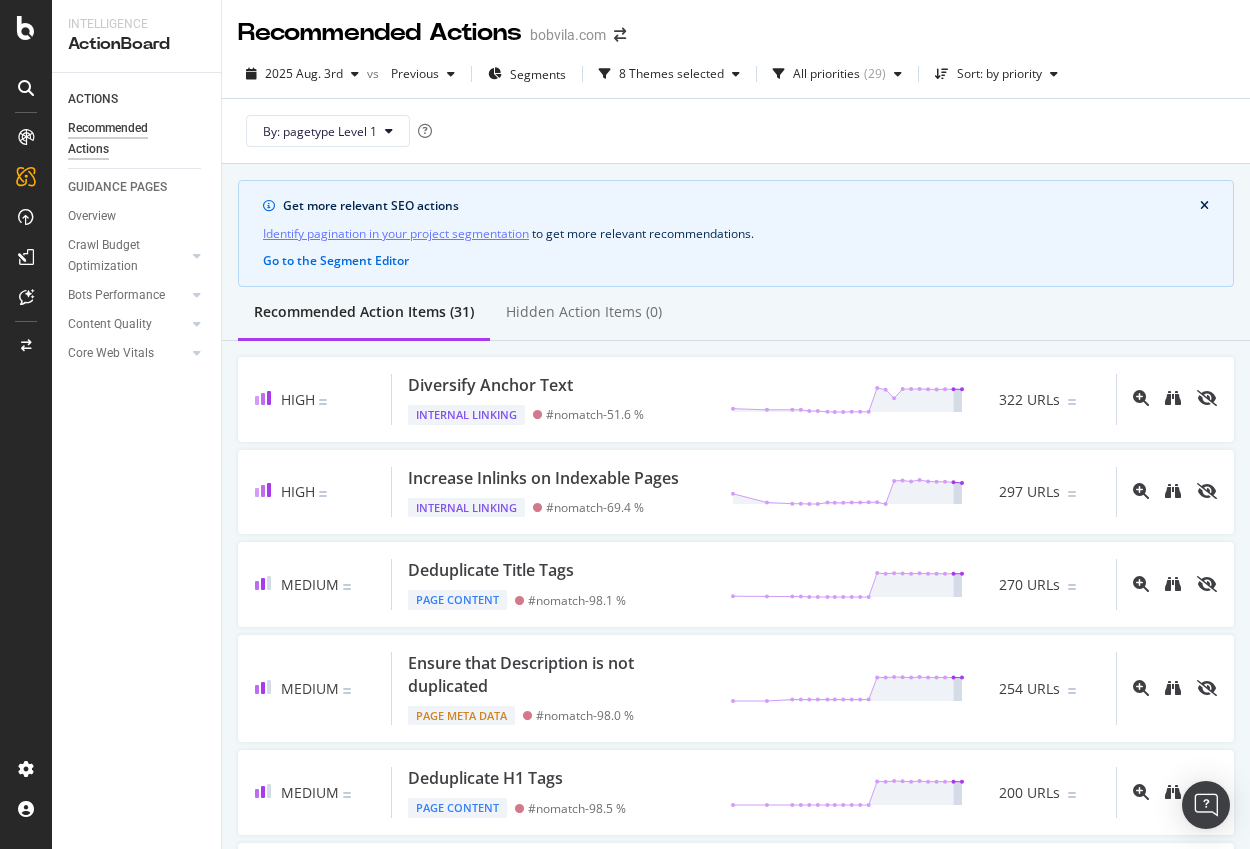 click on "2025 Aug. 3rd vs Previous Segments 8 Themes selected All priorities ( 29 ) Sort: by priority By: pagetype Level 1" at bounding box center [736, 107] 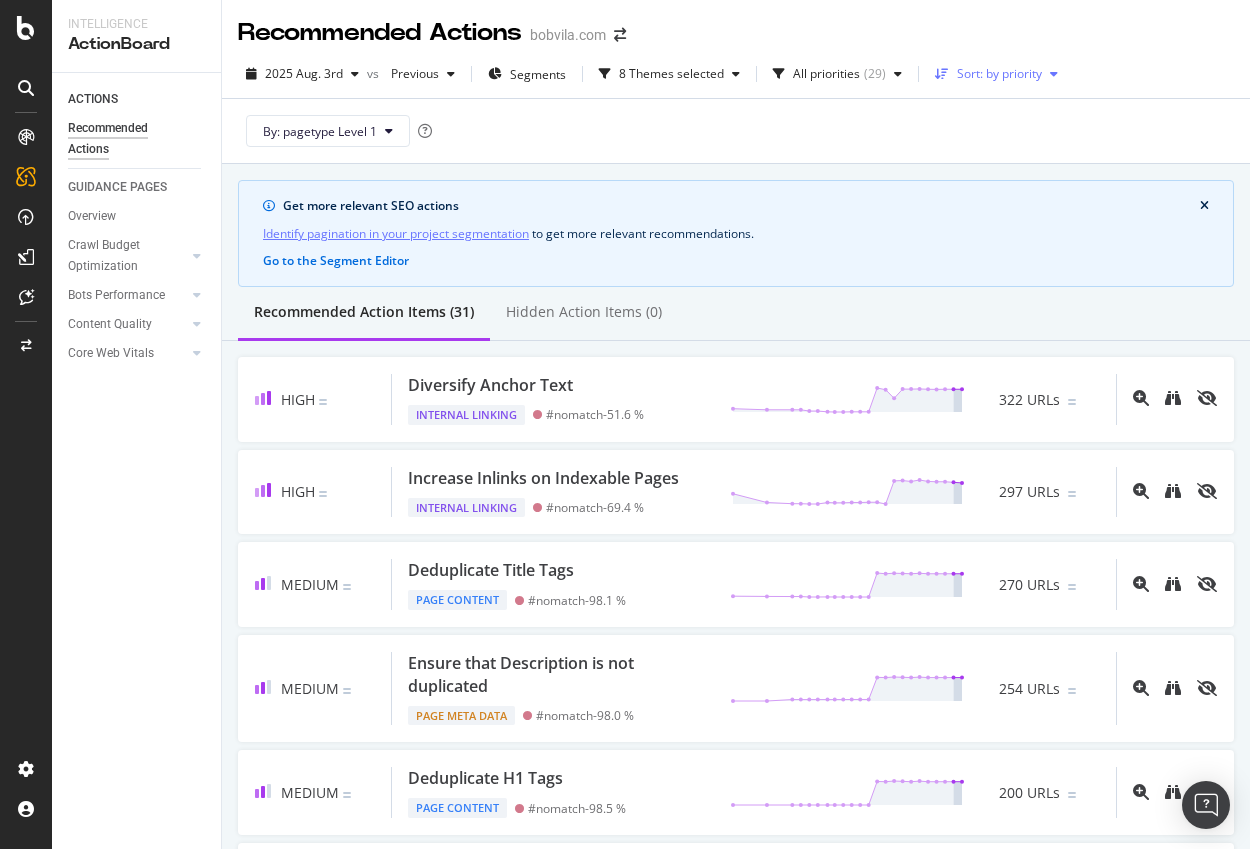 click on "Sort: by priority" at bounding box center [999, 74] 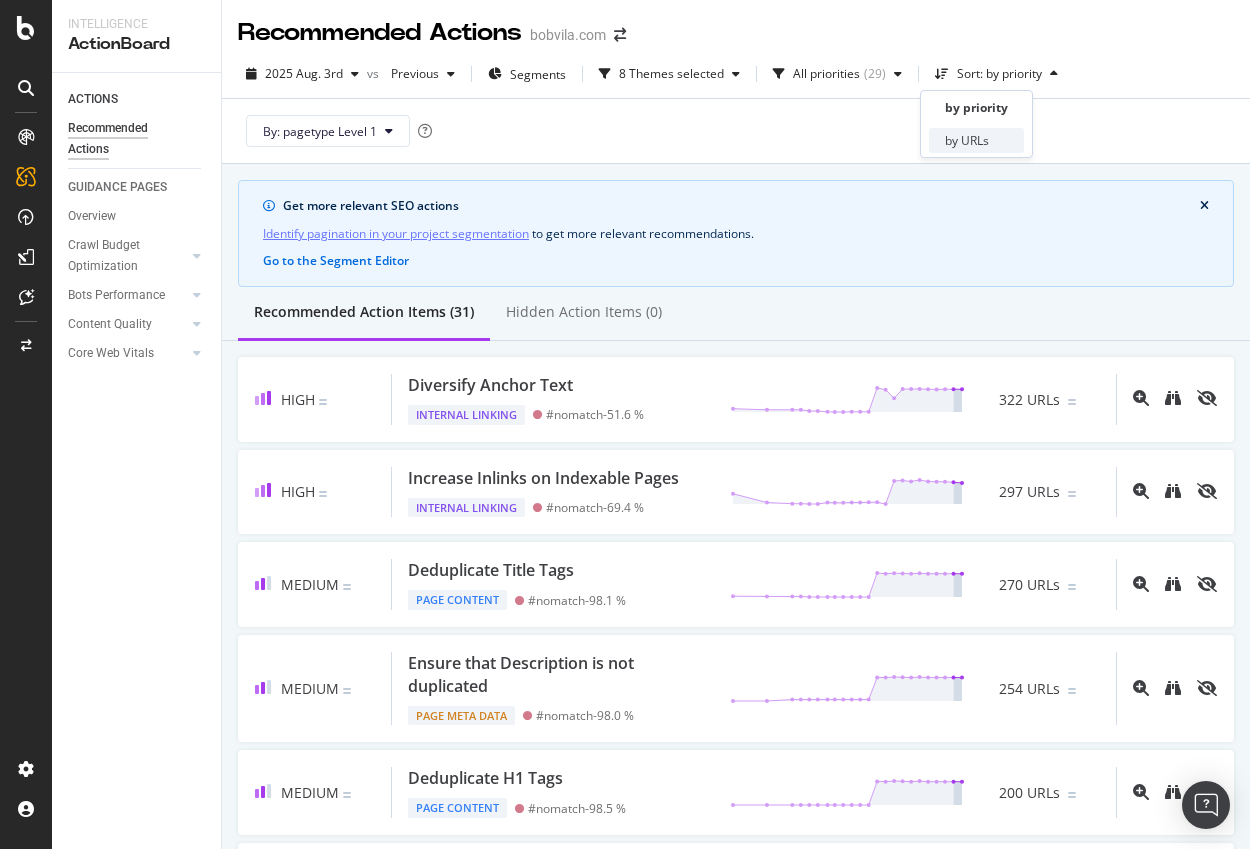 click on "by URLs" at bounding box center [967, 140] 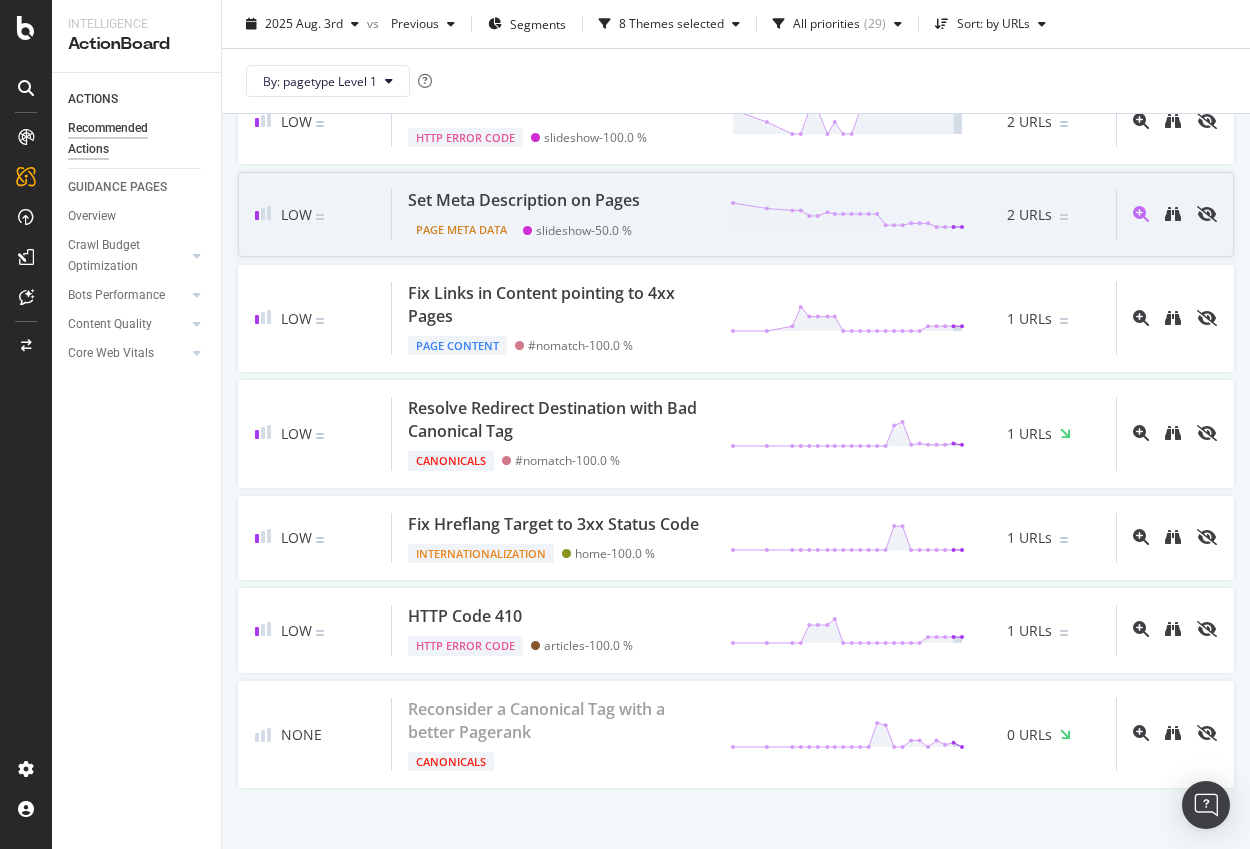 scroll, scrollTop: 0, scrollLeft: 0, axis: both 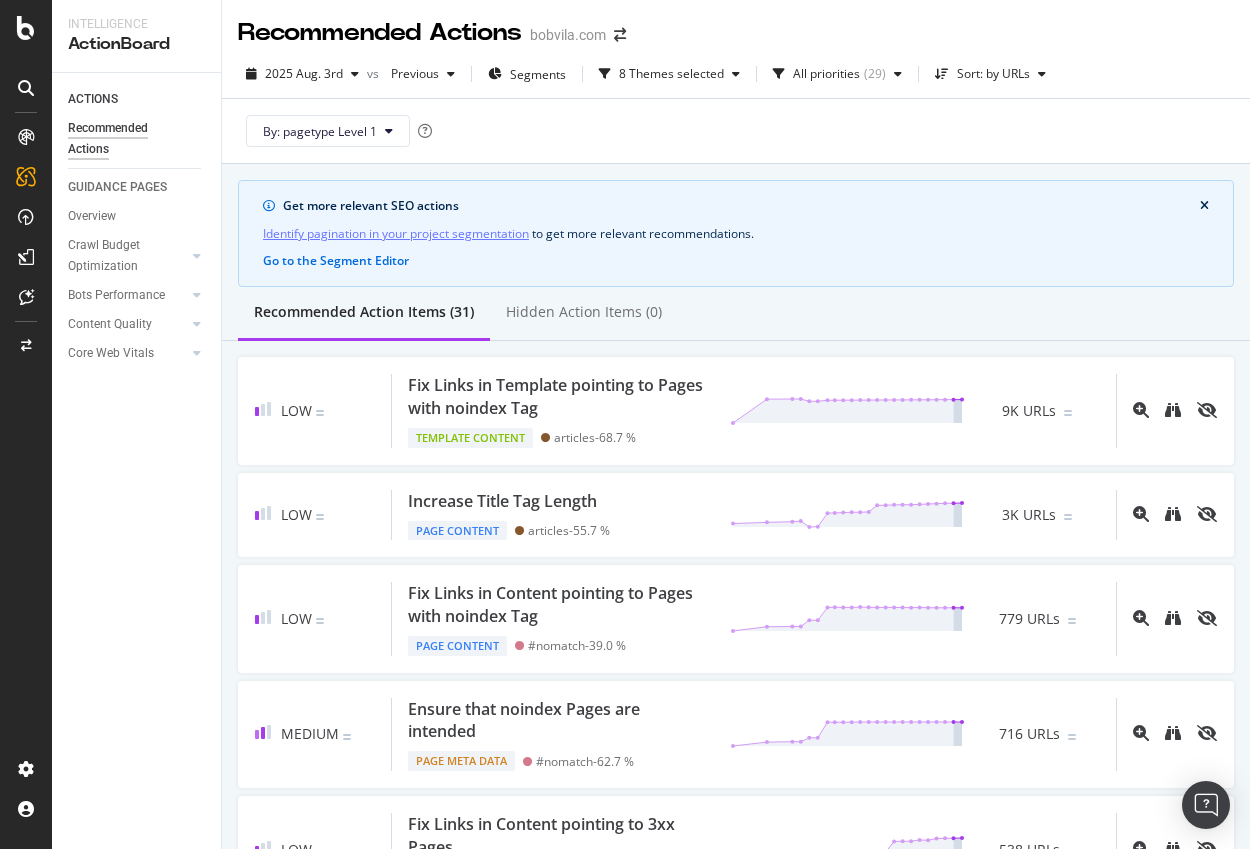 click on "Recommended Actions bobvila.com" at bounding box center [442, 33] 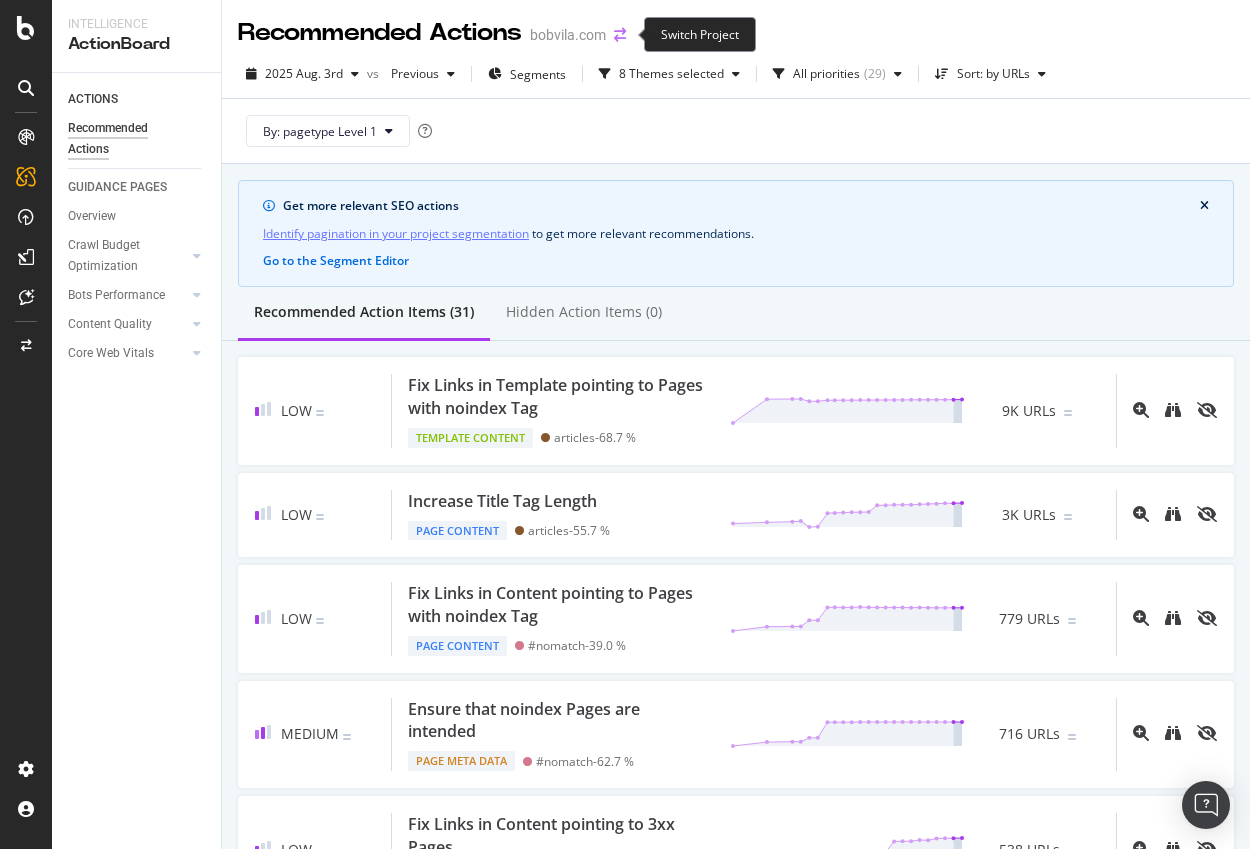 click at bounding box center [620, 35] 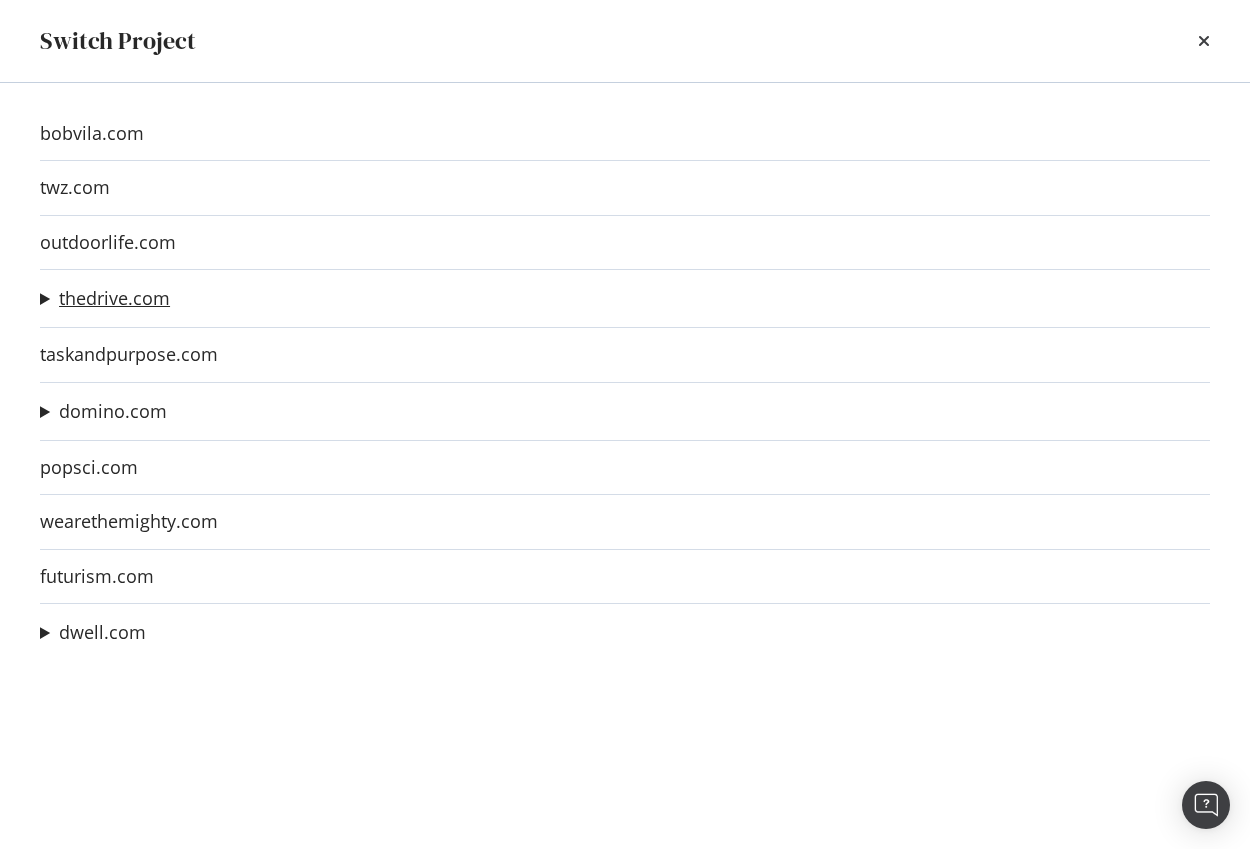 click on "thedrive.com" at bounding box center (114, 298) 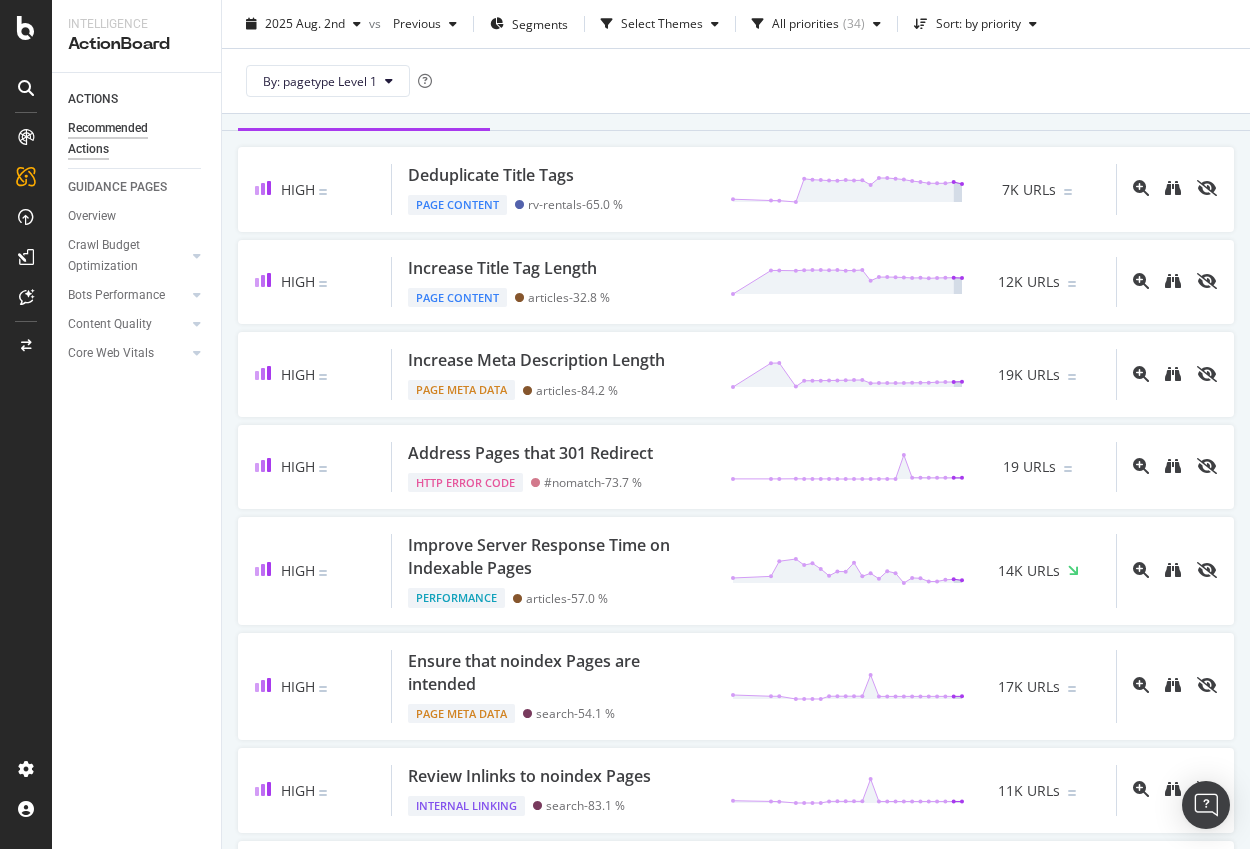 scroll, scrollTop: 0, scrollLeft: 0, axis: both 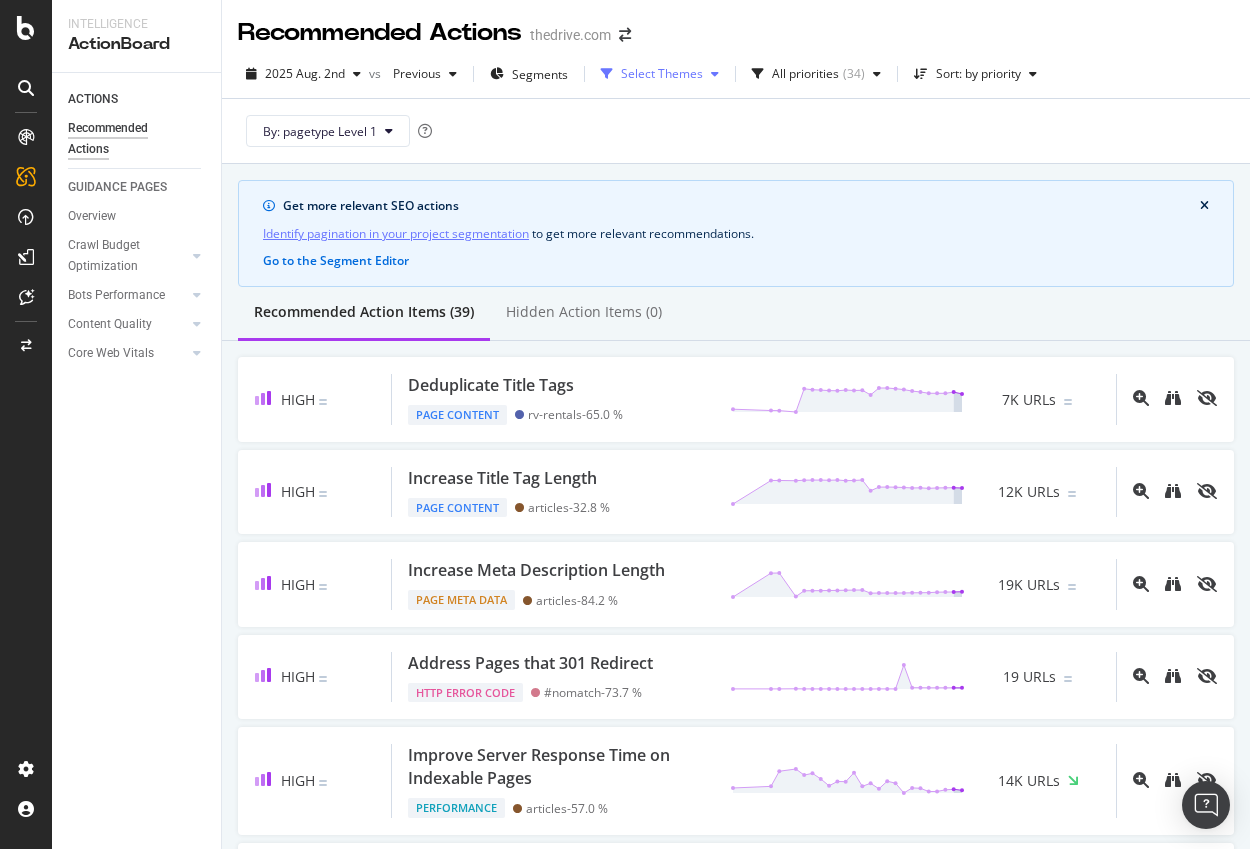click on "Select Themes" at bounding box center (662, 74) 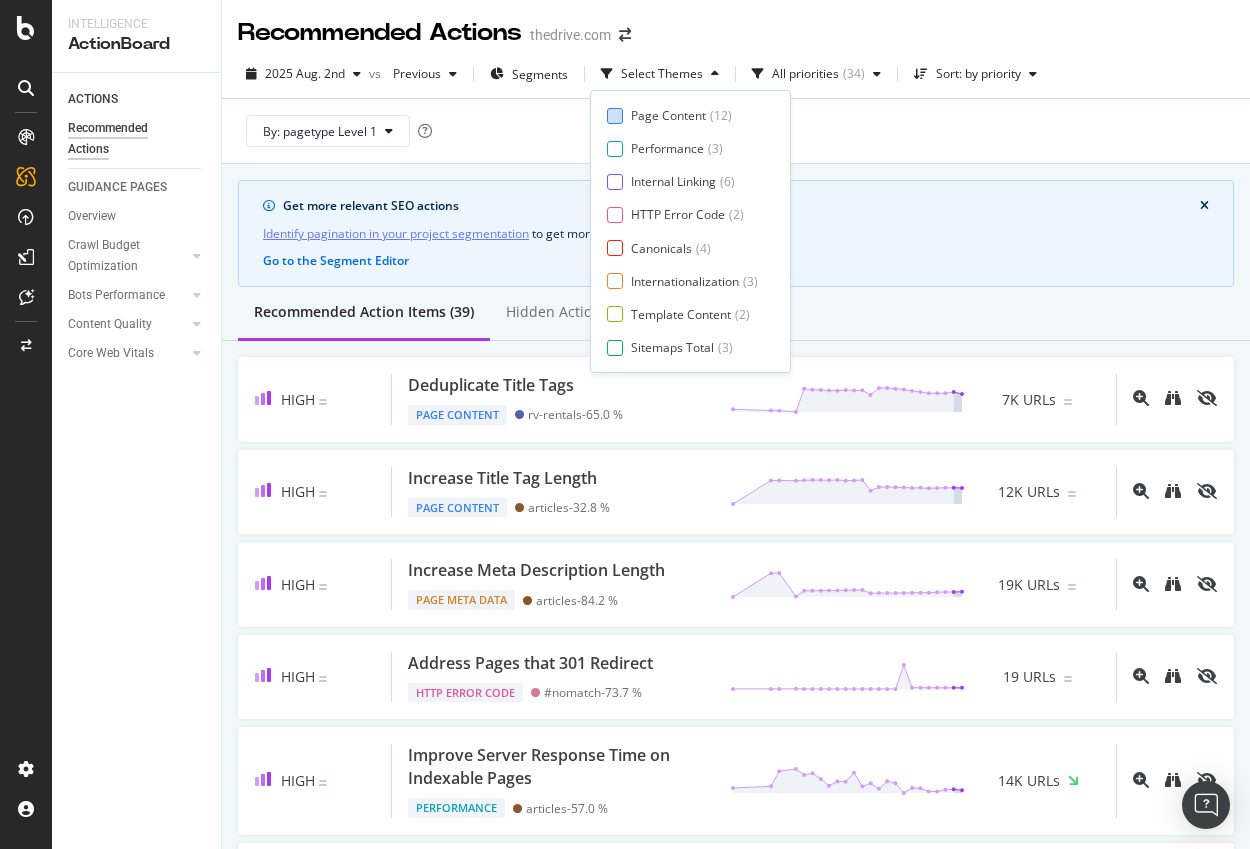 click on "Page Content" at bounding box center (668, 115) 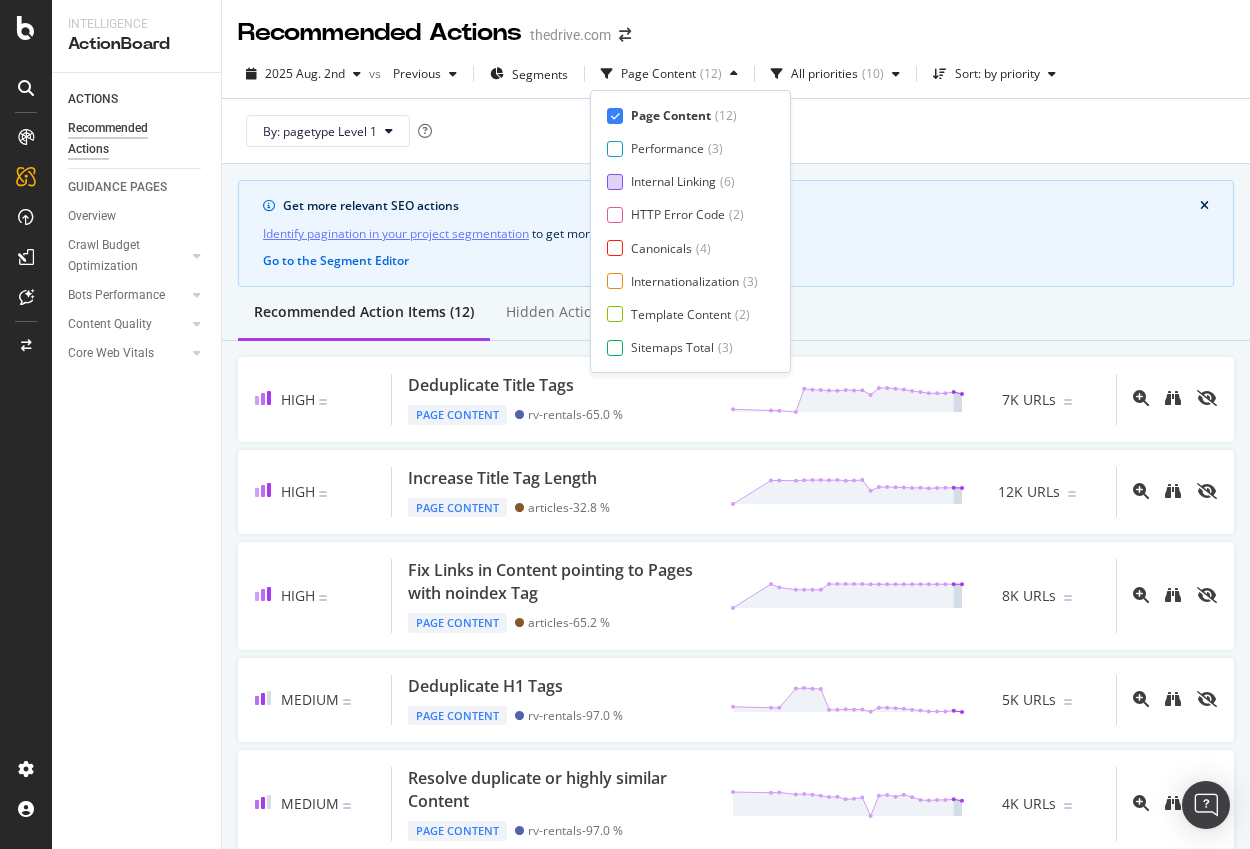 click on "Internal Linking" at bounding box center [673, 181] 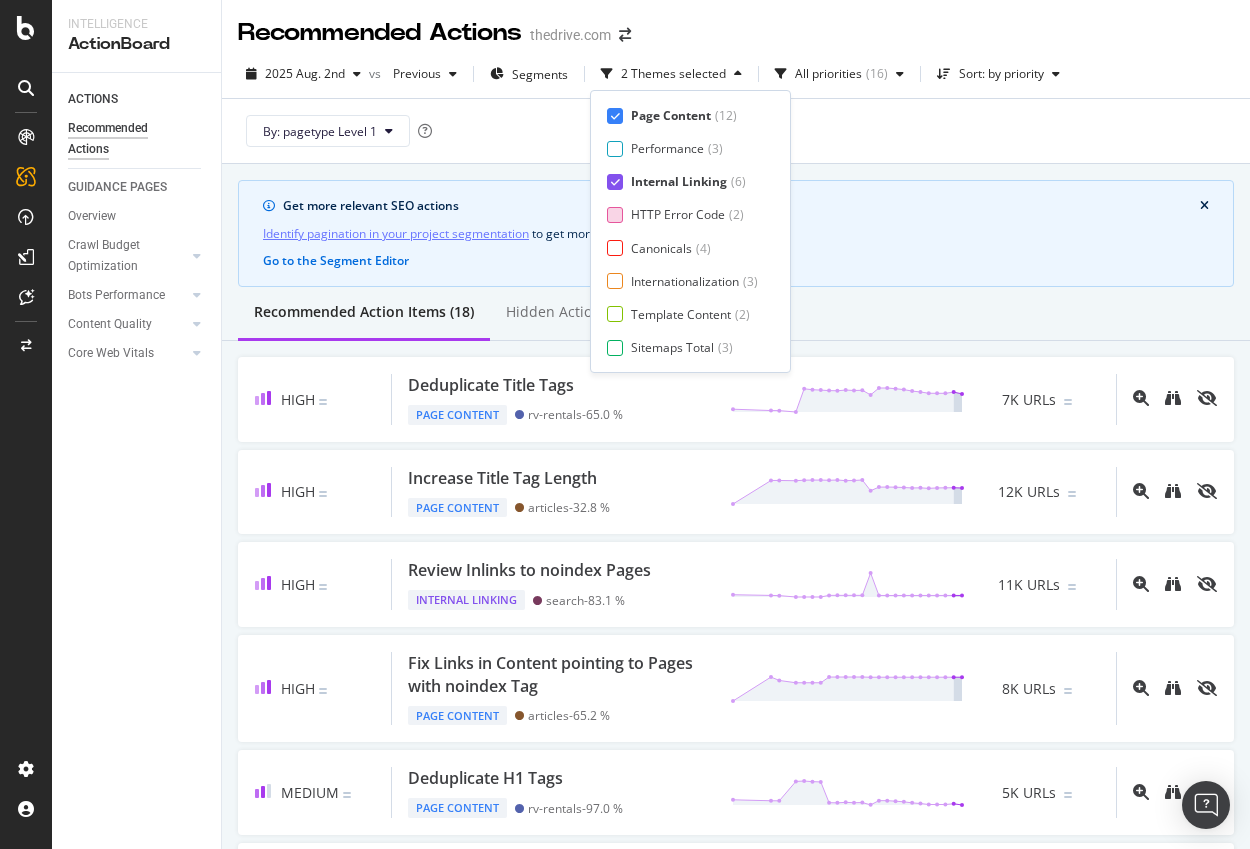click on "HTTP Error Code" at bounding box center [678, 214] 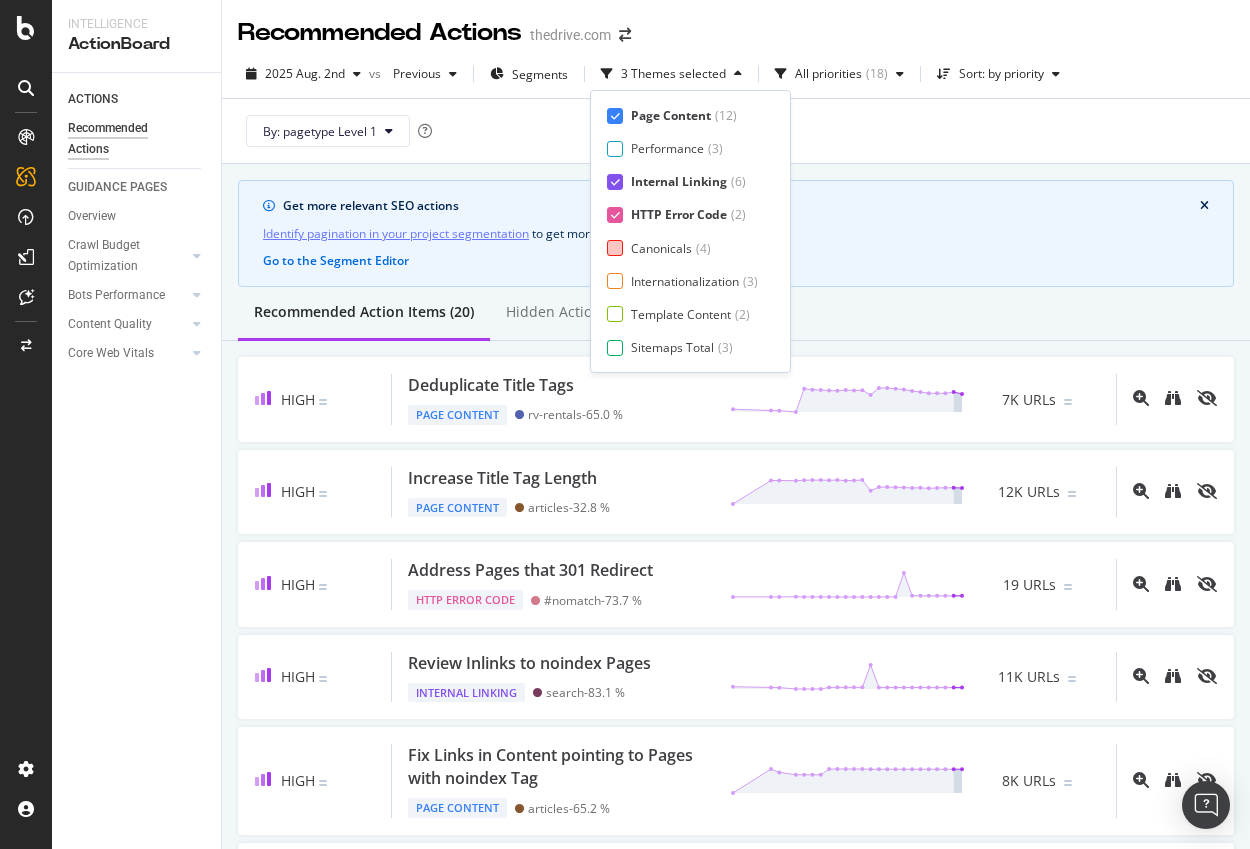 click on "Canonicals" at bounding box center [661, 248] 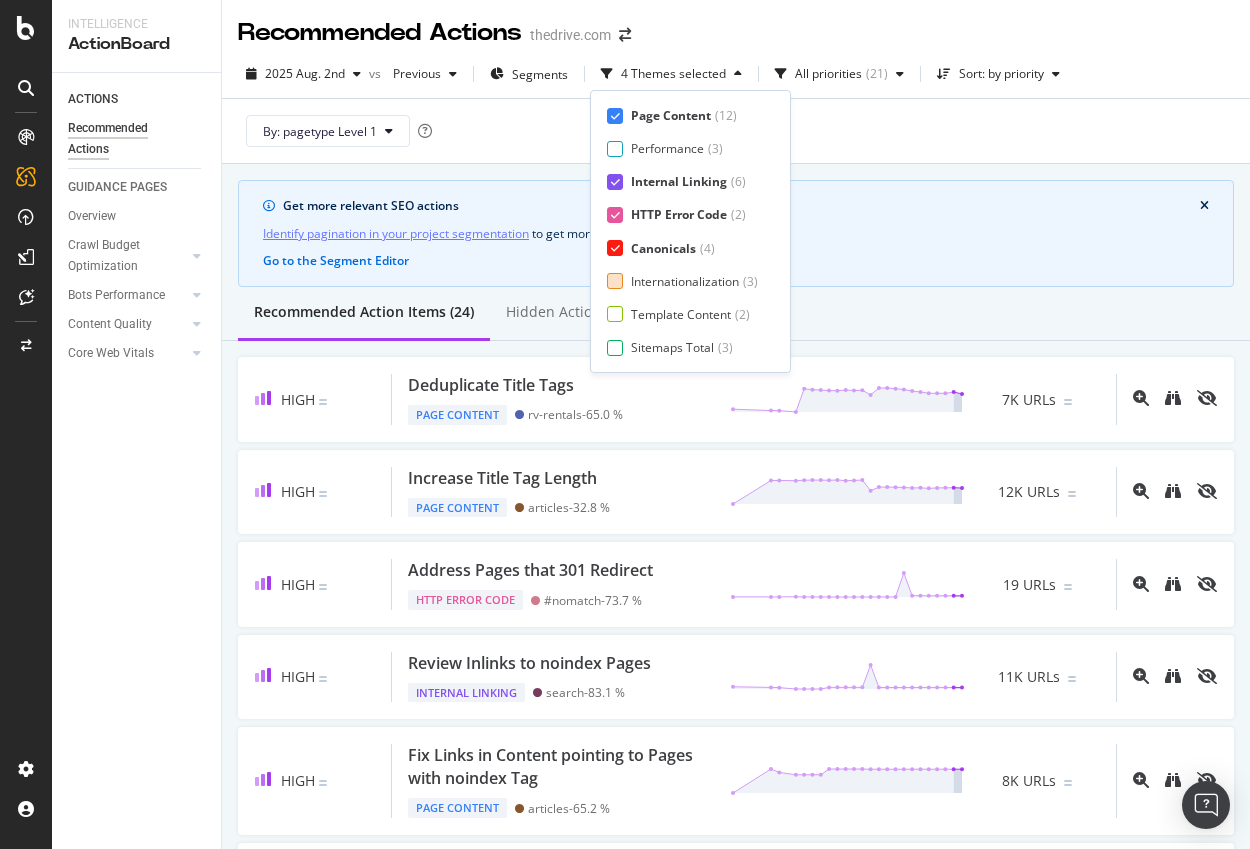 click on "Internationalization" at bounding box center (685, 281) 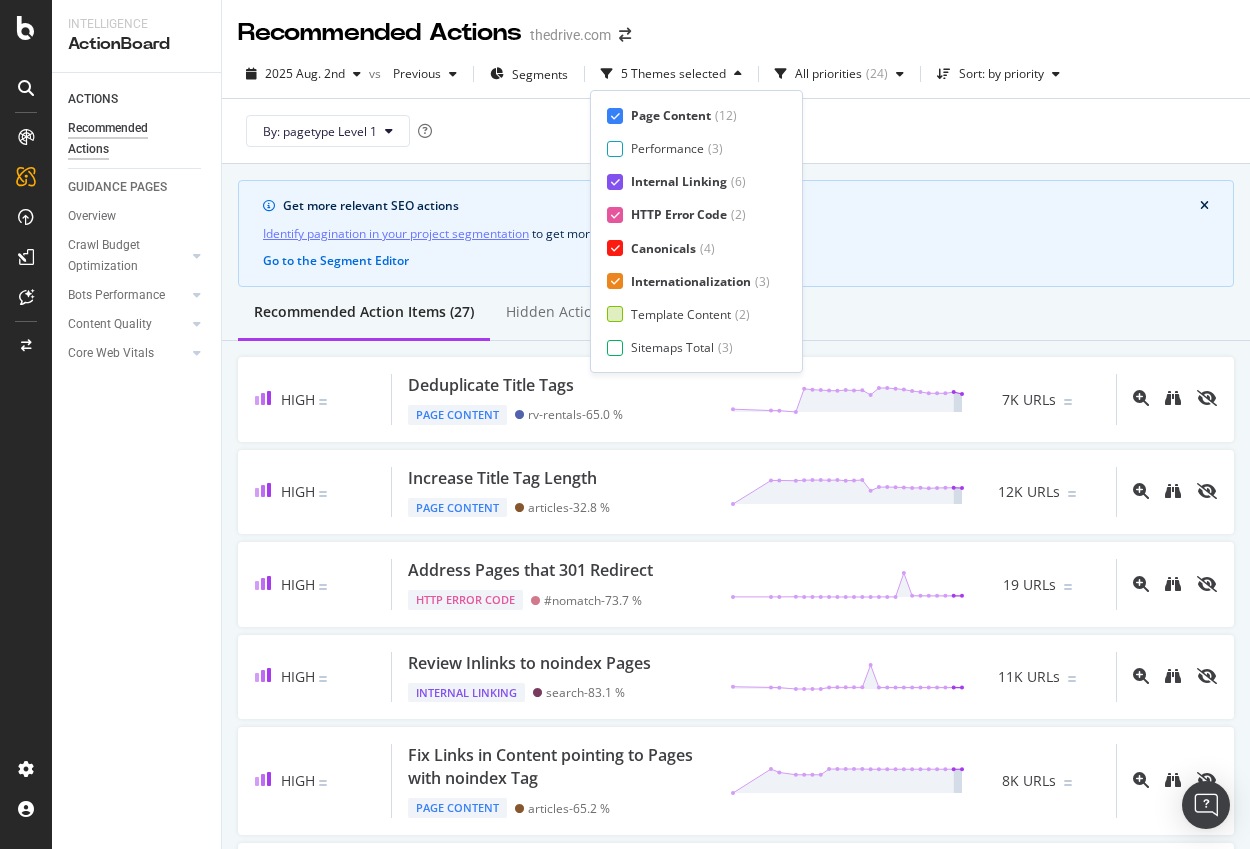 click on "Template Content" at bounding box center [681, 314] 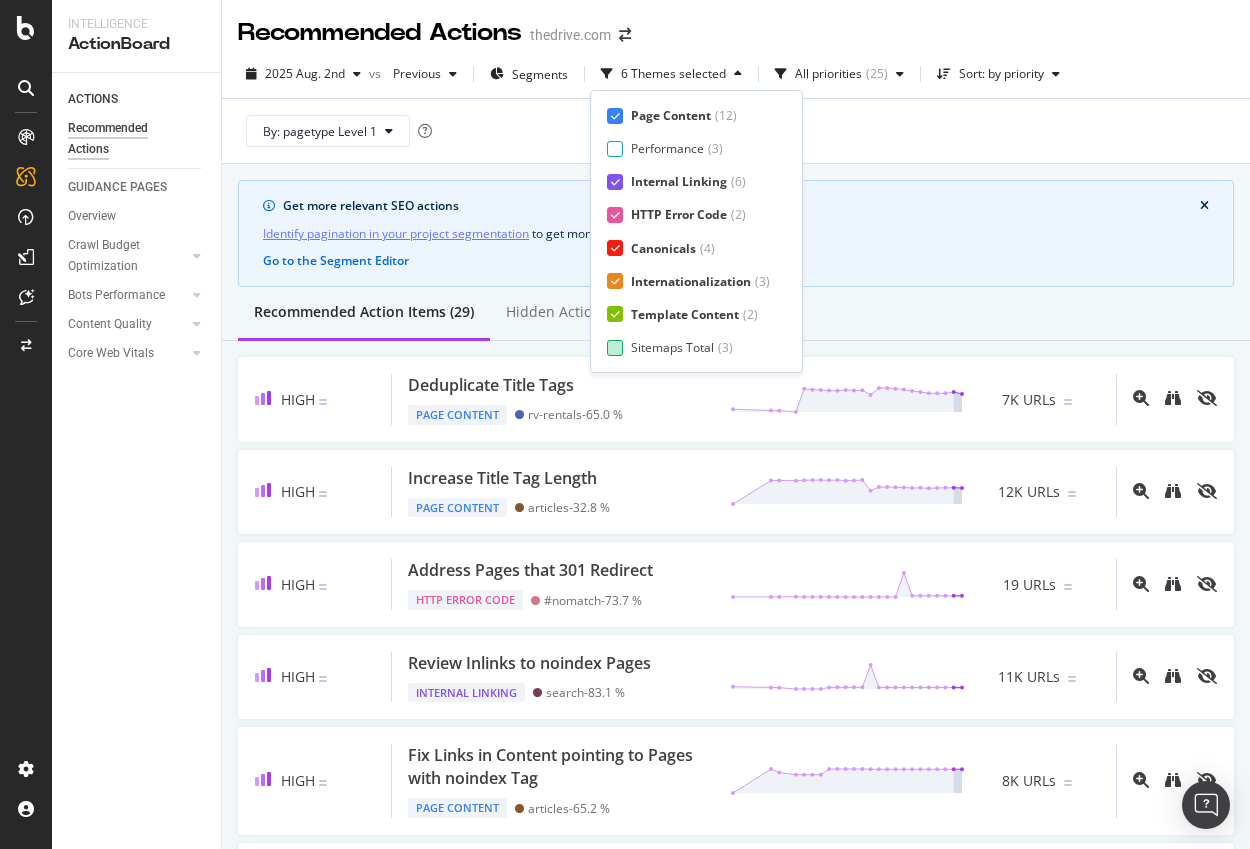 click on "Sitemaps Total" at bounding box center [672, 347] 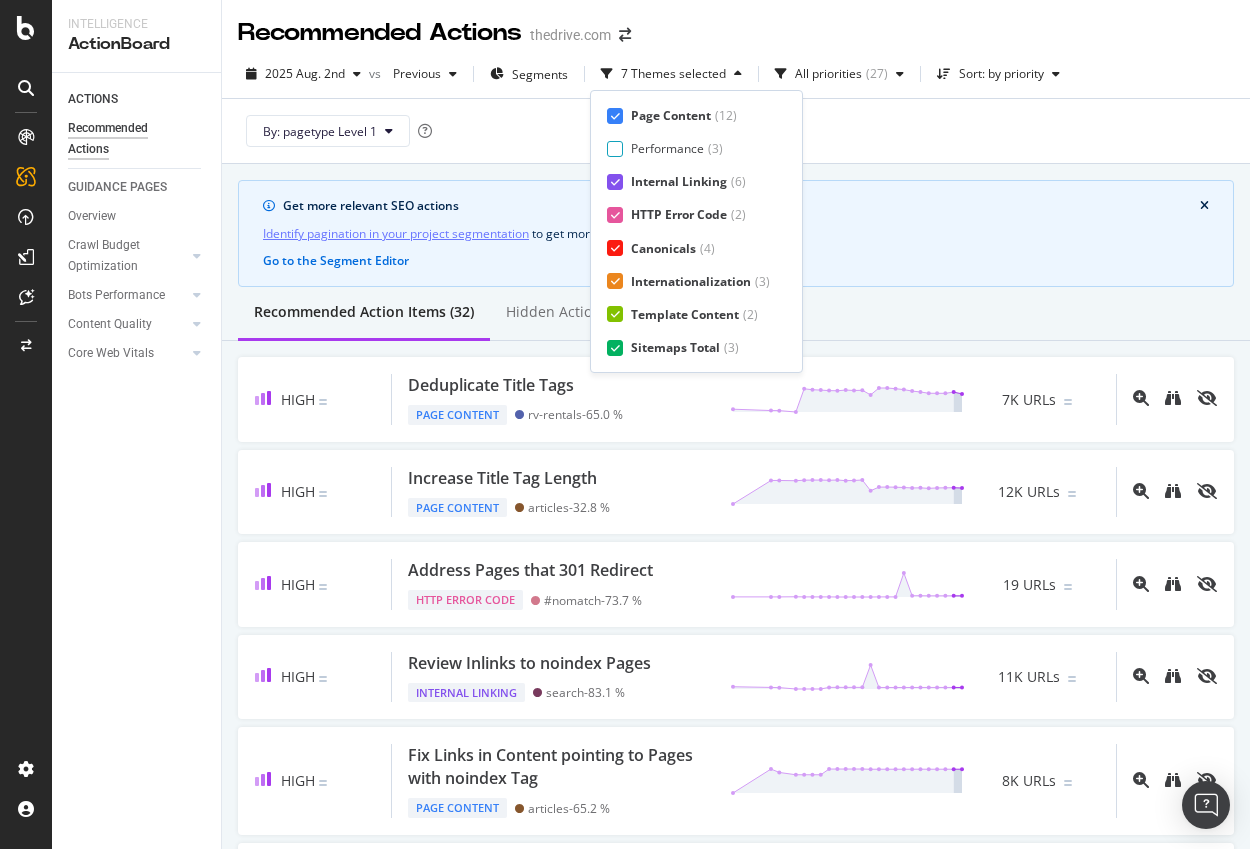 scroll, scrollTop: 33, scrollLeft: 0, axis: vertical 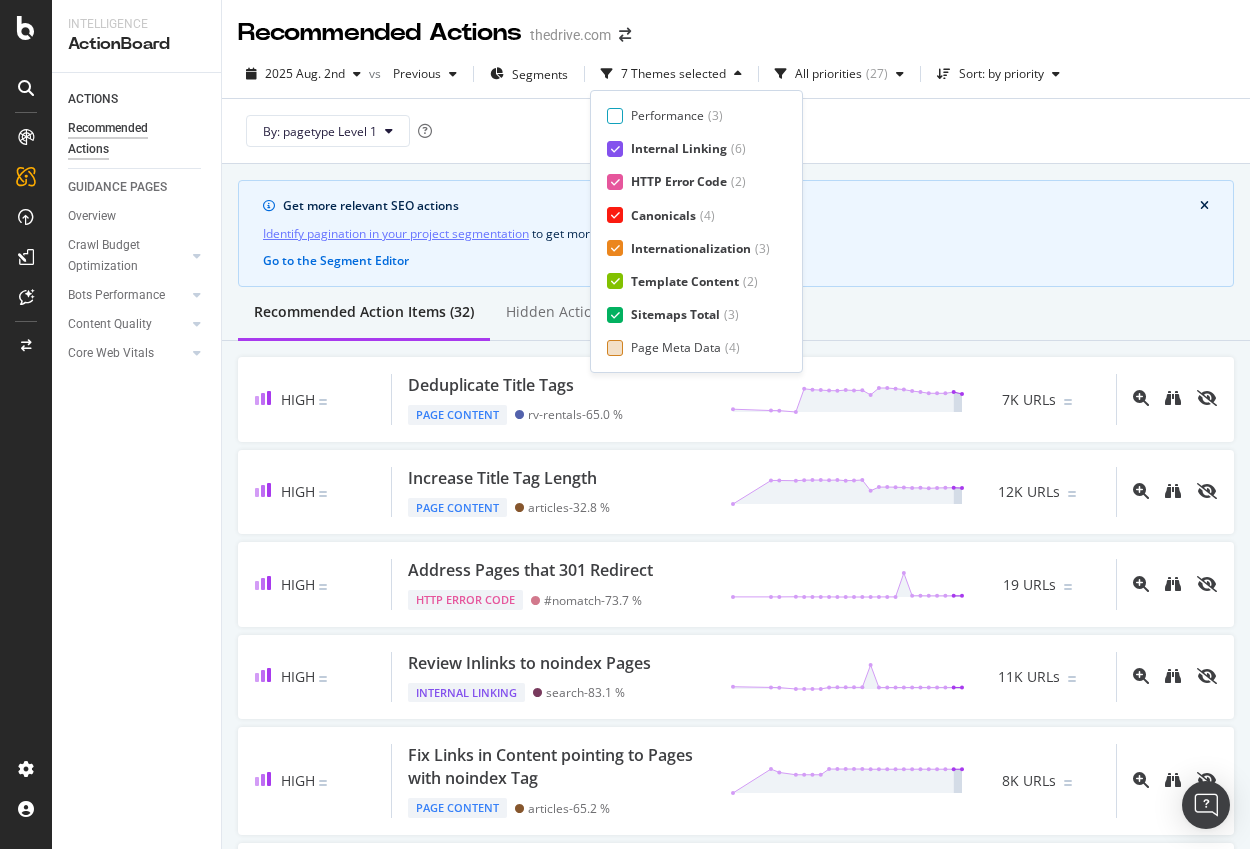 click on "Page Meta Data" at bounding box center [676, 347] 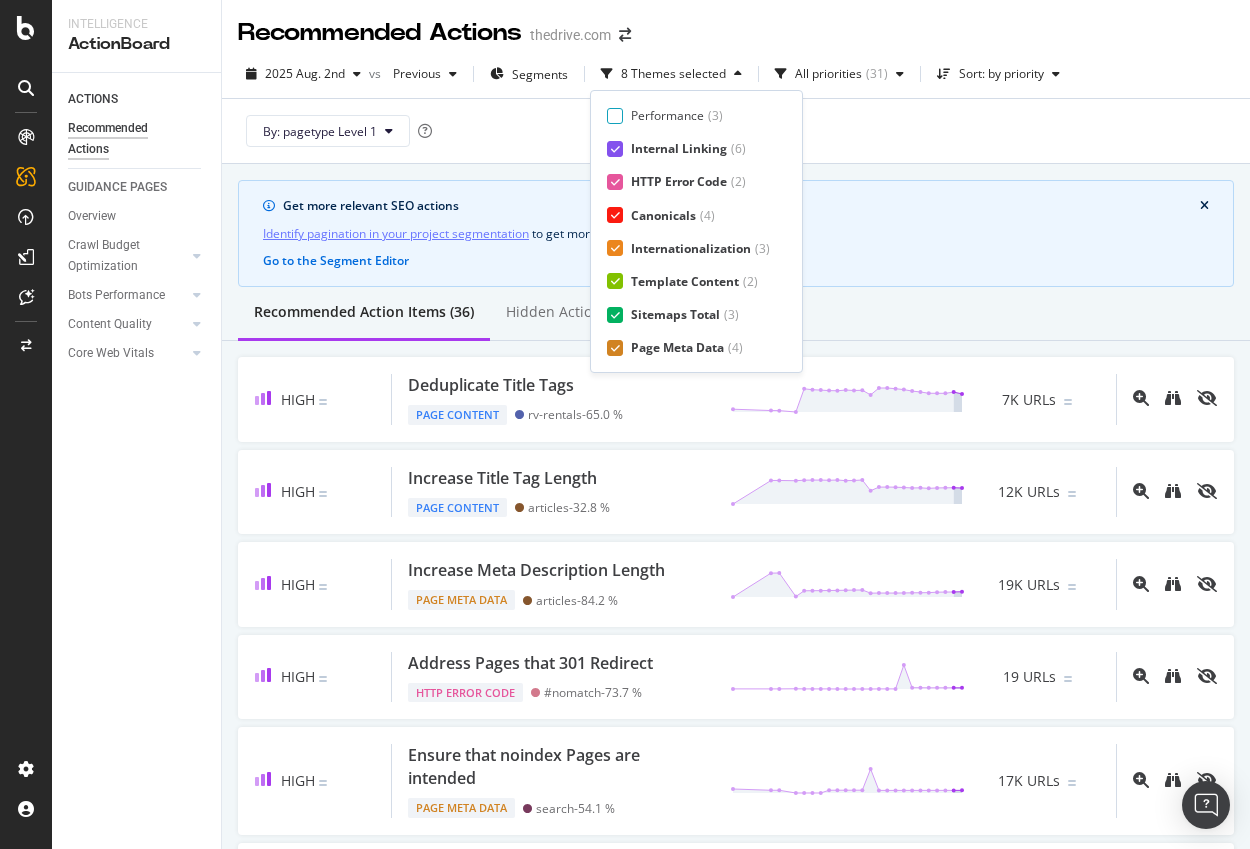click on "2025 Aug. 2nd vs Previous Segments 8 Themes selected All priorities ( 31 ) Sort: by priority By: pagetype Level 1" at bounding box center (736, 107) 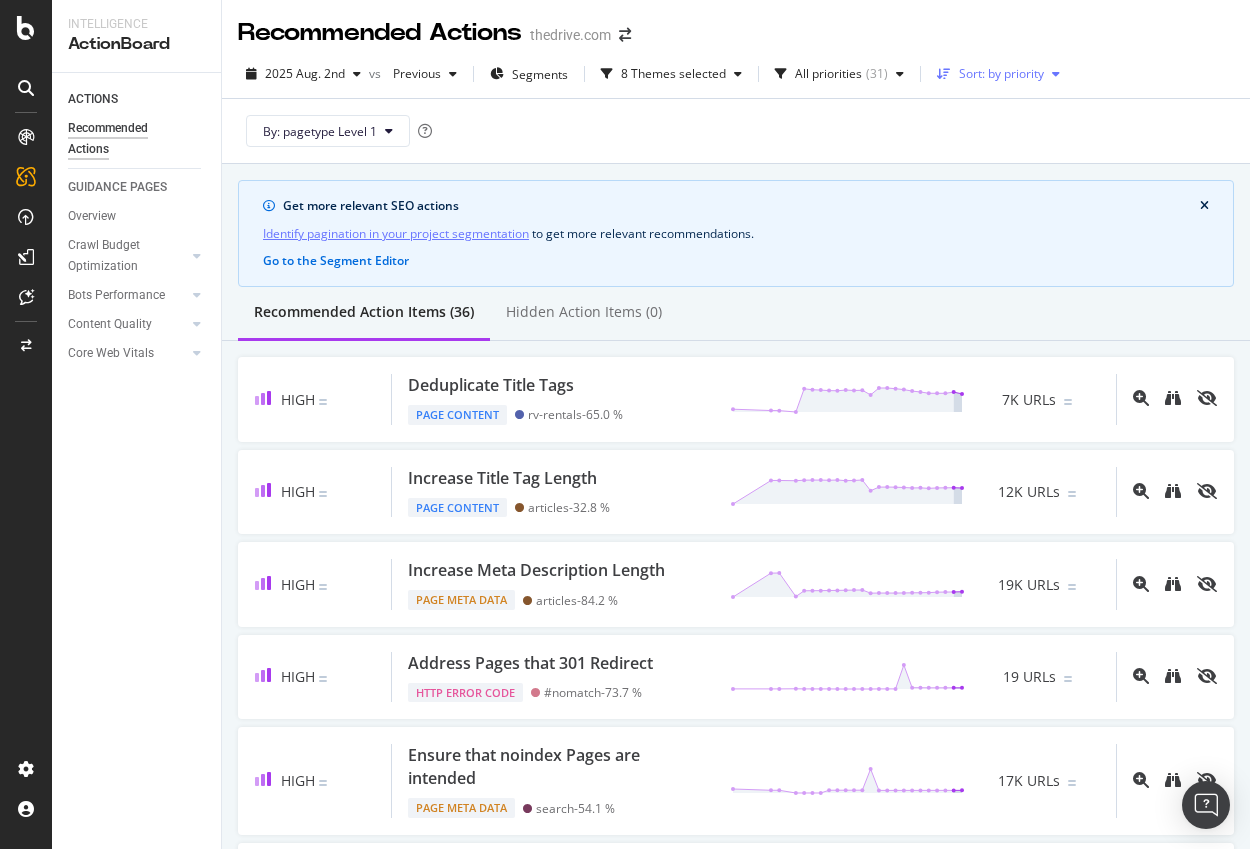 click on "Sort: by priority" at bounding box center (1001, 74) 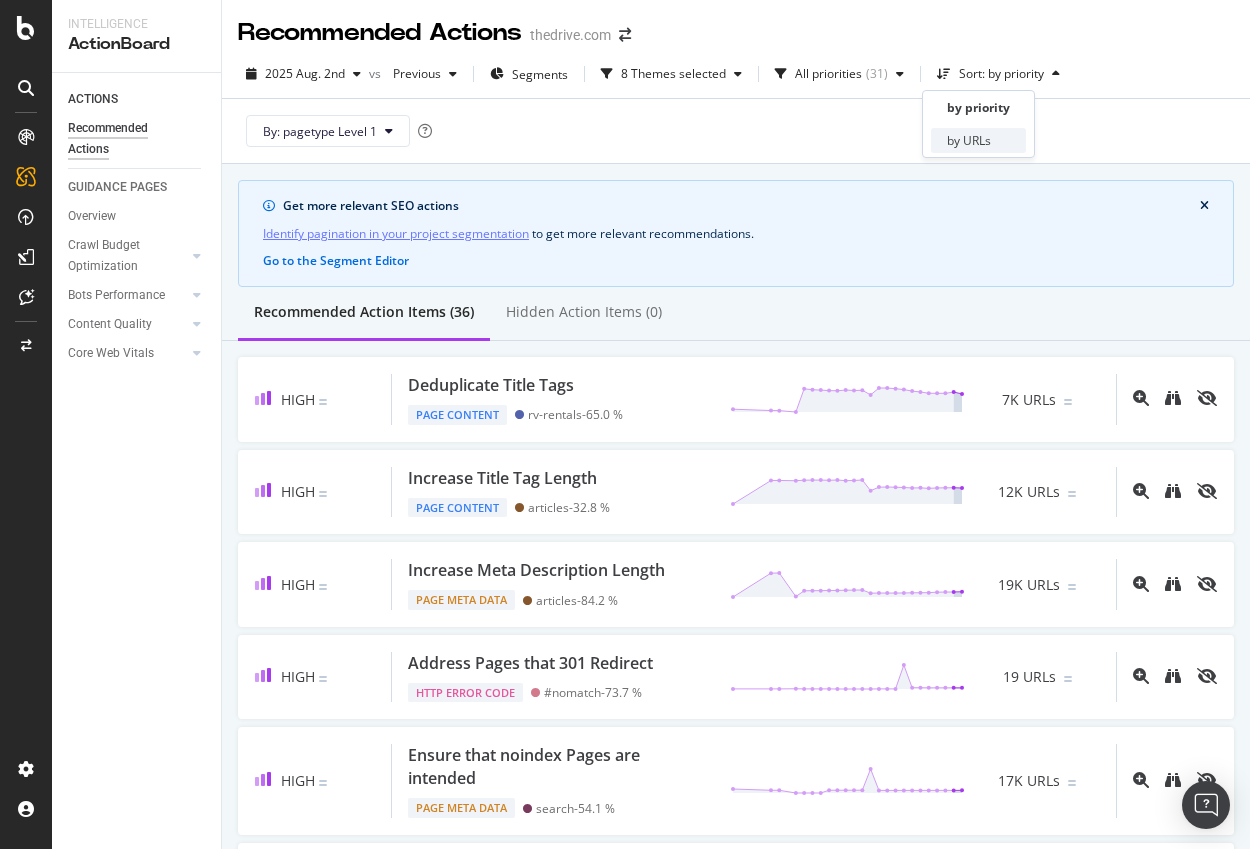 click on "by URLs" at bounding box center [969, 140] 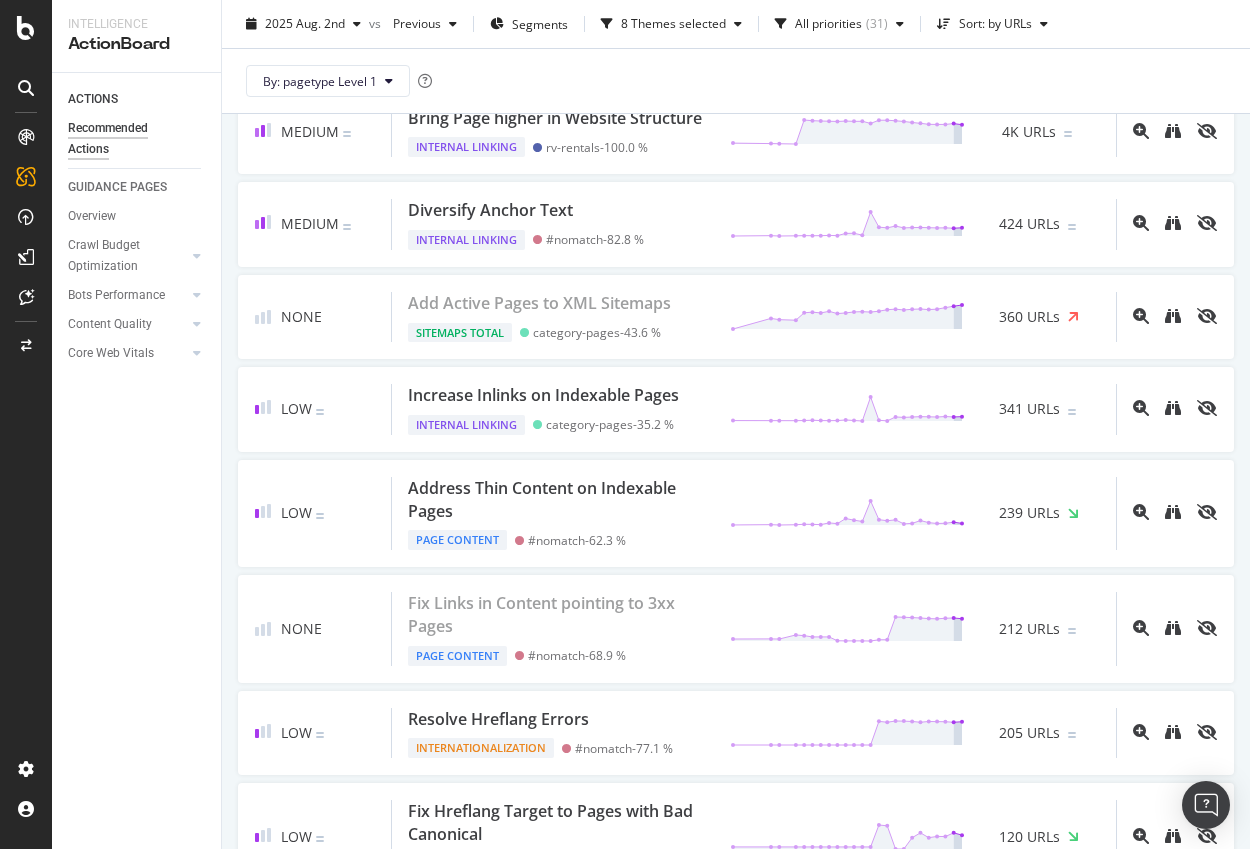 scroll, scrollTop: 1270, scrollLeft: 0, axis: vertical 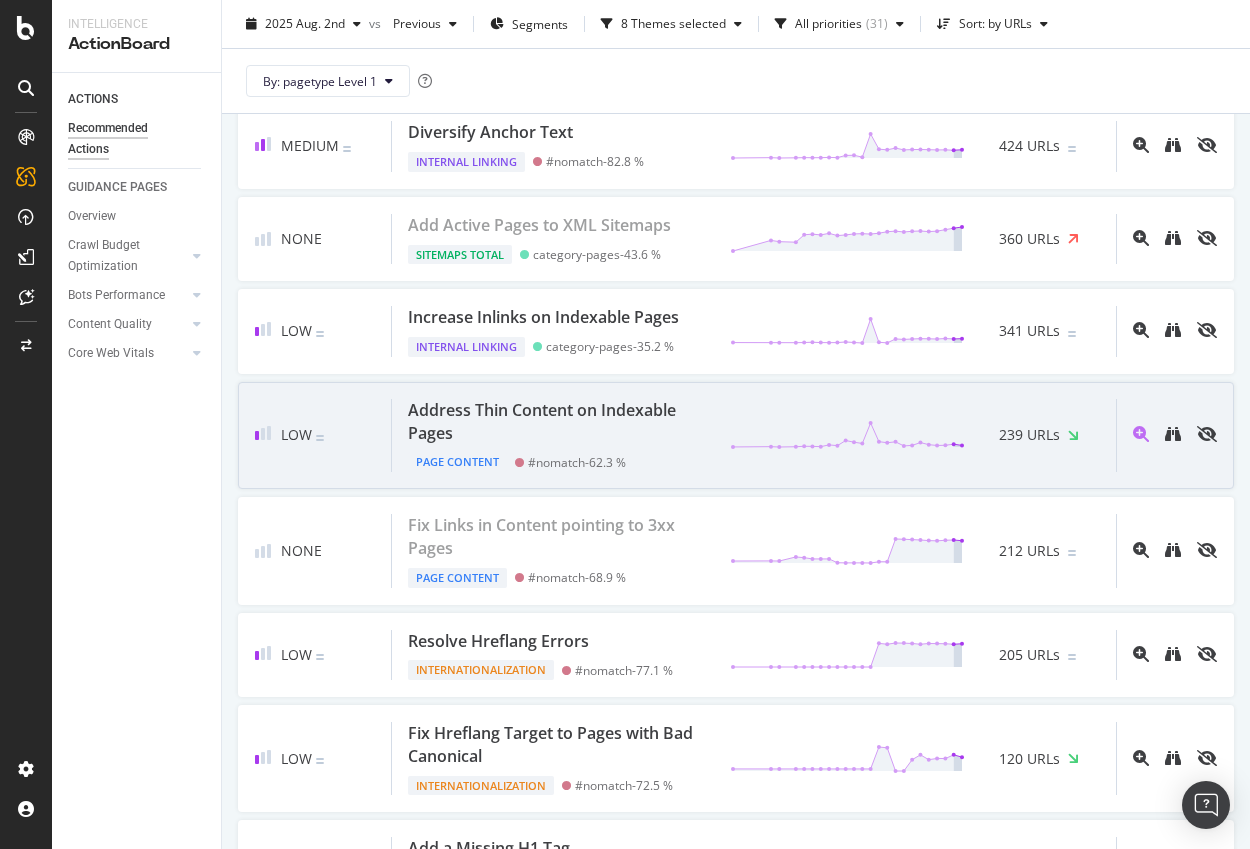 click on "Address Thin Content on Indexable Pages" at bounding box center [557, 422] 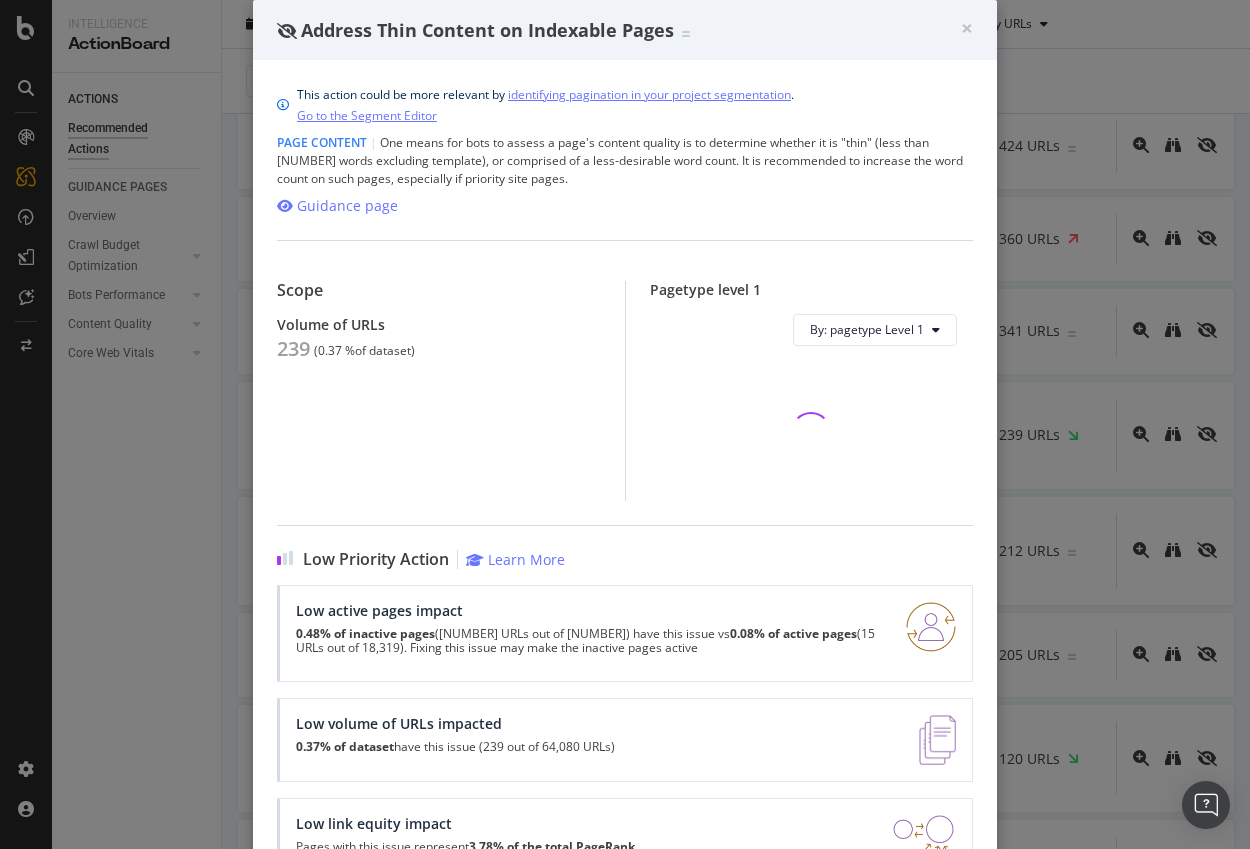 scroll, scrollTop: 121, scrollLeft: 0, axis: vertical 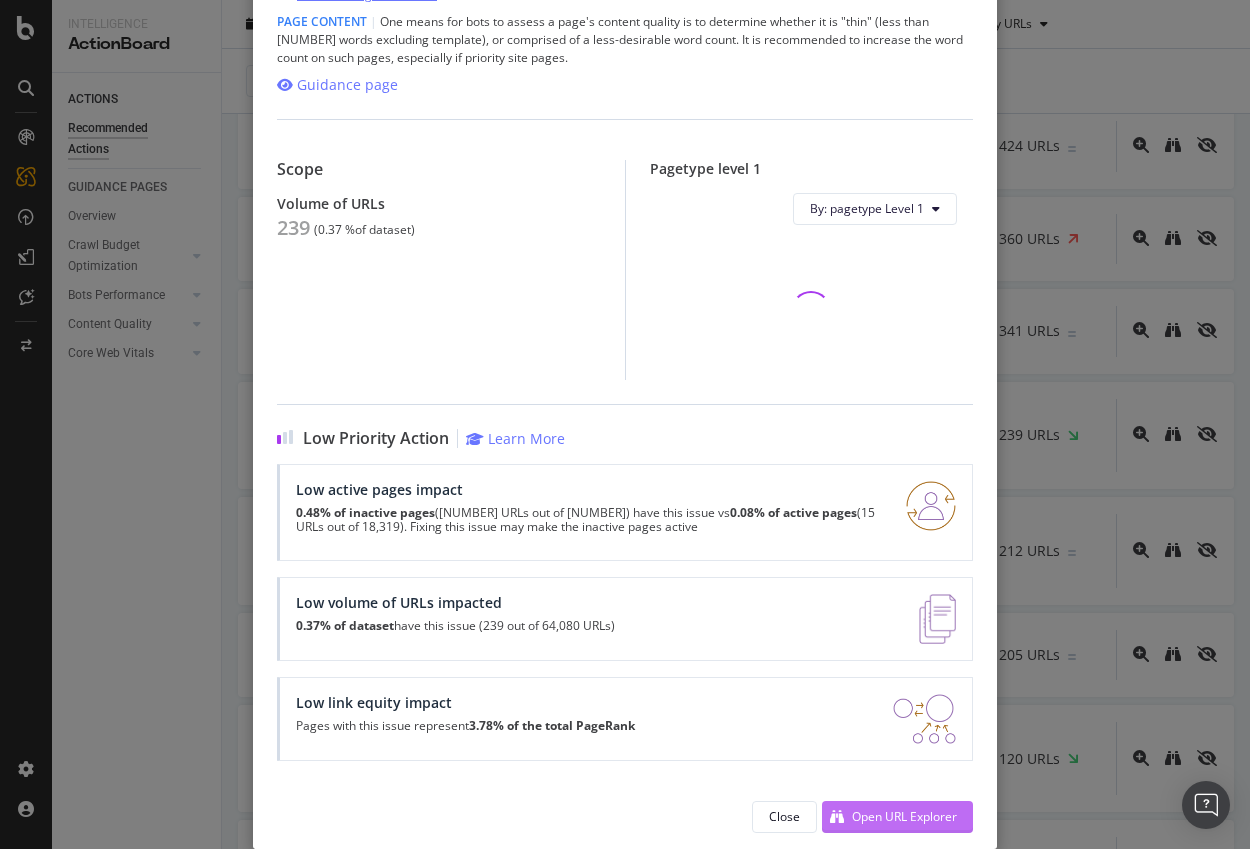 click on "Open URL Explorer" at bounding box center [904, 816] 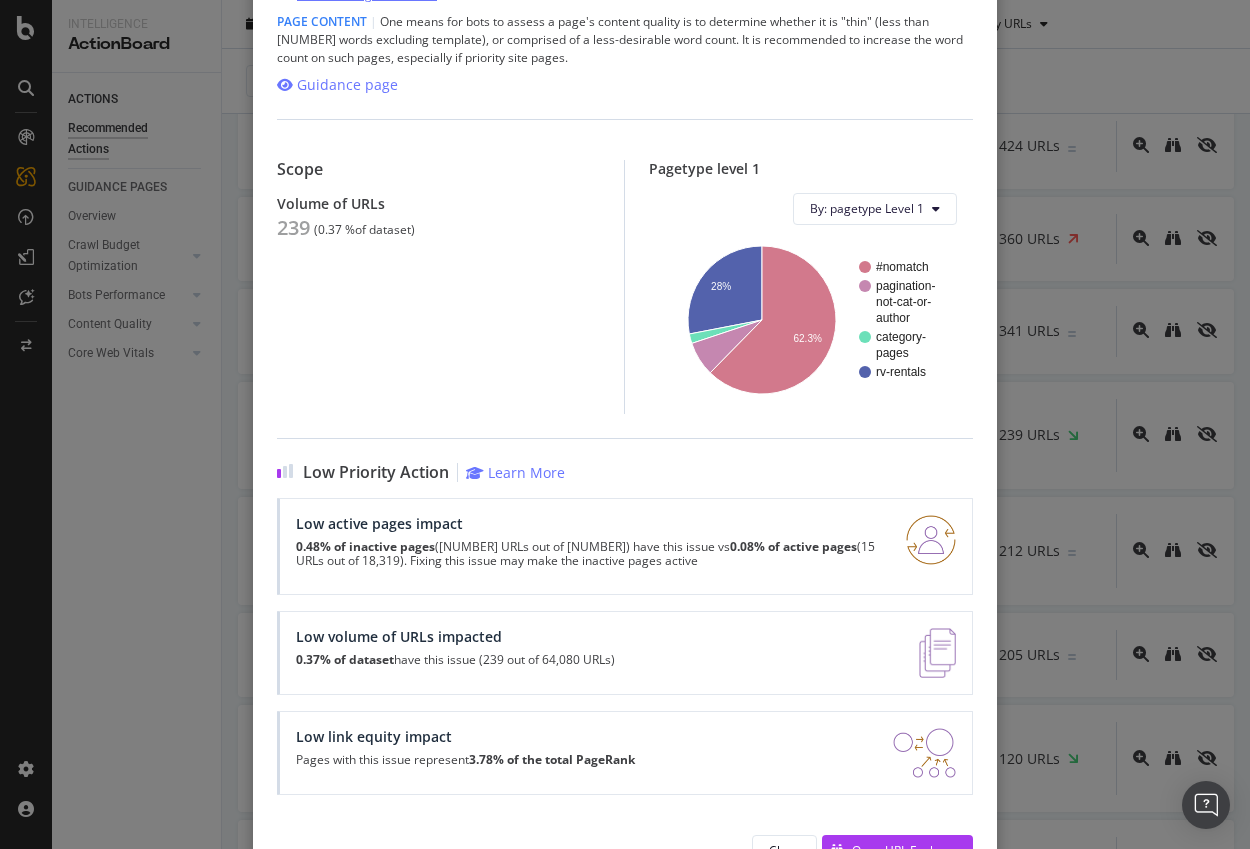 scroll, scrollTop: 0, scrollLeft: 0, axis: both 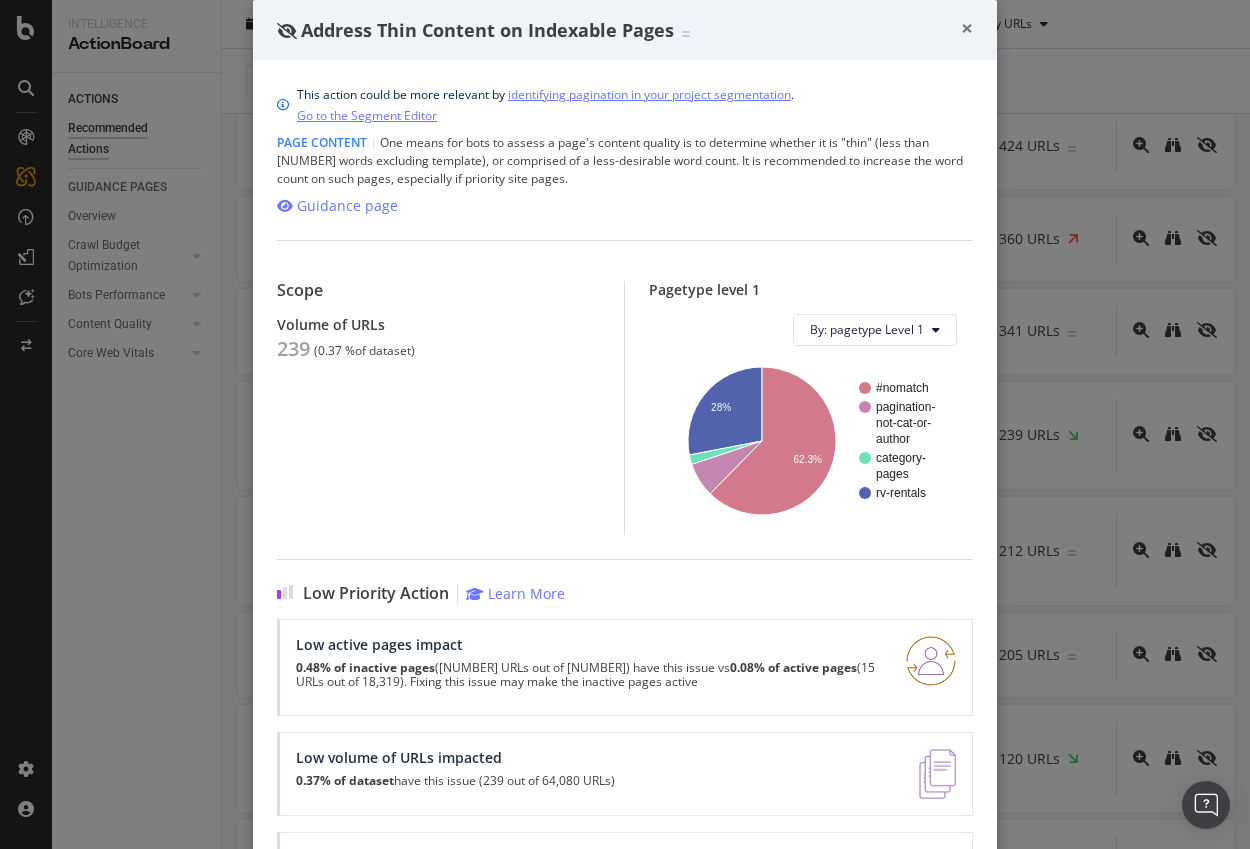 click on "×" at bounding box center (967, 28) 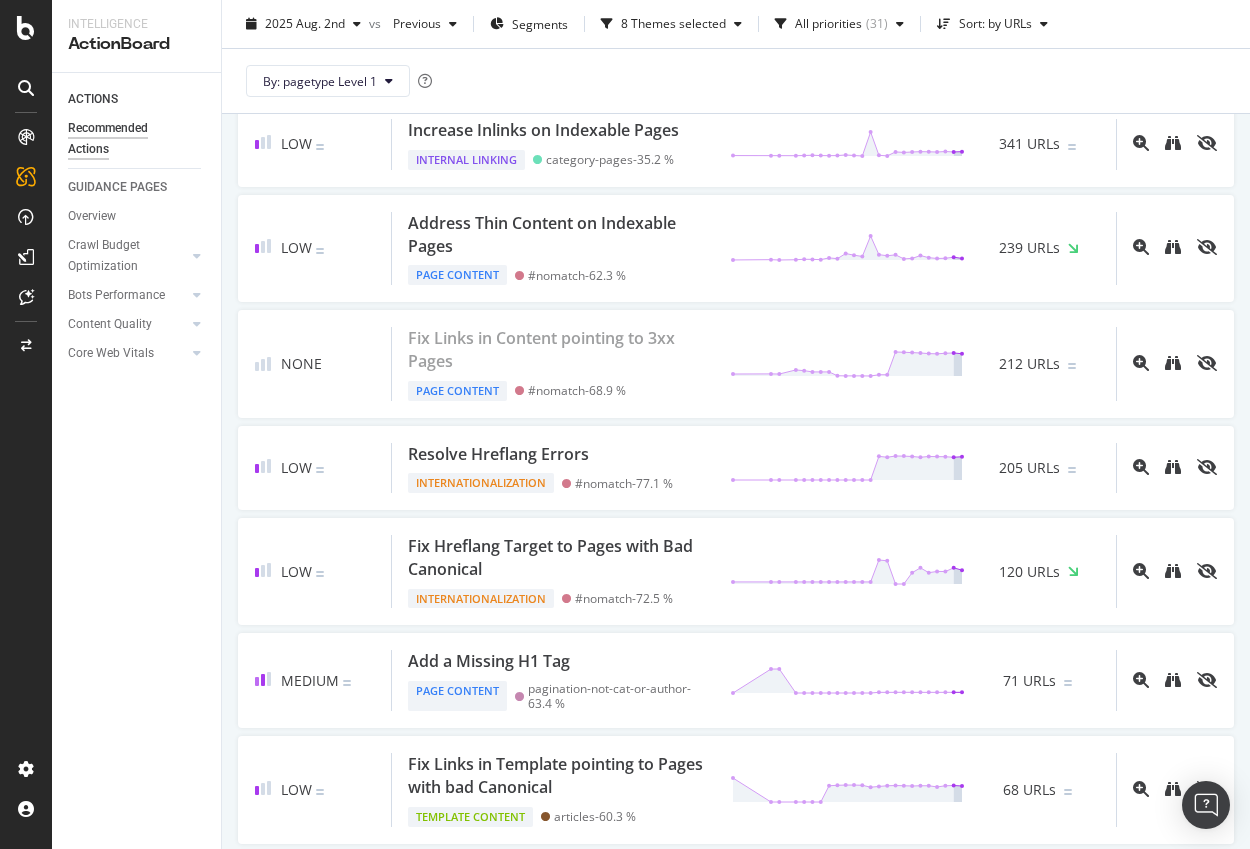 scroll, scrollTop: 1489, scrollLeft: 0, axis: vertical 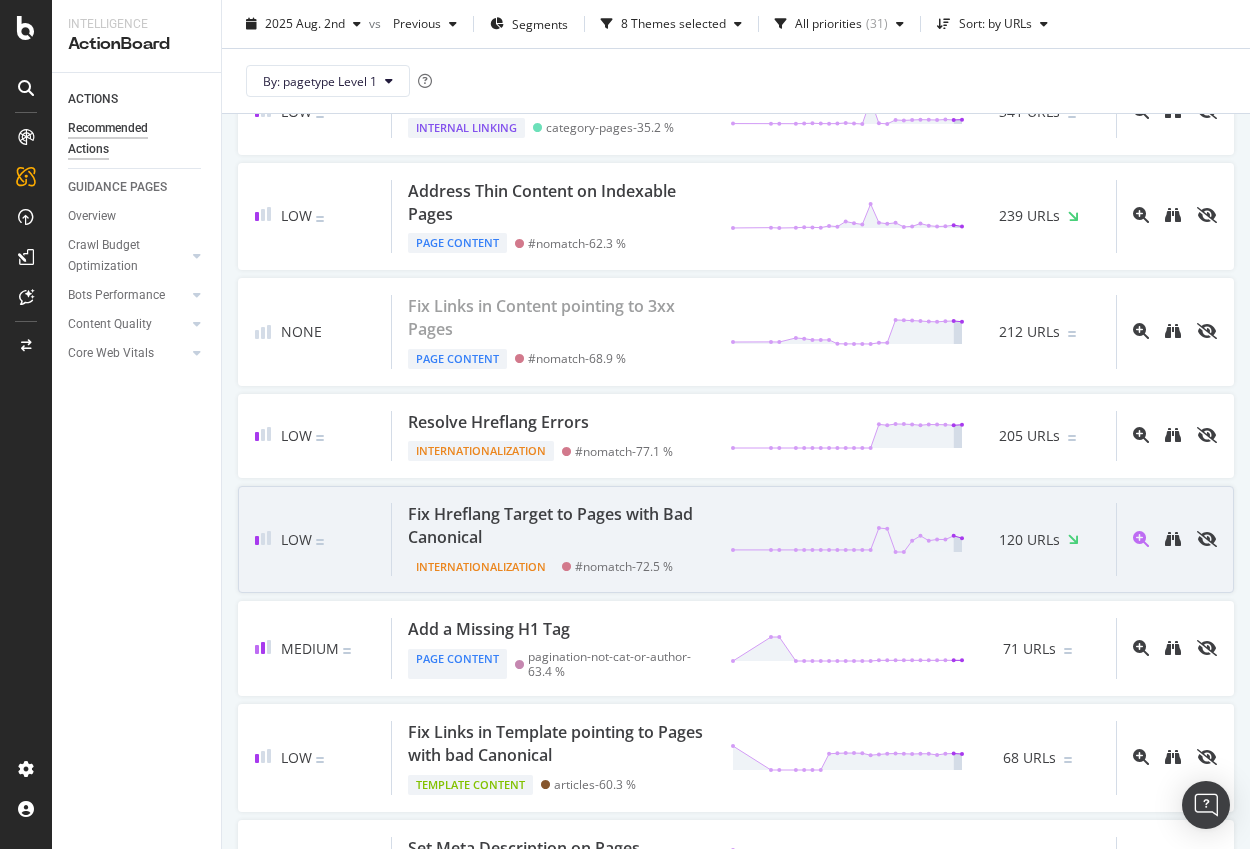 click on "Fix Hreflang Target to Pages with Bad Canonical" at bounding box center [557, 526] 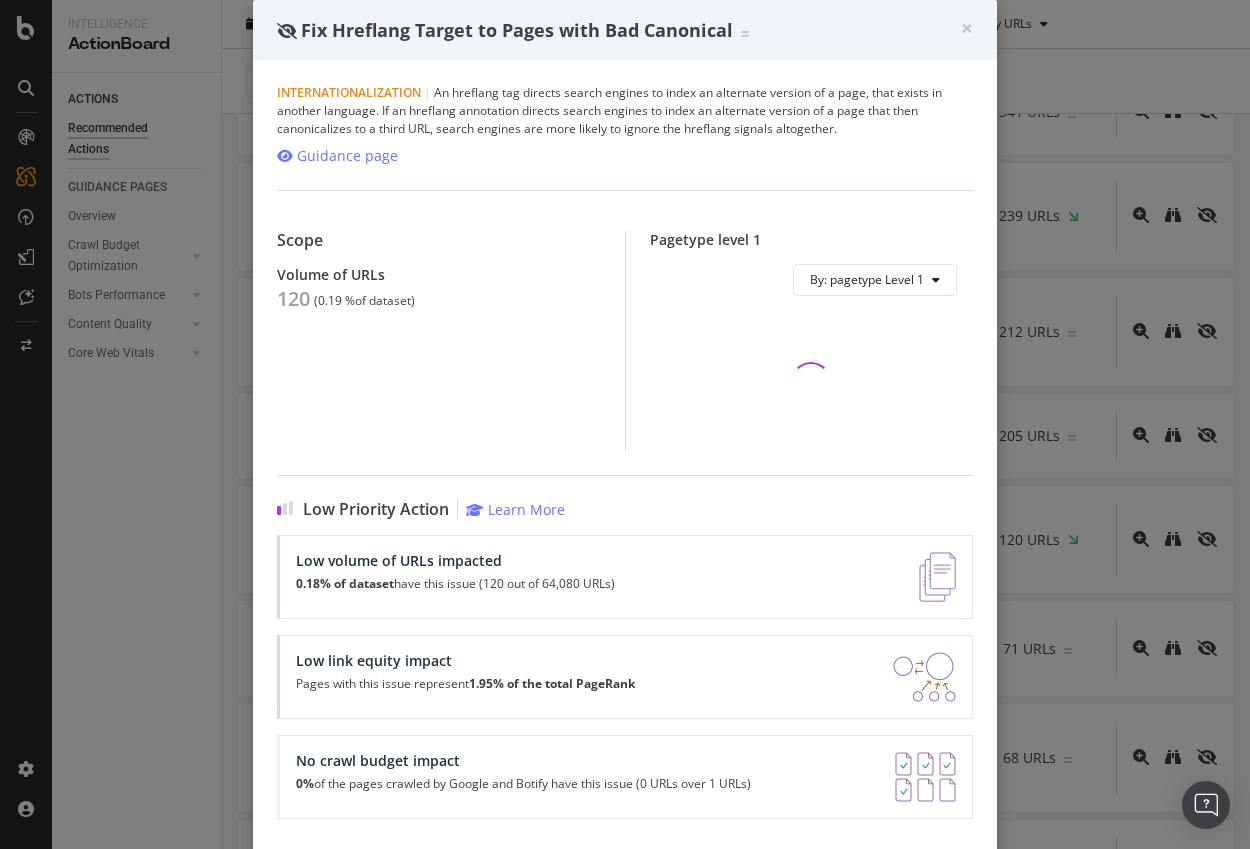 scroll, scrollTop: 58, scrollLeft: 0, axis: vertical 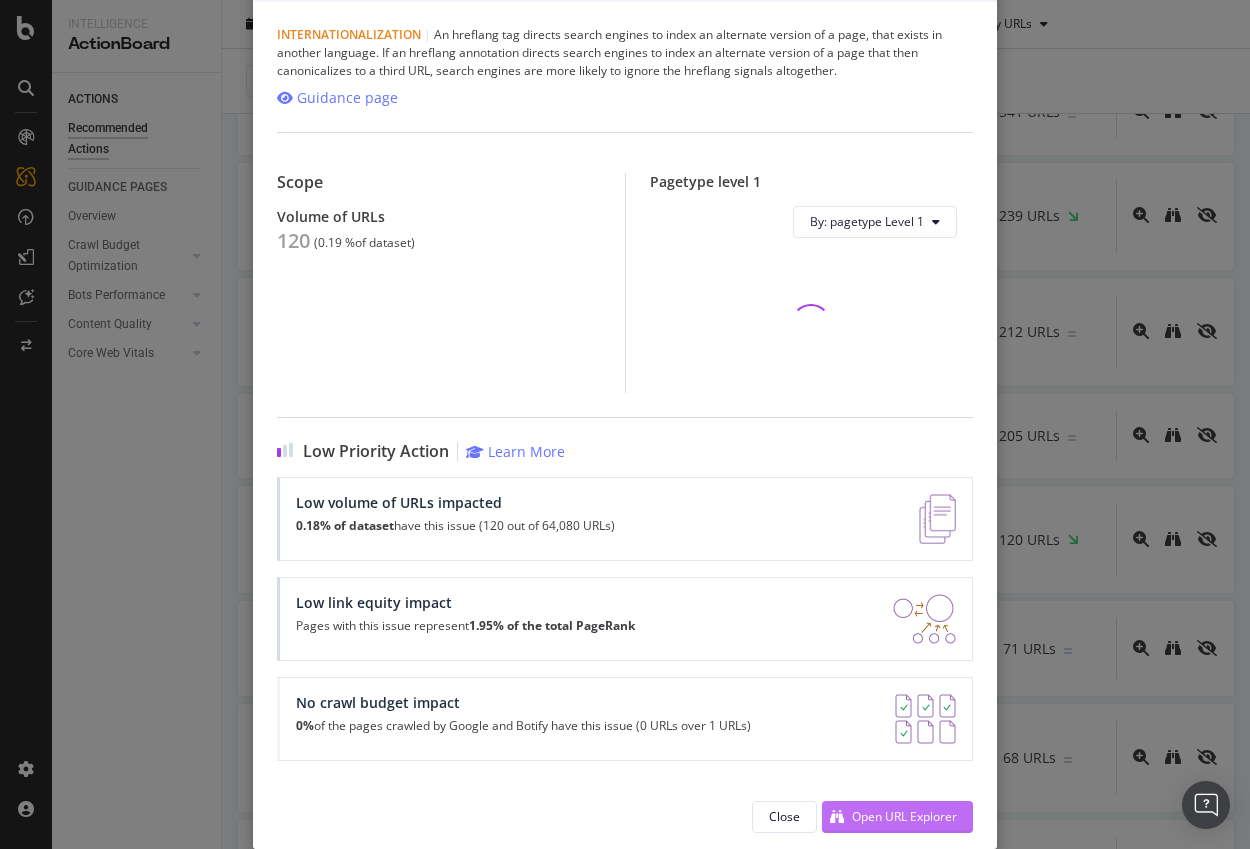 click on "Open URL Explorer" at bounding box center [889, 817] 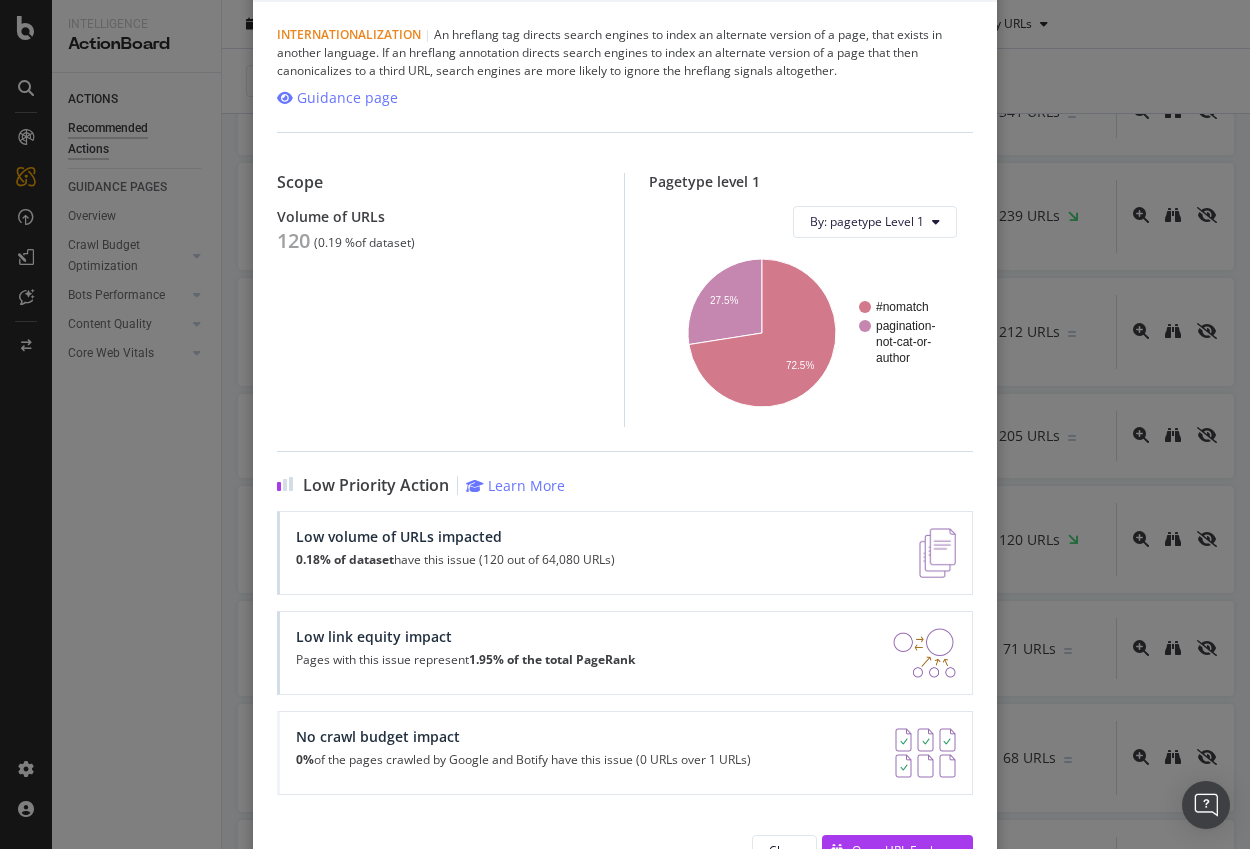 scroll, scrollTop: 0, scrollLeft: 0, axis: both 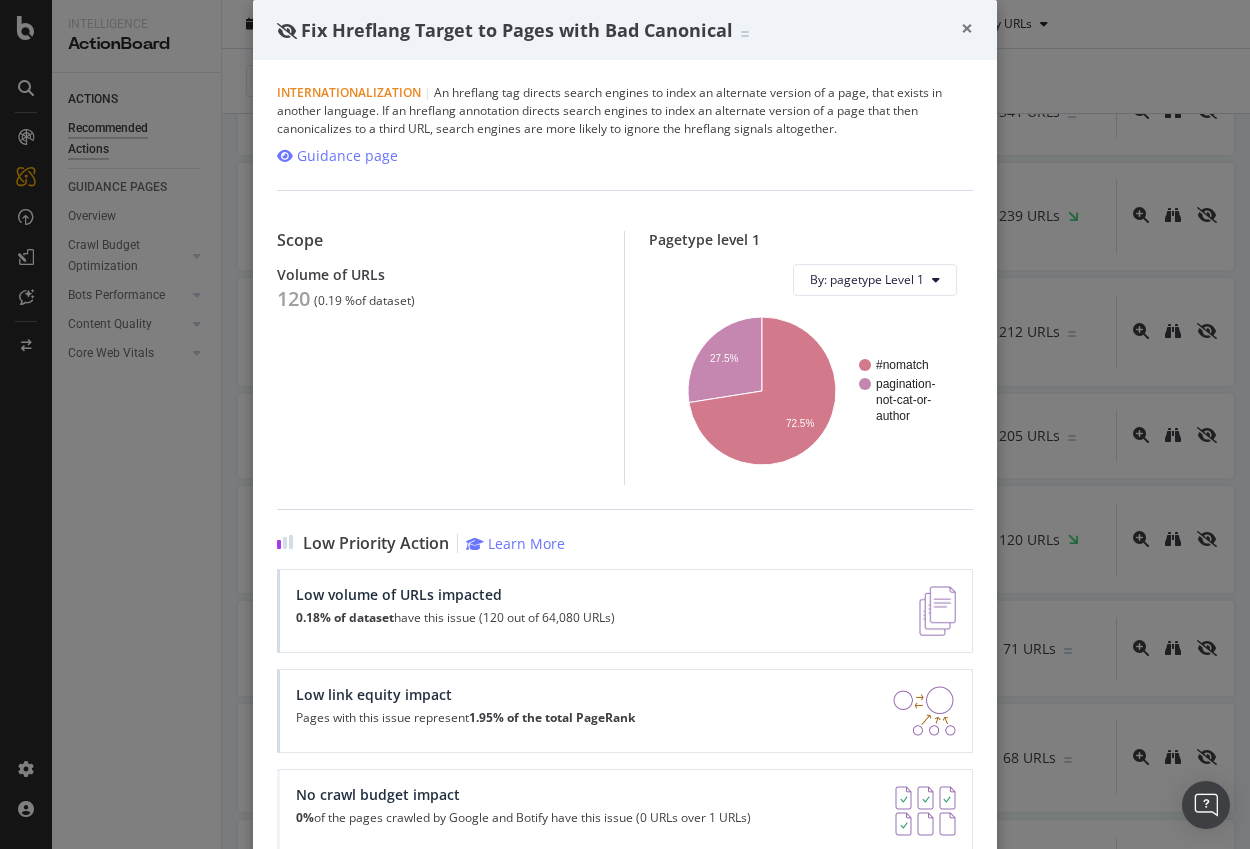 click on "×" at bounding box center (967, 28) 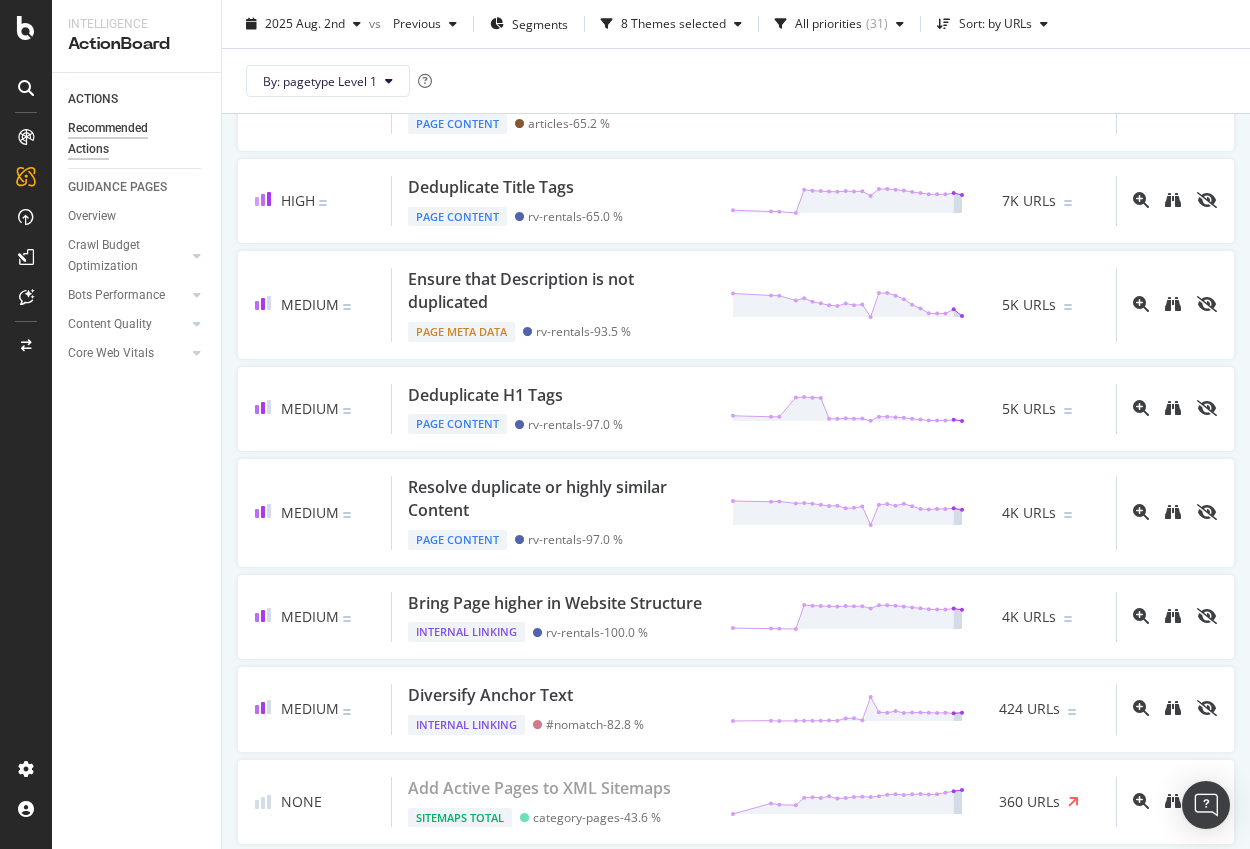 scroll, scrollTop: 0, scrollLeft: 0, axis: both 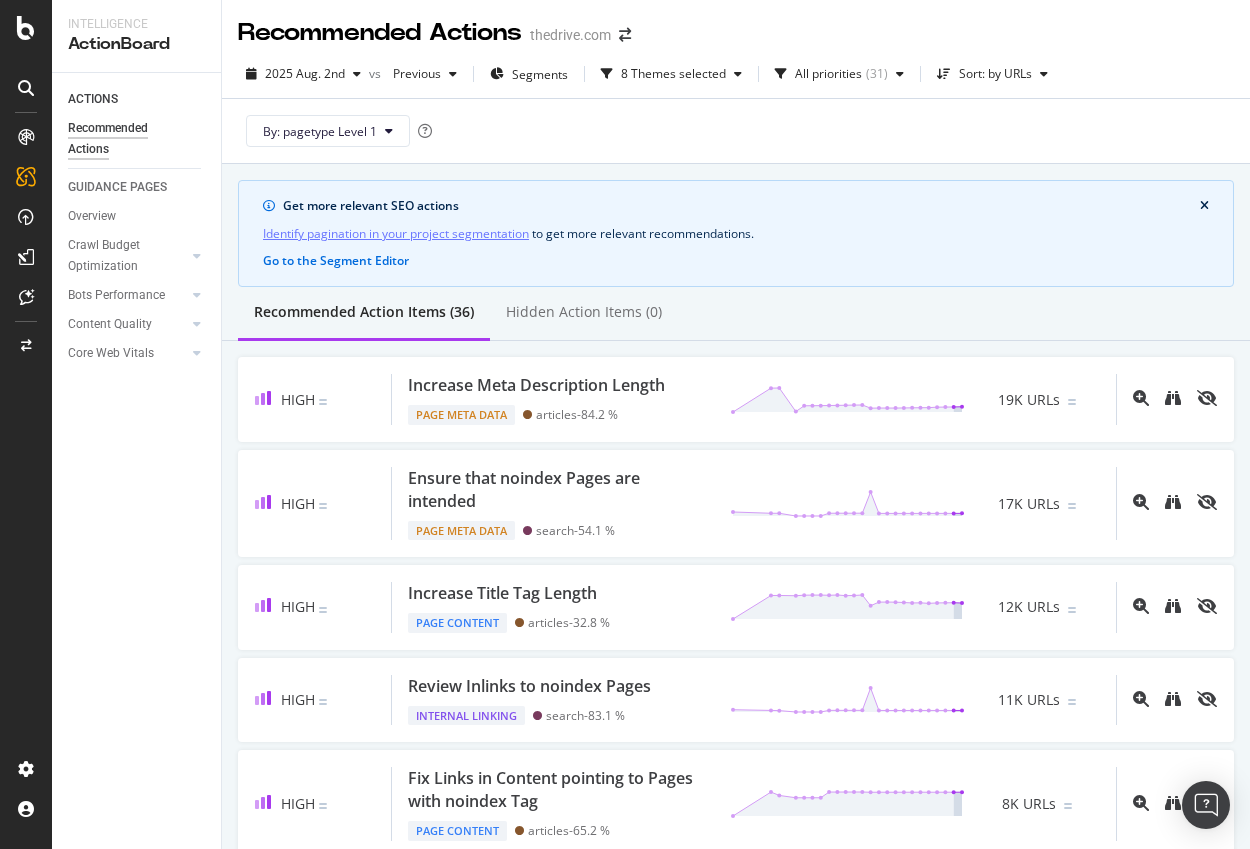 click on "Recommended Actions thedrive.com" at bounding box center (444, 33) 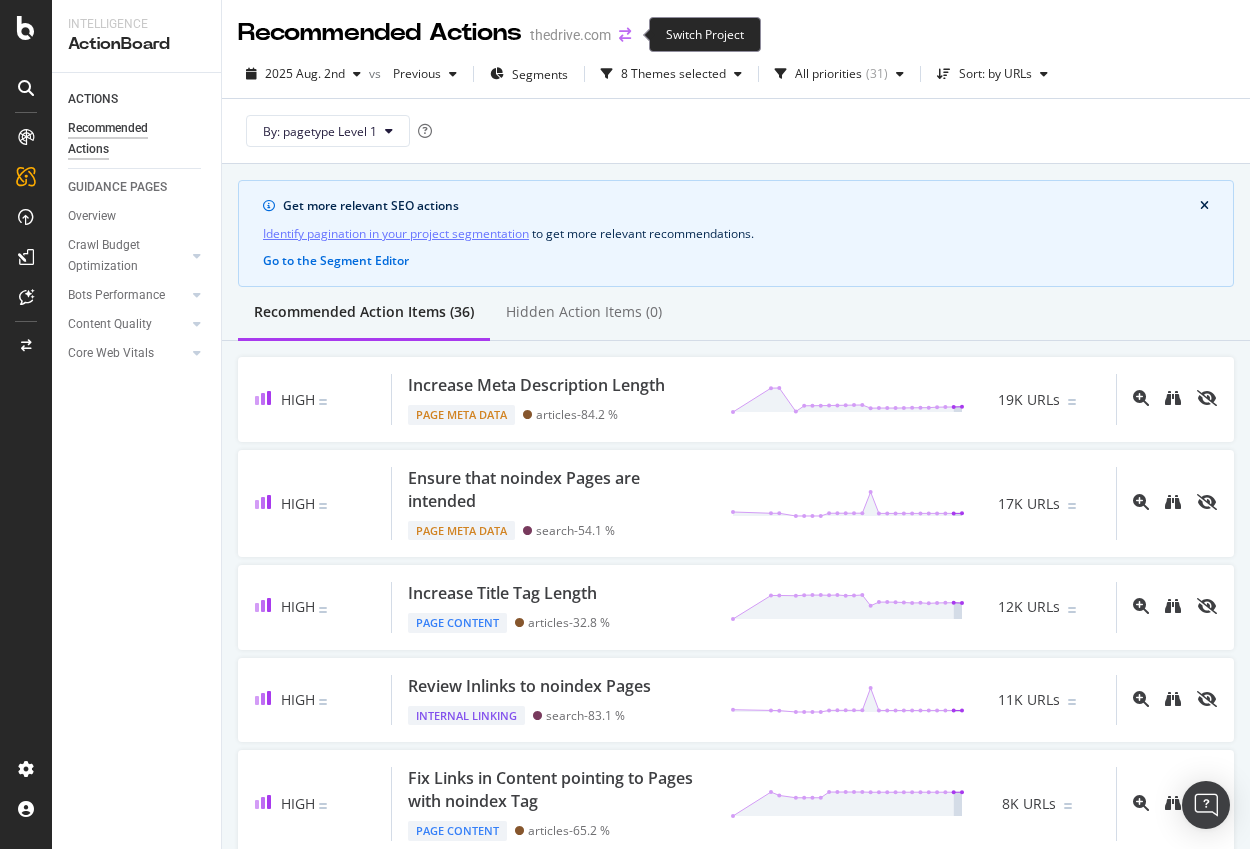 click at bounding box center [625, 35] 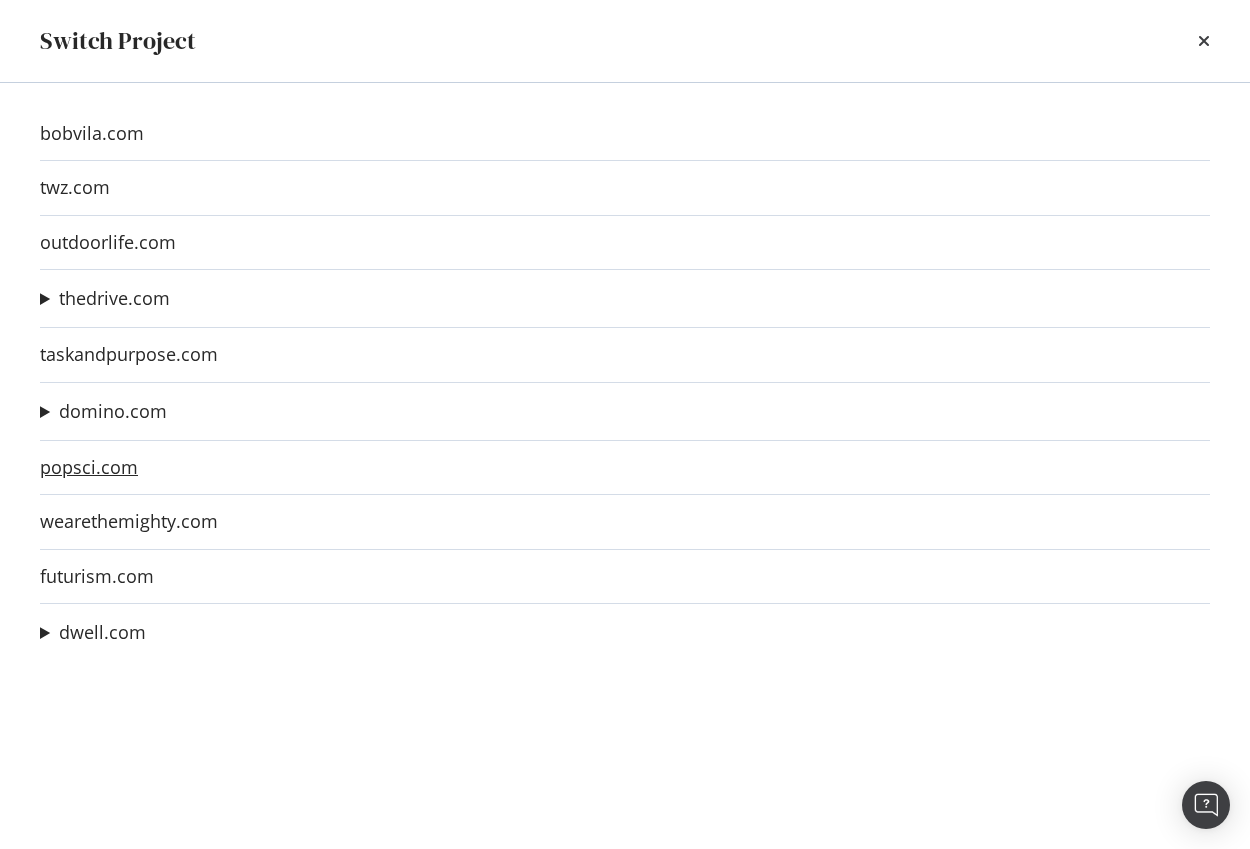 click on "popsci.com" at bounding box center [89, 467] 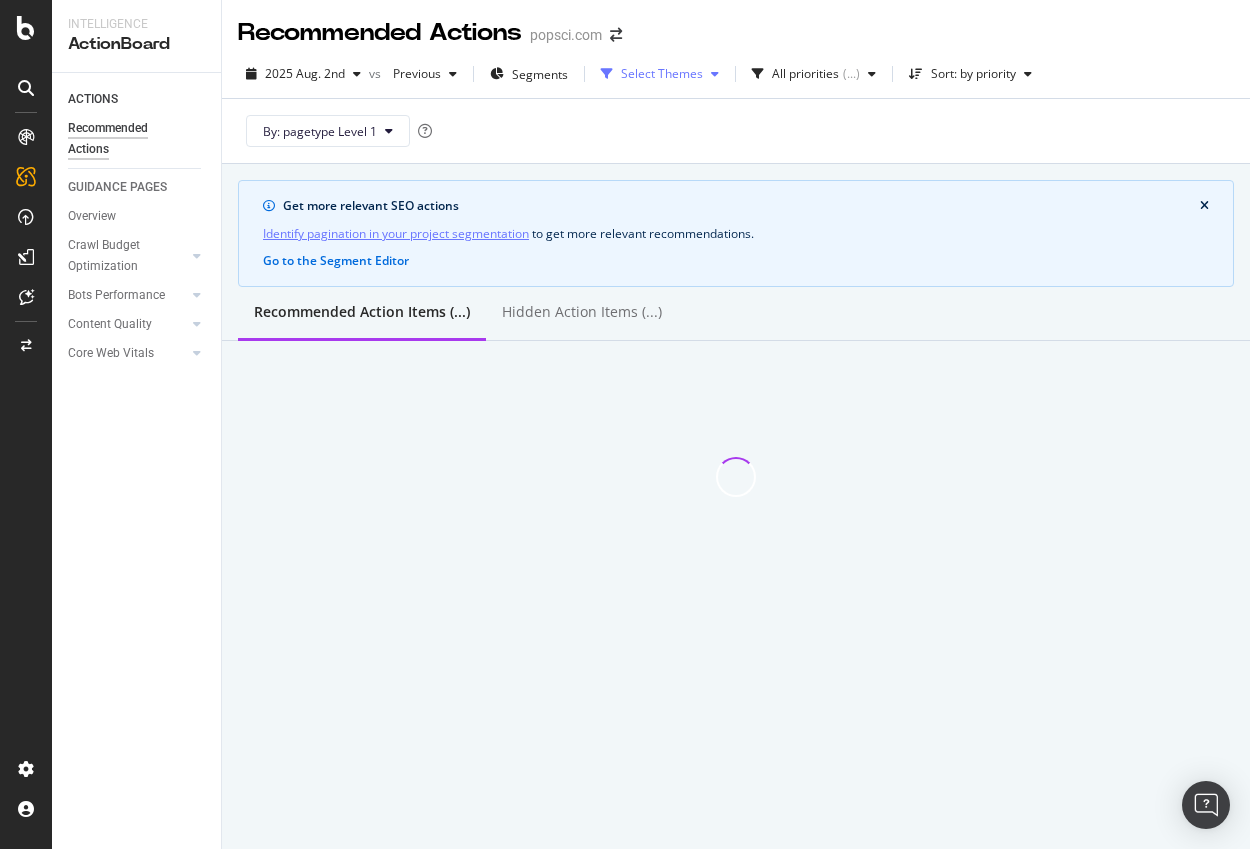 click on "Select Themes" at bounding box center (660, 74) 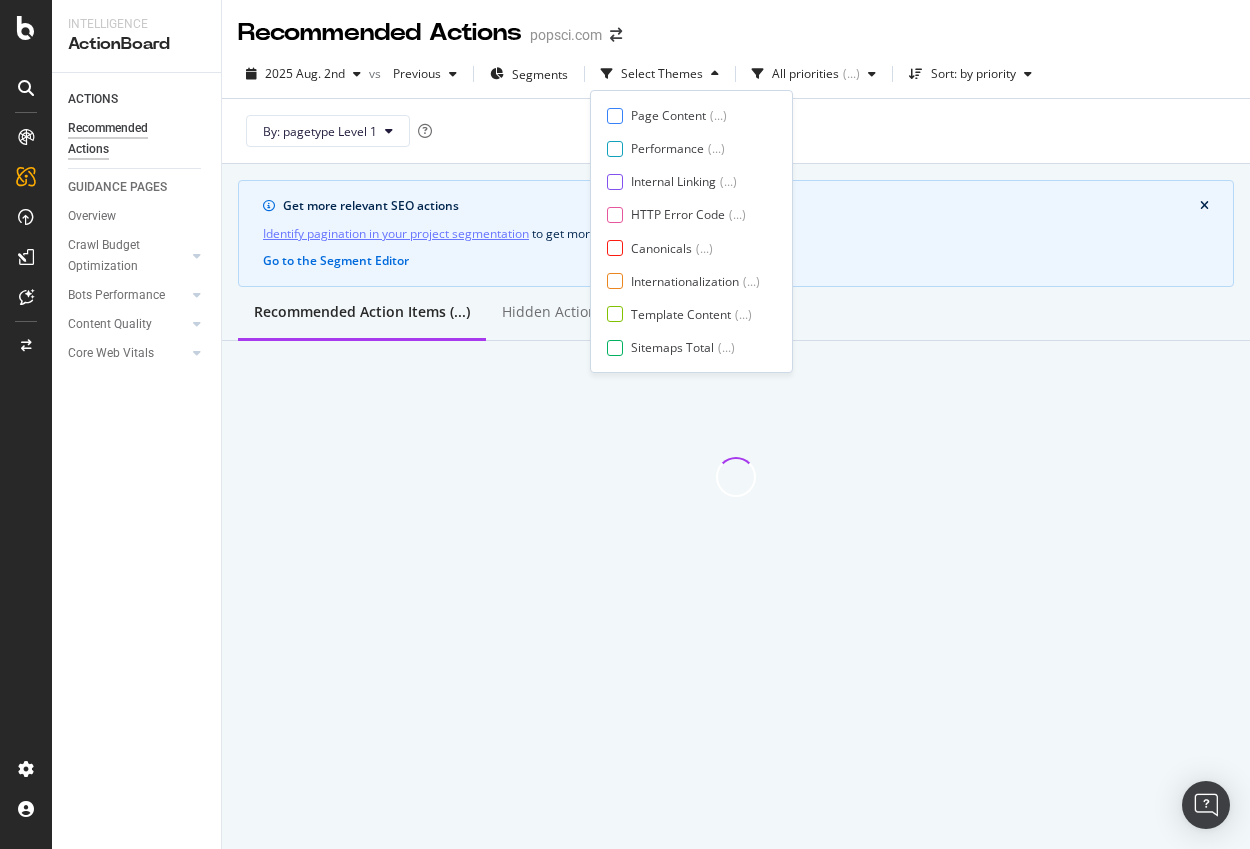click on "Page Content ( ... ) Performance ( ... ) Internal Linking ( ... ) HTTP Error Code ( ... ) Canonicals ( ... ) Internationalization ( ... ) Template Content ( ... ) Sitemaps Total ( ... ) Page Meta Data ( ... )" at bounding box center (691, 231) 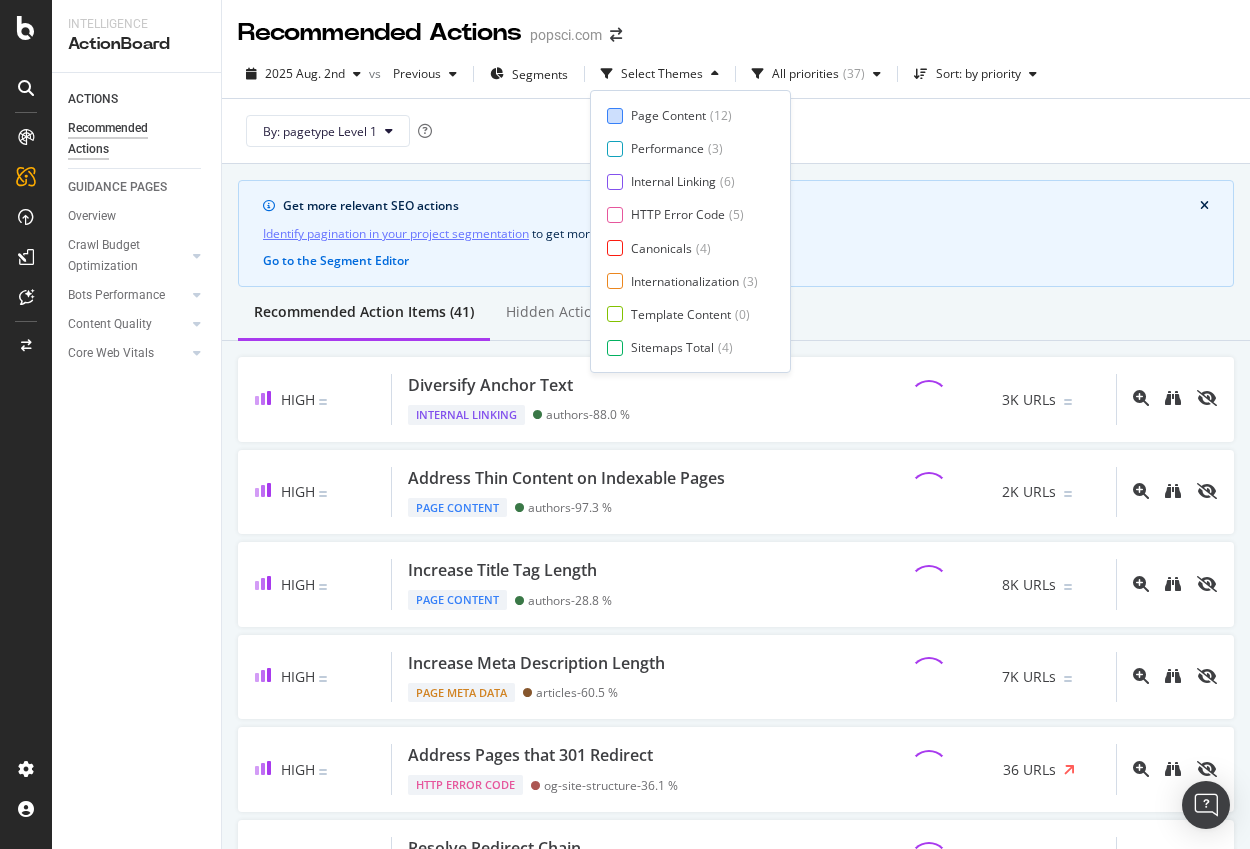 click on "Page Content" at bounding box center [668, 115] 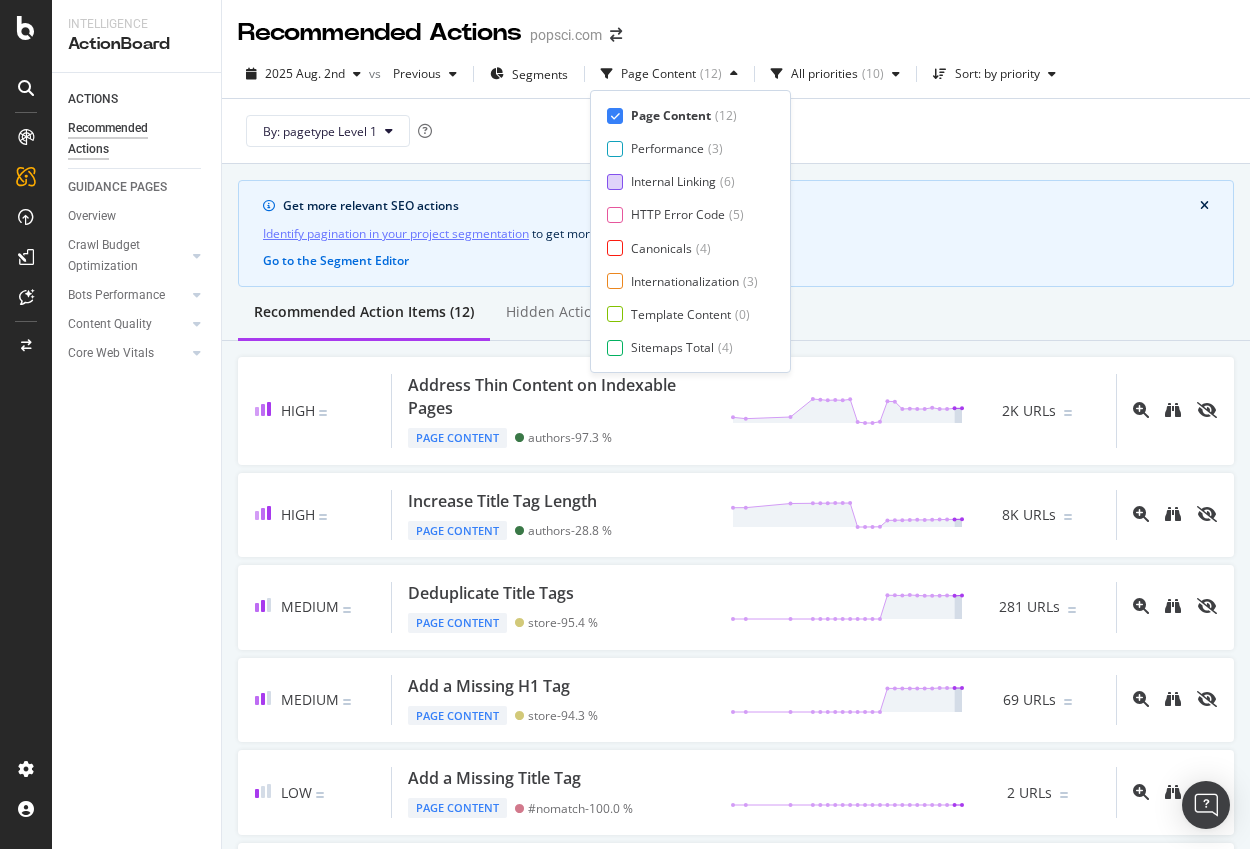 click on "Internal Linking" at bounding box center (673, 181) 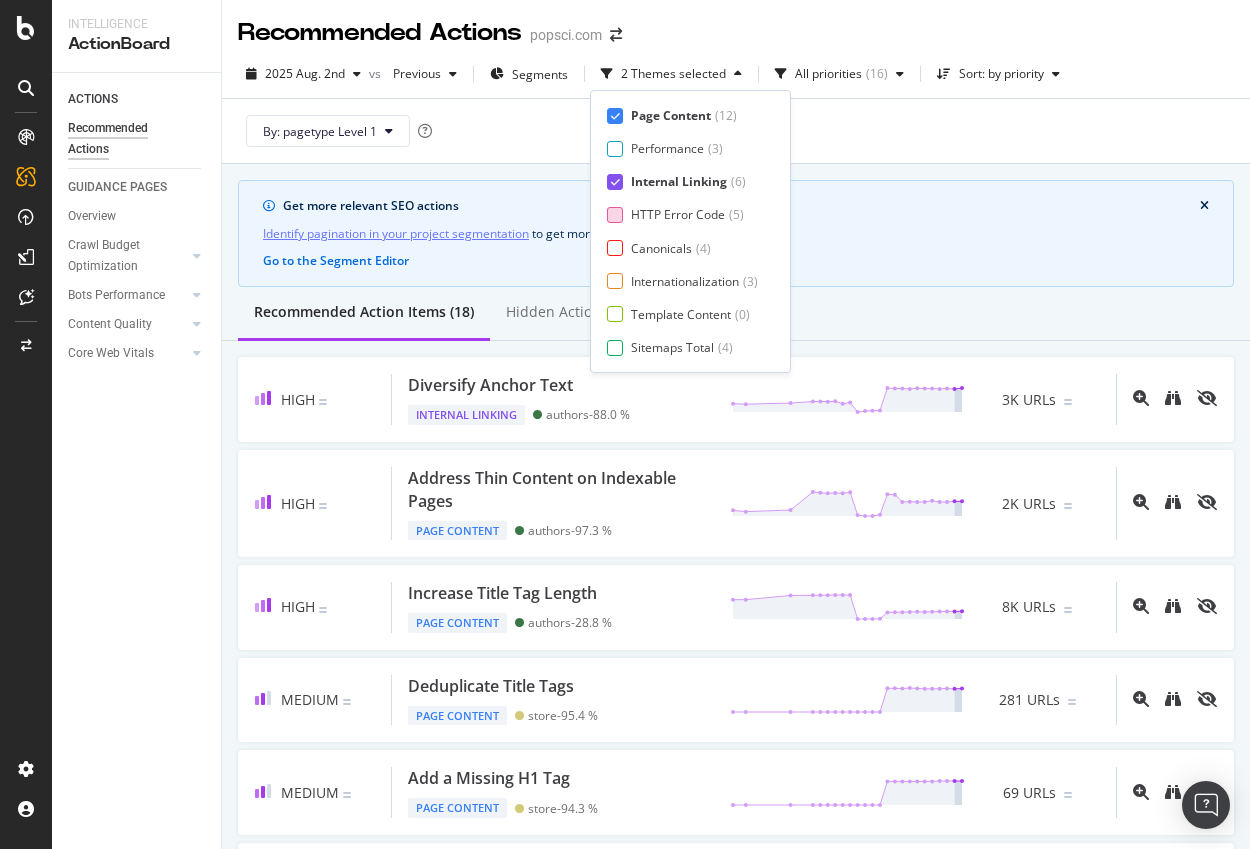 click on "HTTP Error Code" at bounding box center [678, 214] 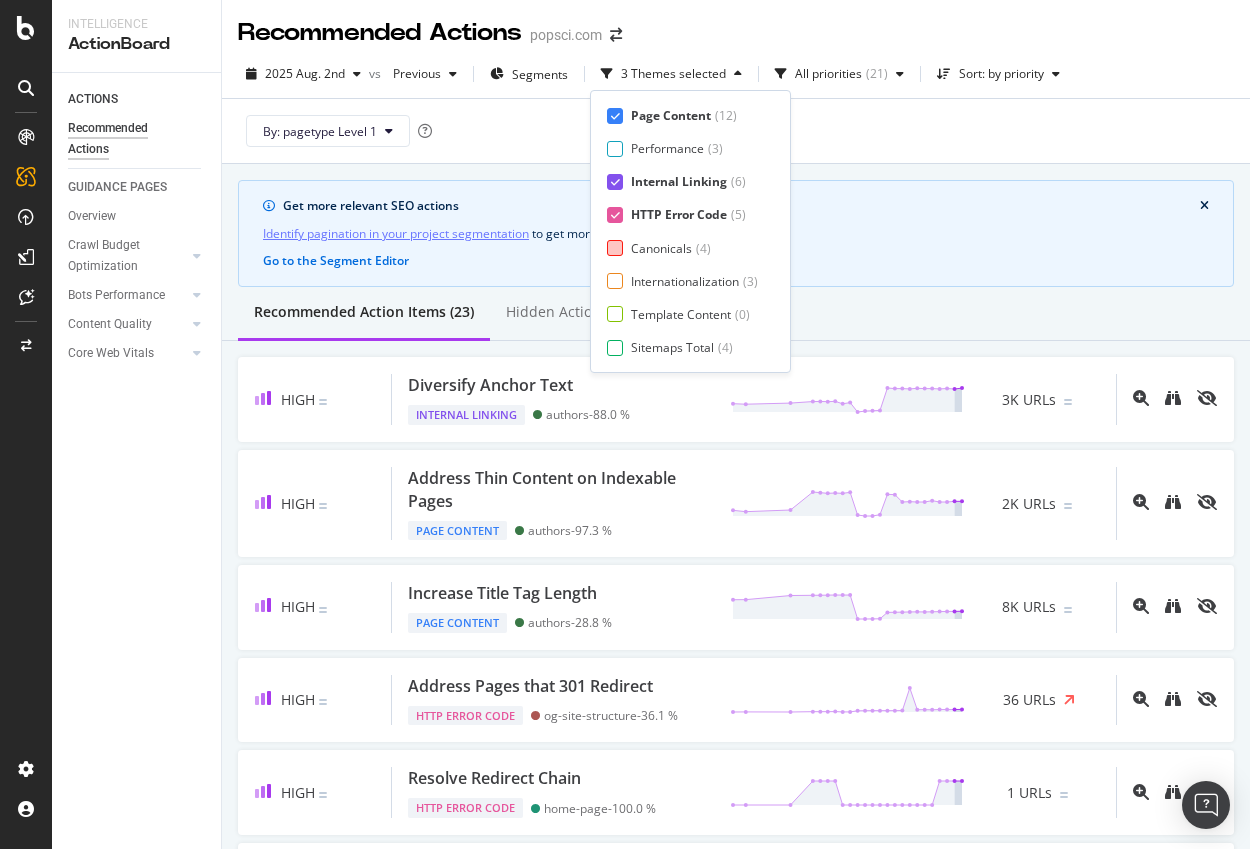 click on "Canonicals" at bounding box center [661, 248] 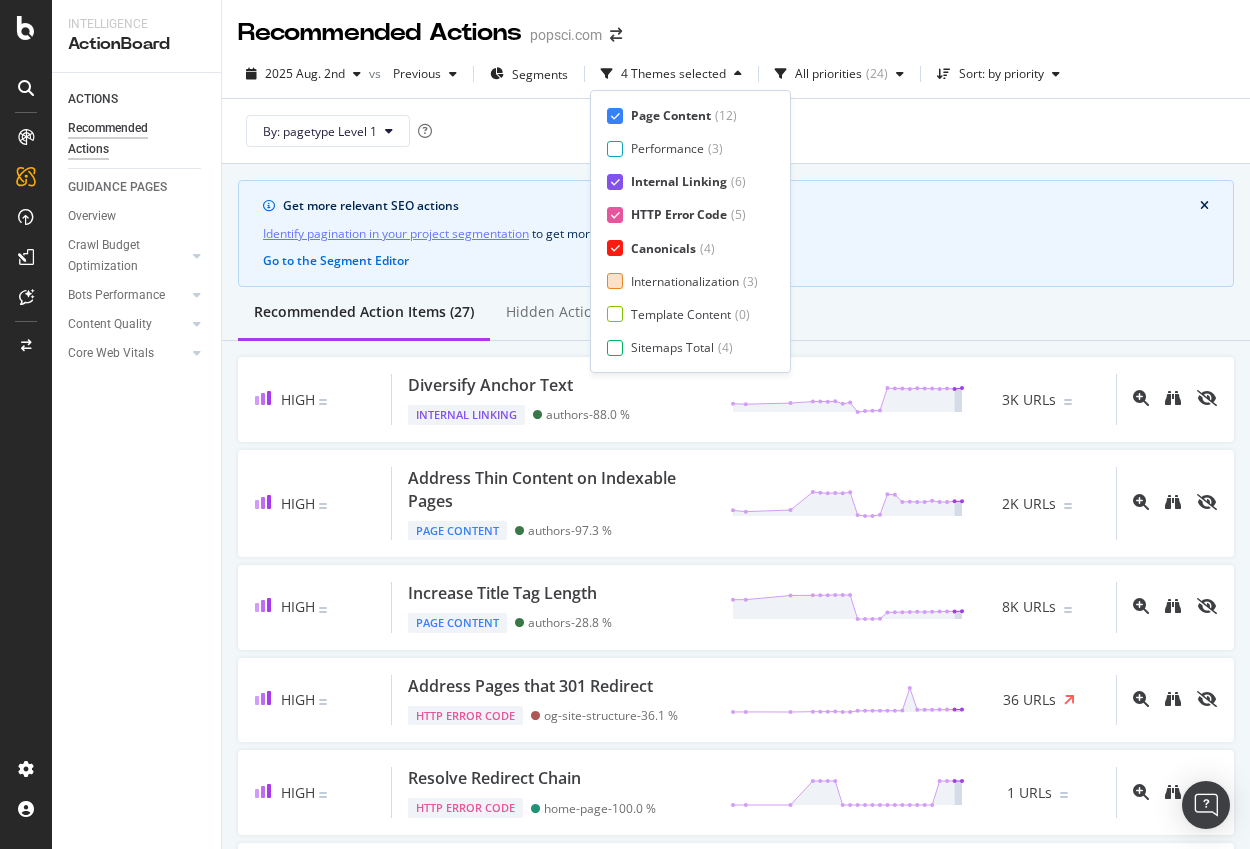 click on "Internationalization" at bounding box center (685, 281) 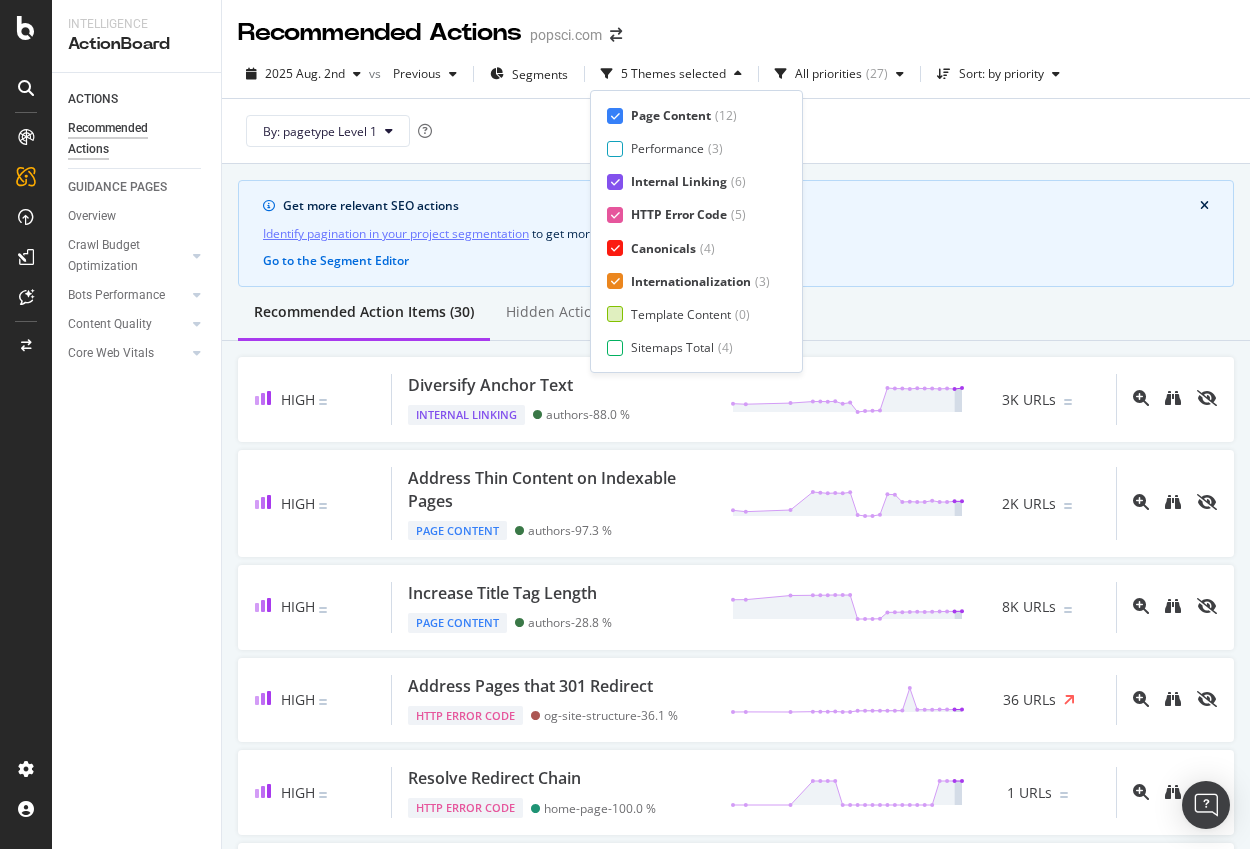 click on "Template Content" at bounding box center (681, 314) 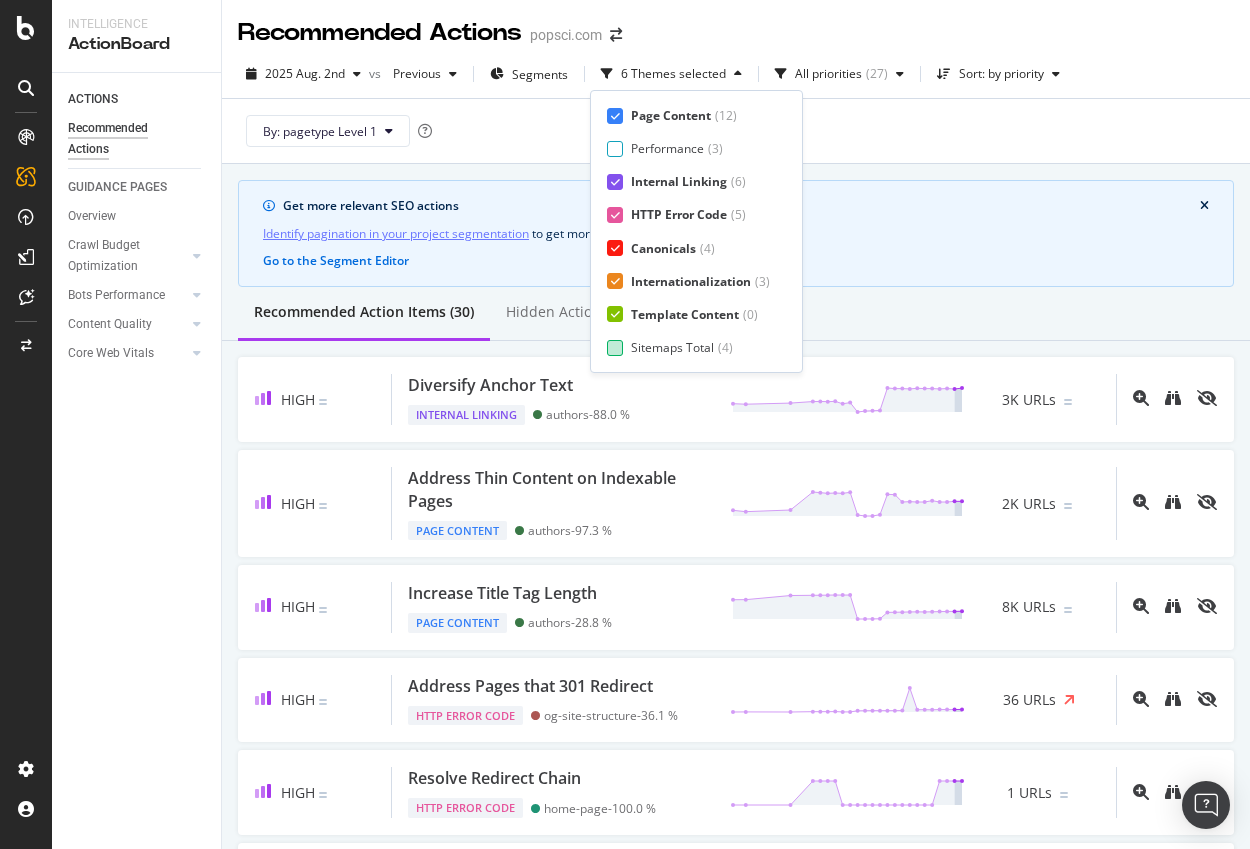 click on "Sitemaps Total" at bounding box center (672, 347) 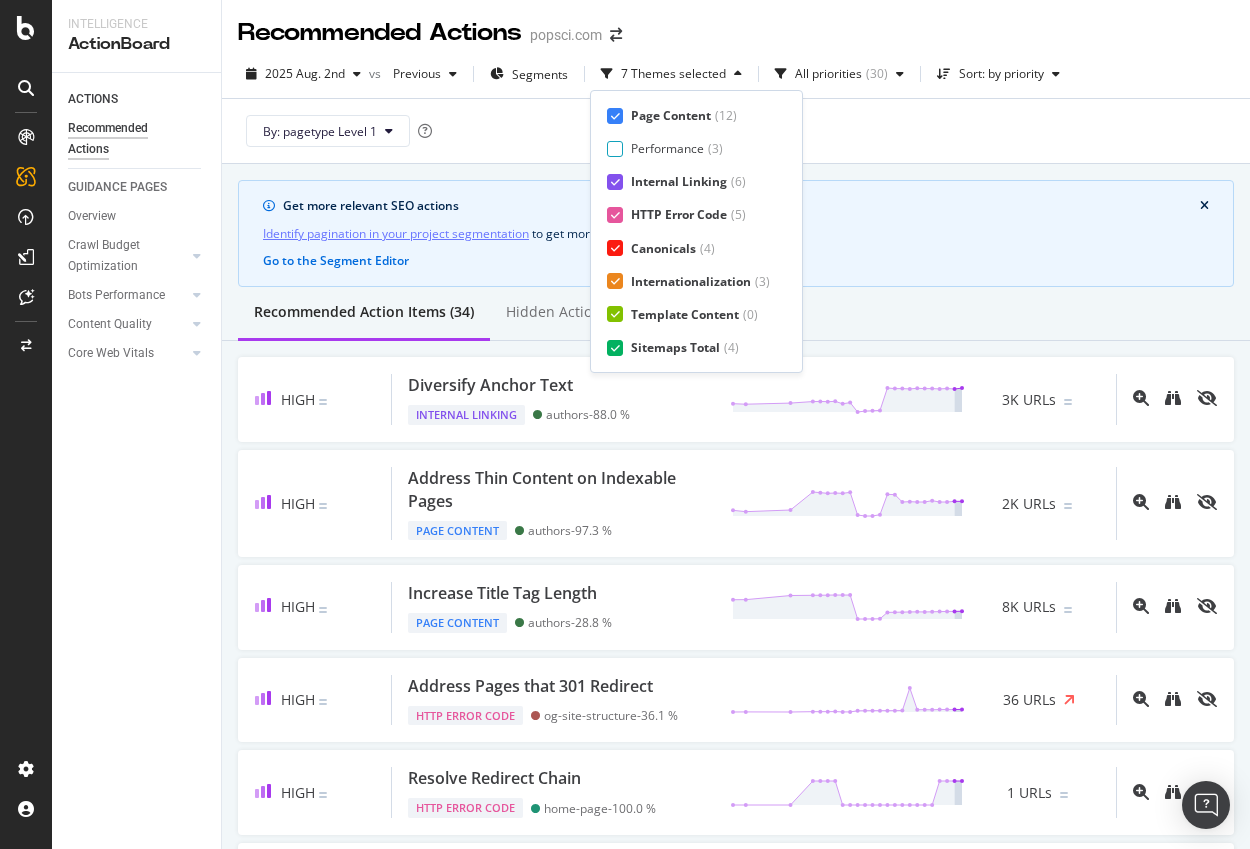 scroll, scrollTop: 33, scrollLeft: 0, axis: vertical 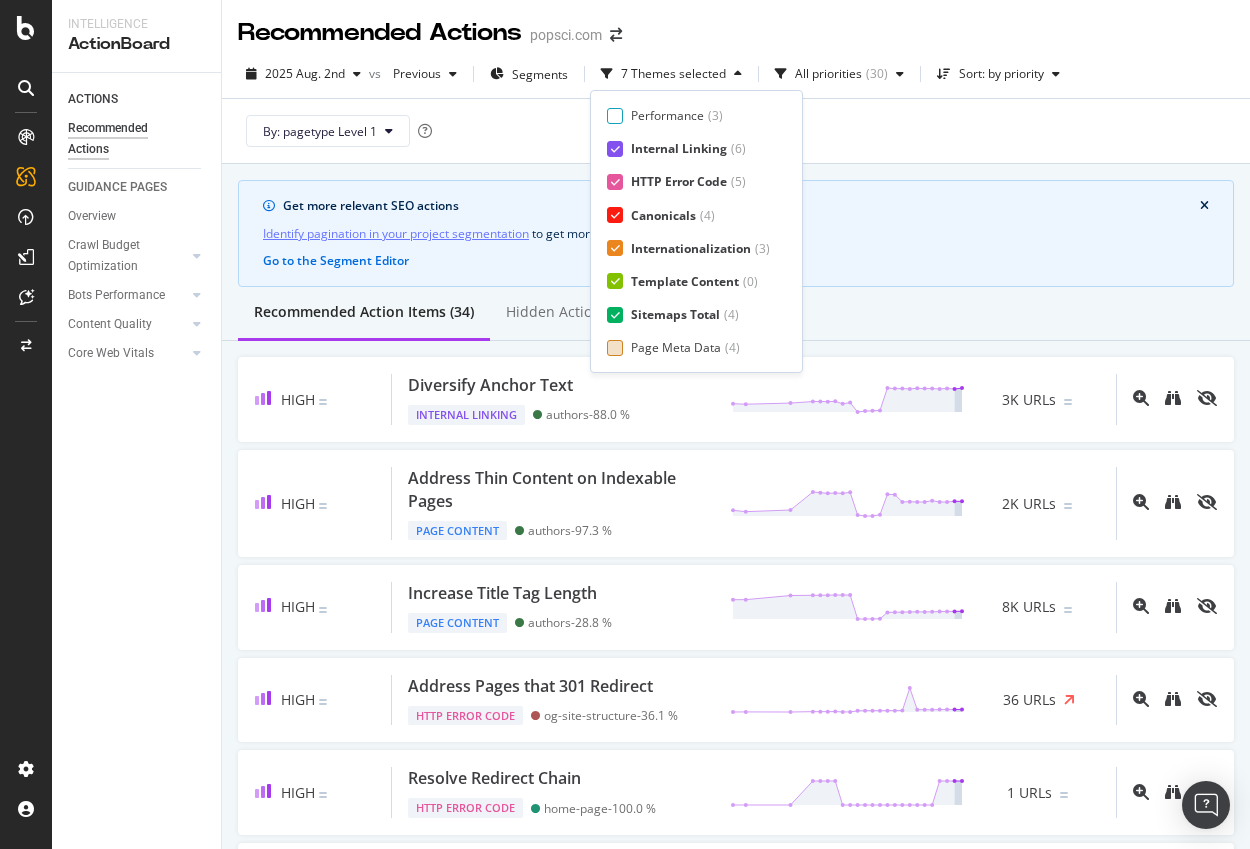 click on "Page Meta Data" at bounding box center (676, 347) 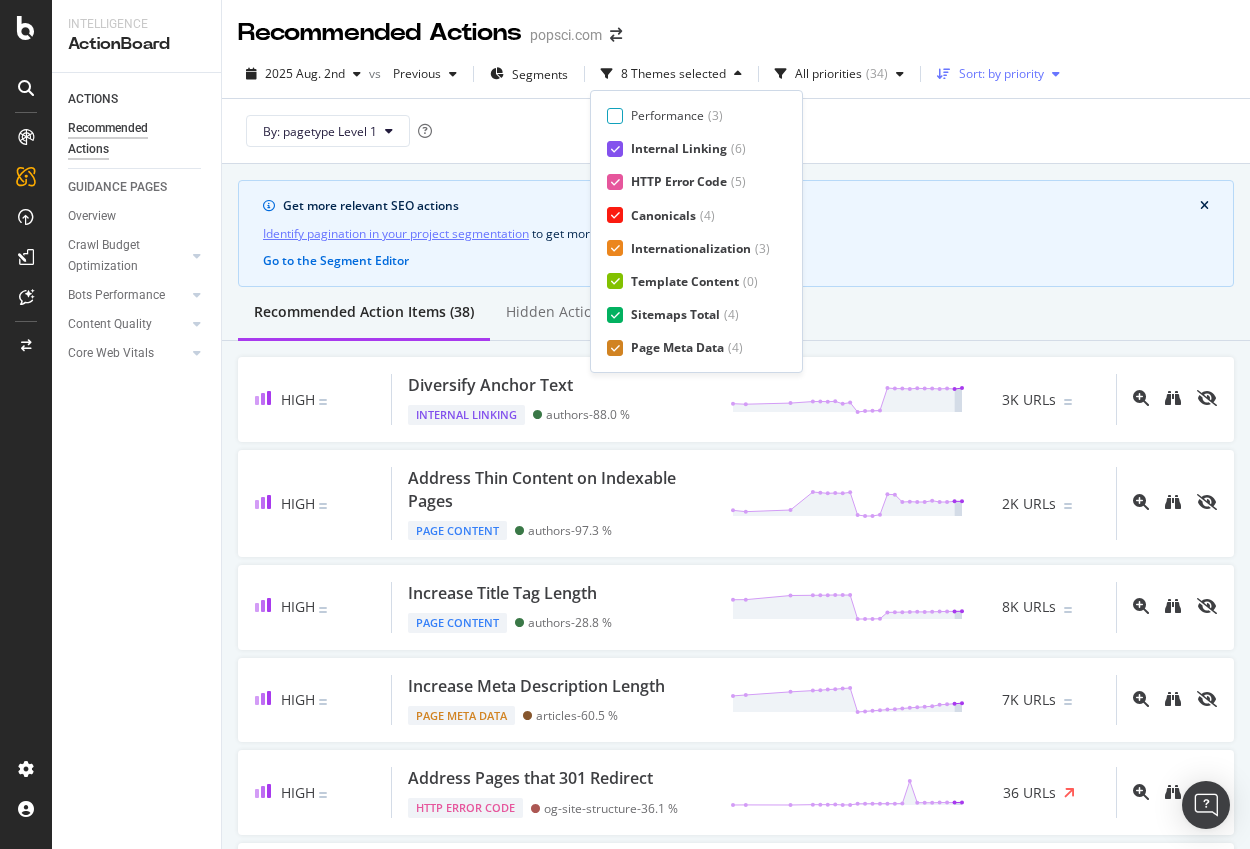 click on "Sort: by priority" at bounding box center [998, 74] 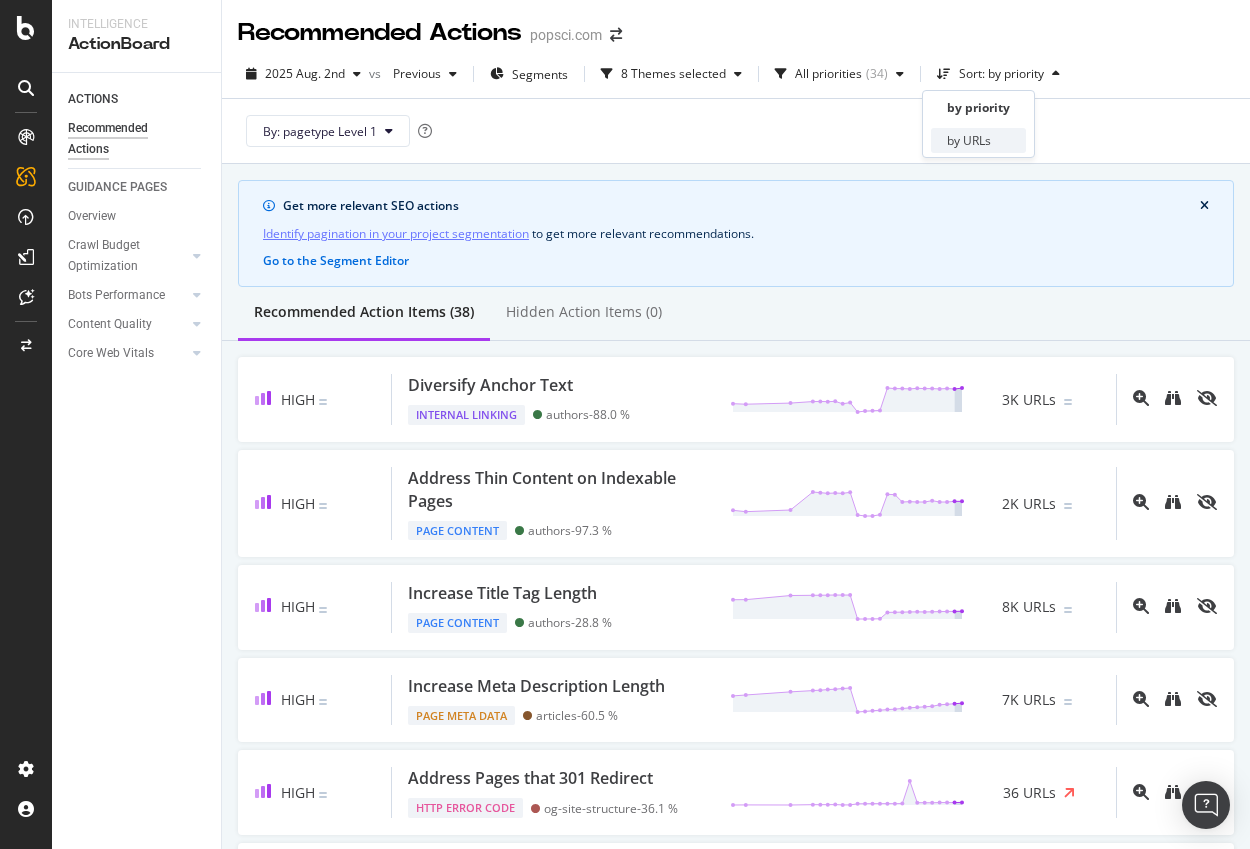 click on "by URLs" at bounding box center [969, 140] 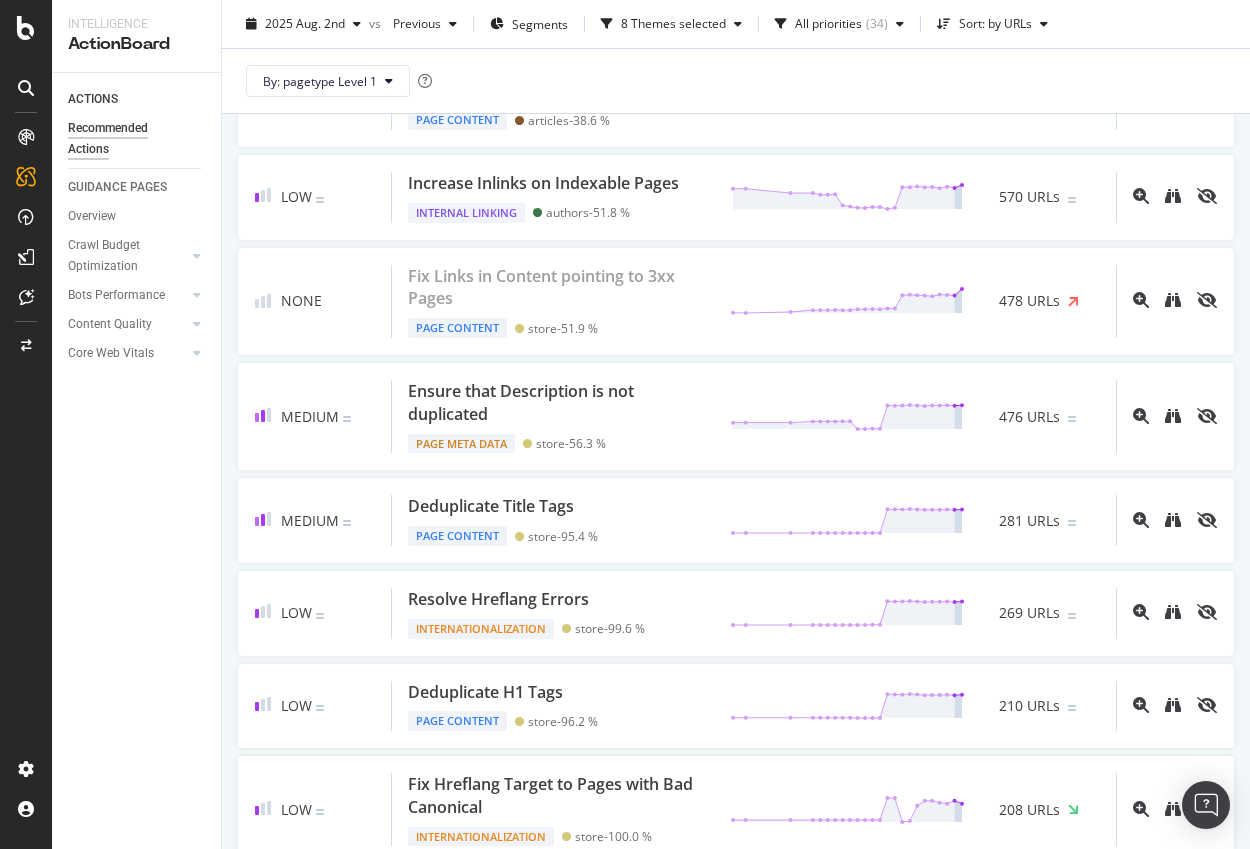 scroll, scrollTop: 832, scrollLeft: 0, axis: vertical 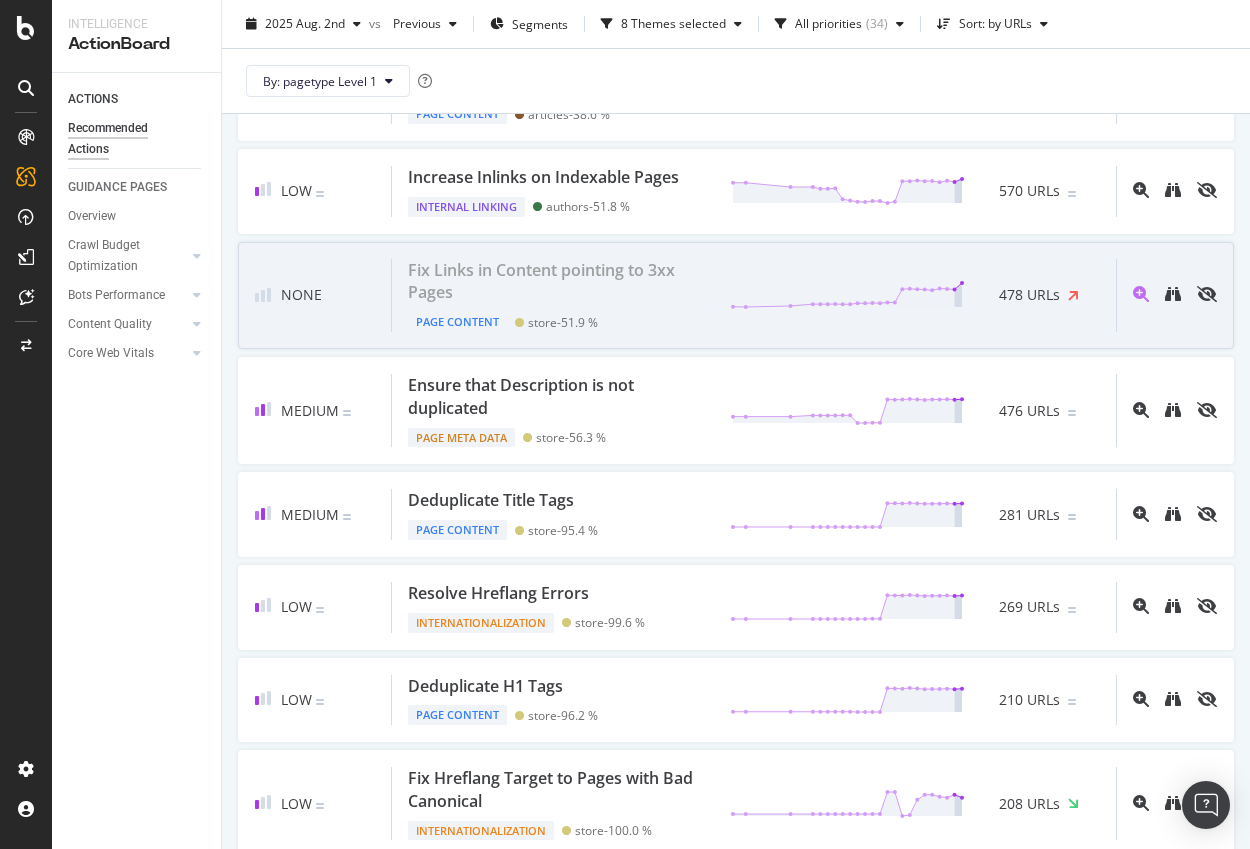 click on "Page Content store  -  51.9 %" at bounding box center (561, 318) 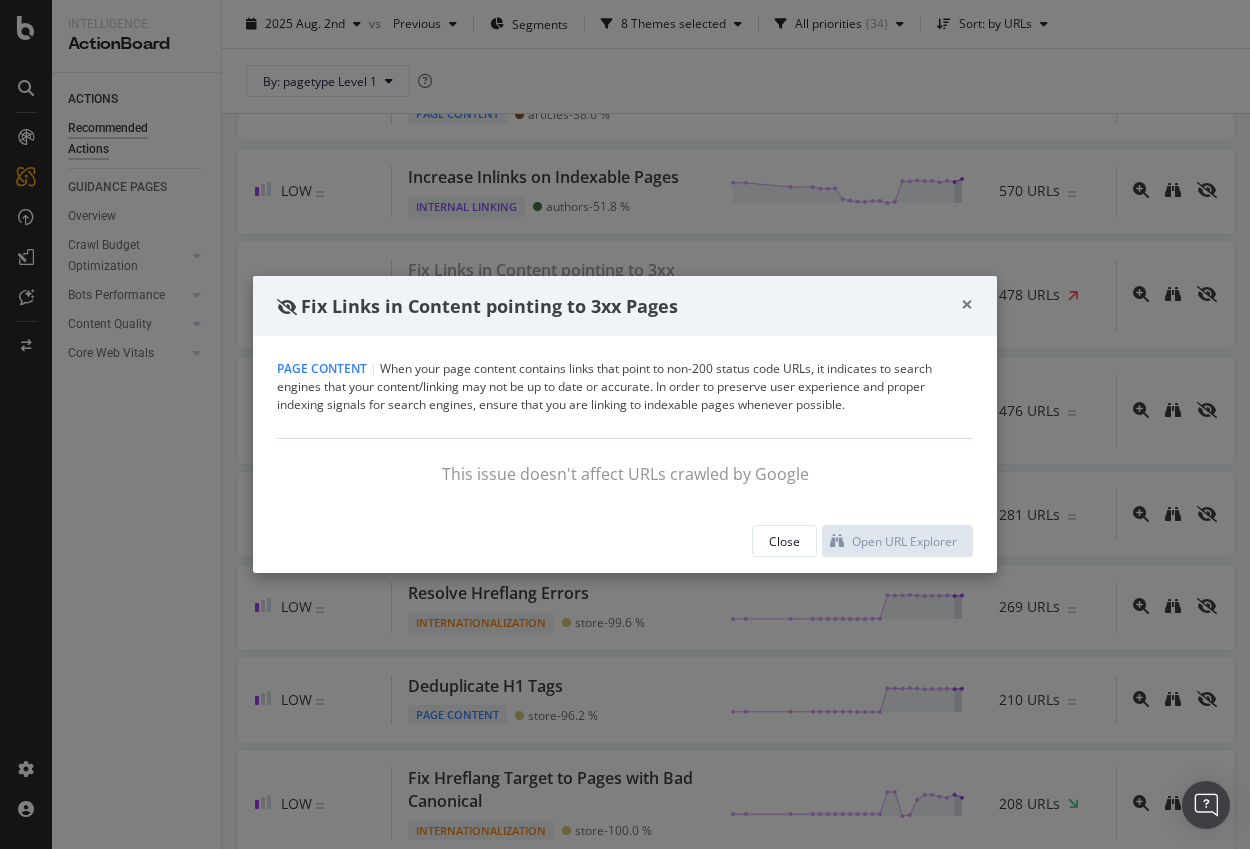 click on "×" at bounding box center [967, 304] 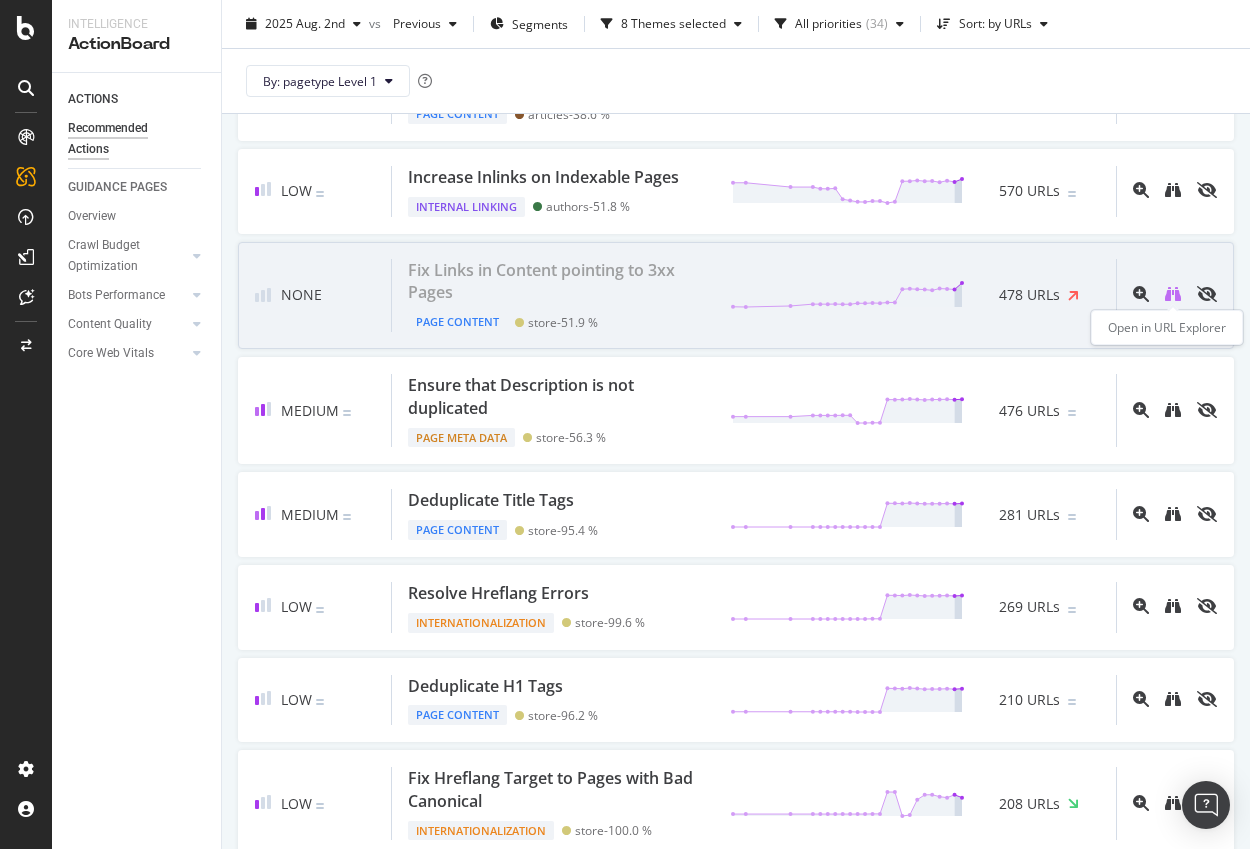 click at bounding box center [1173, 294] 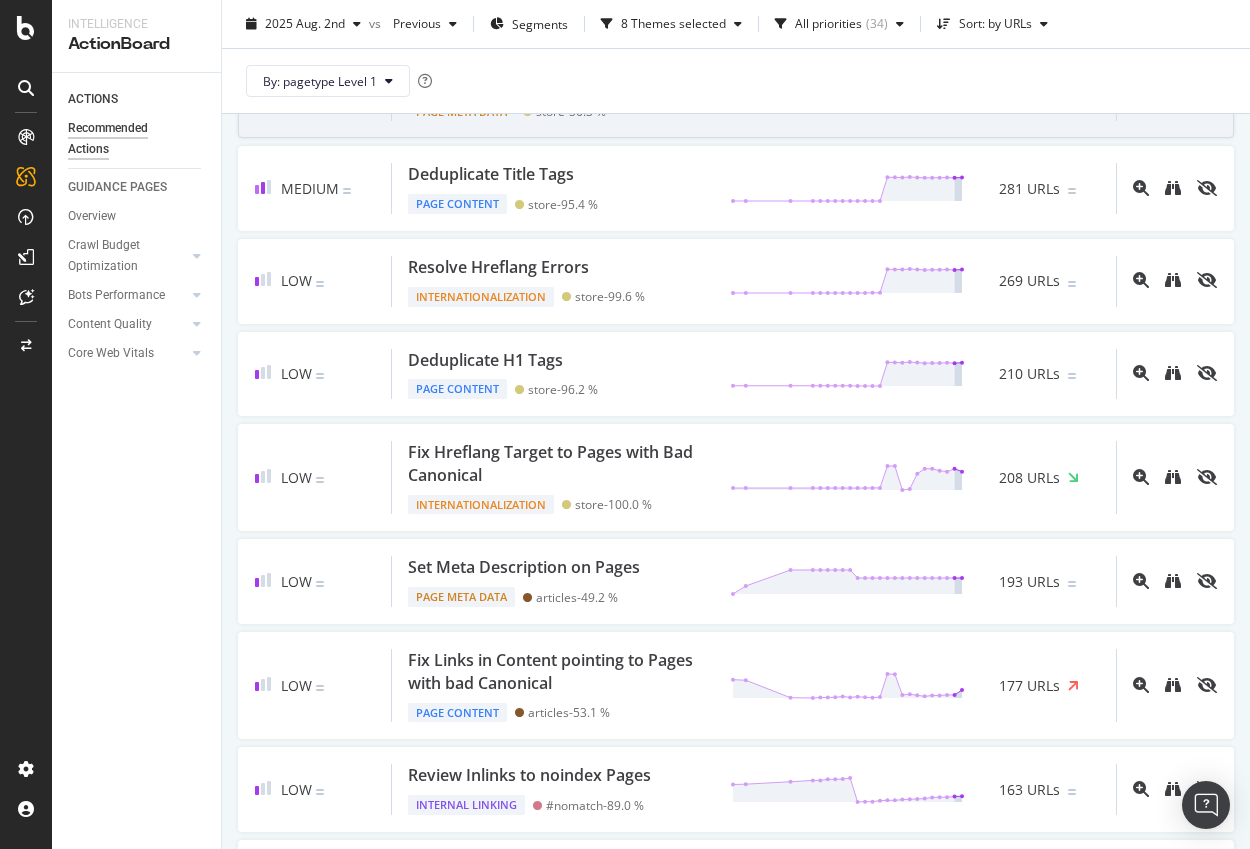 scroll, scrollTop: 1310, scrollLeft: 0, axis: vertical 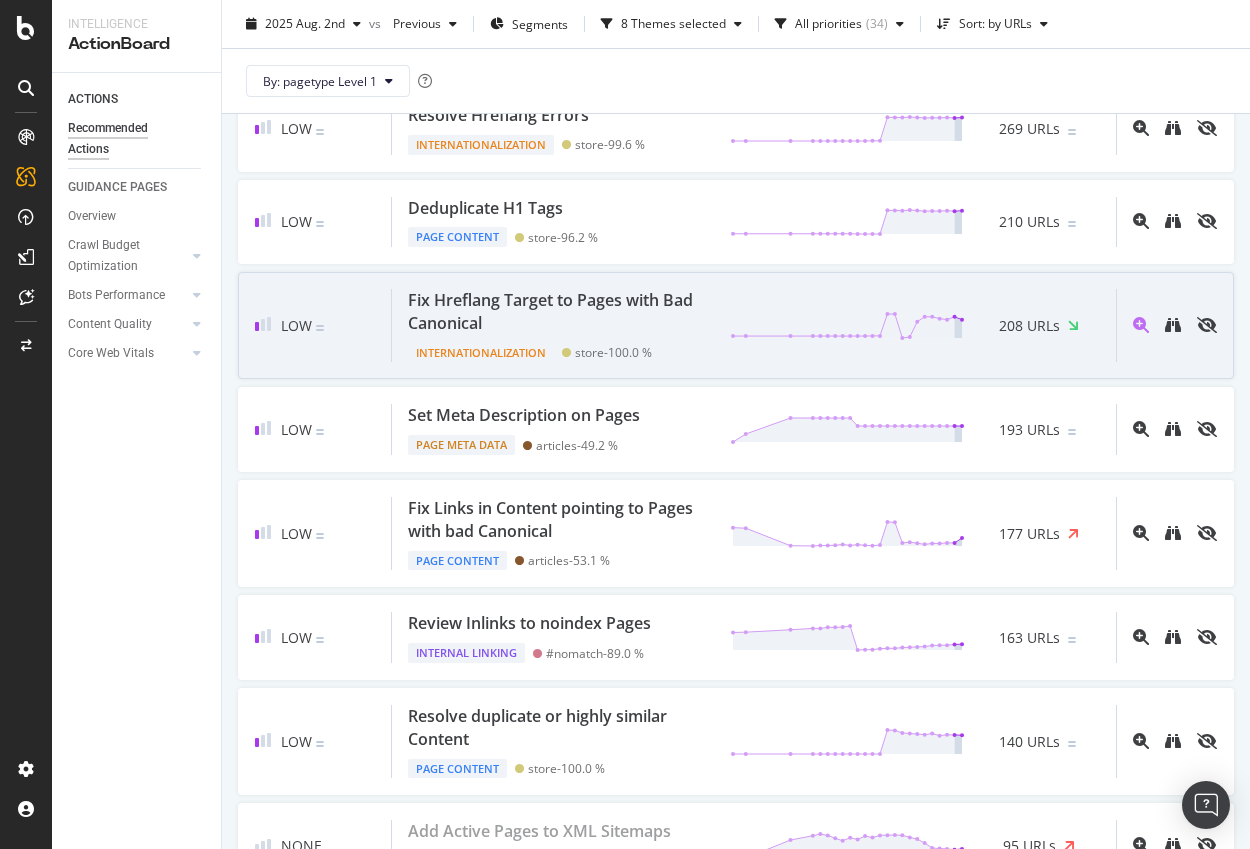 click on "Fix Hreflang Target to Pages with Bad Canonical" at bounding box center [557, 312] 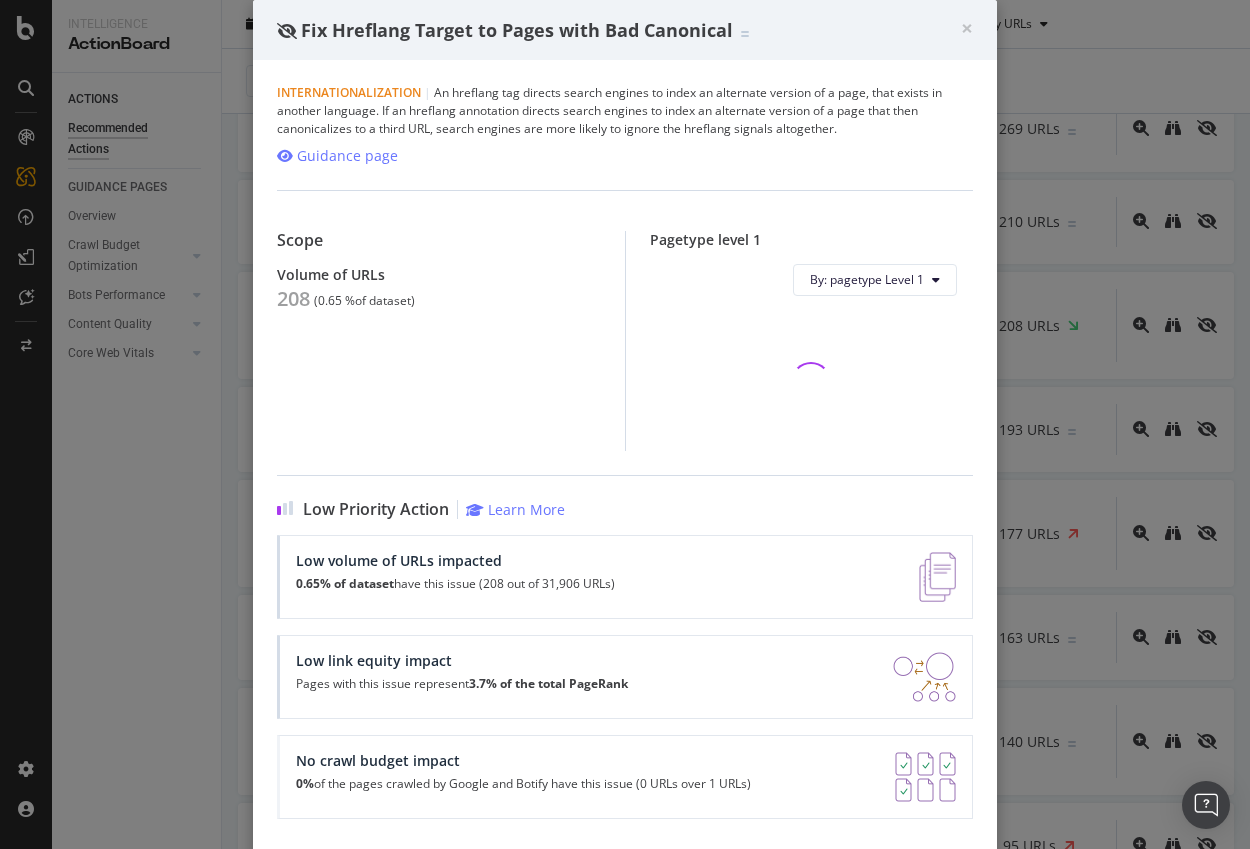 scroll, scrollTop: 58, scrollLeft: 0, axis: vertical 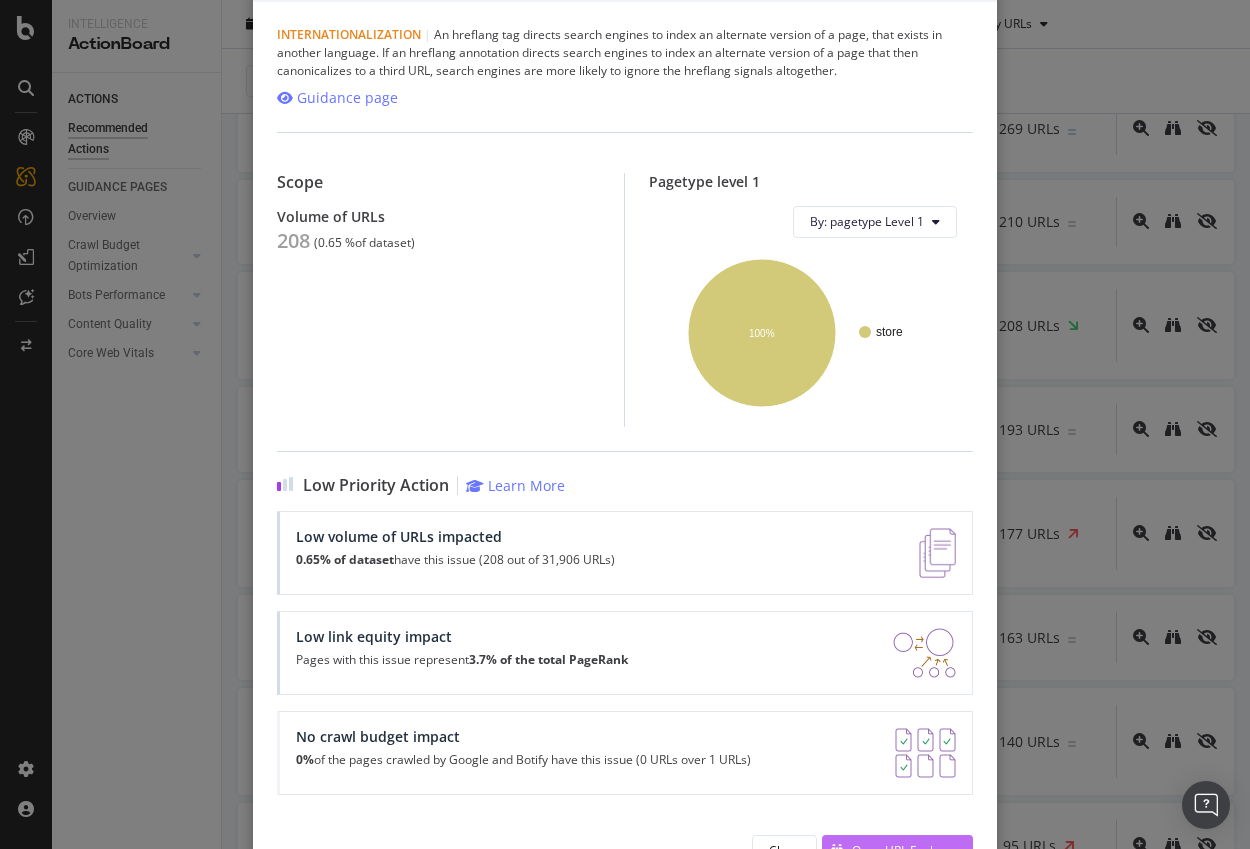 click on "Open URL Explorer" at bounding box center [889, 851] 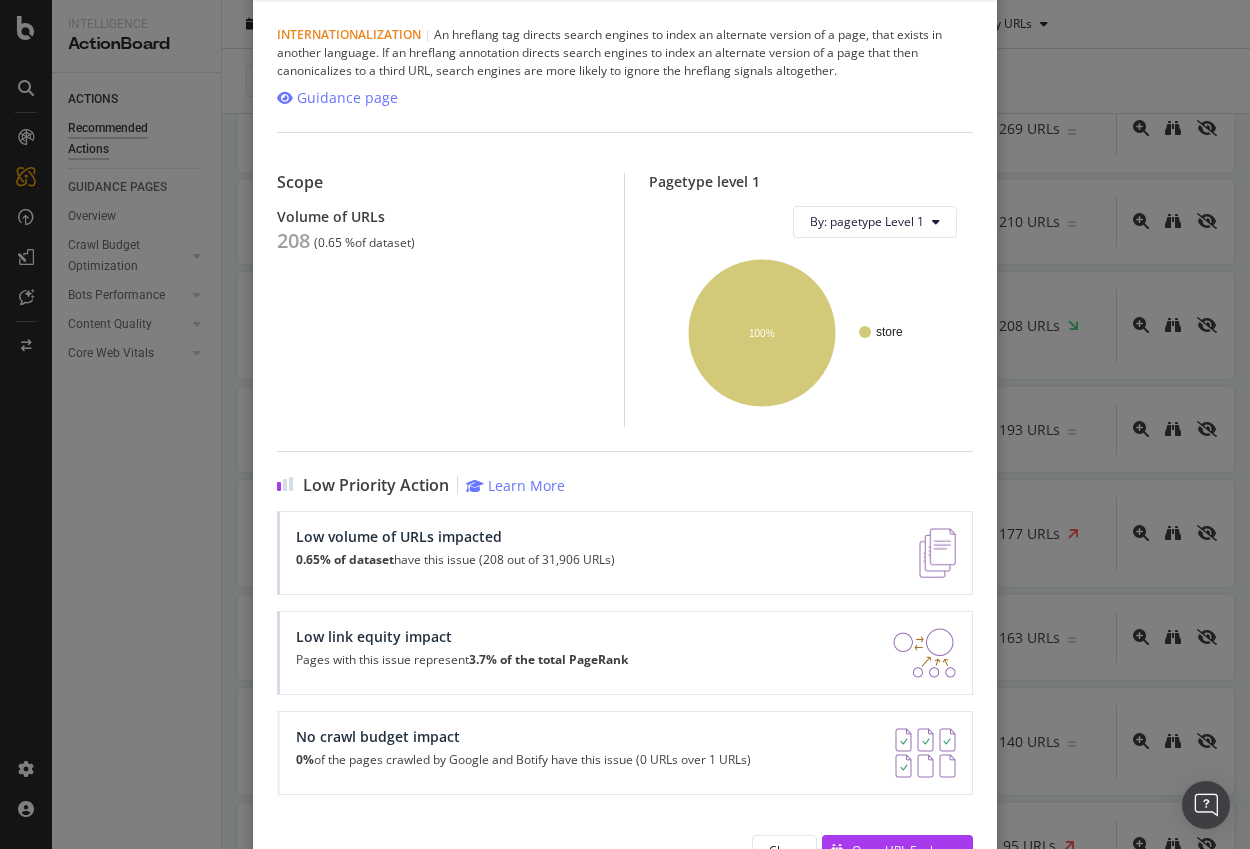 scroll, scrollTop: 0, scrollLeft: 0, axis: both 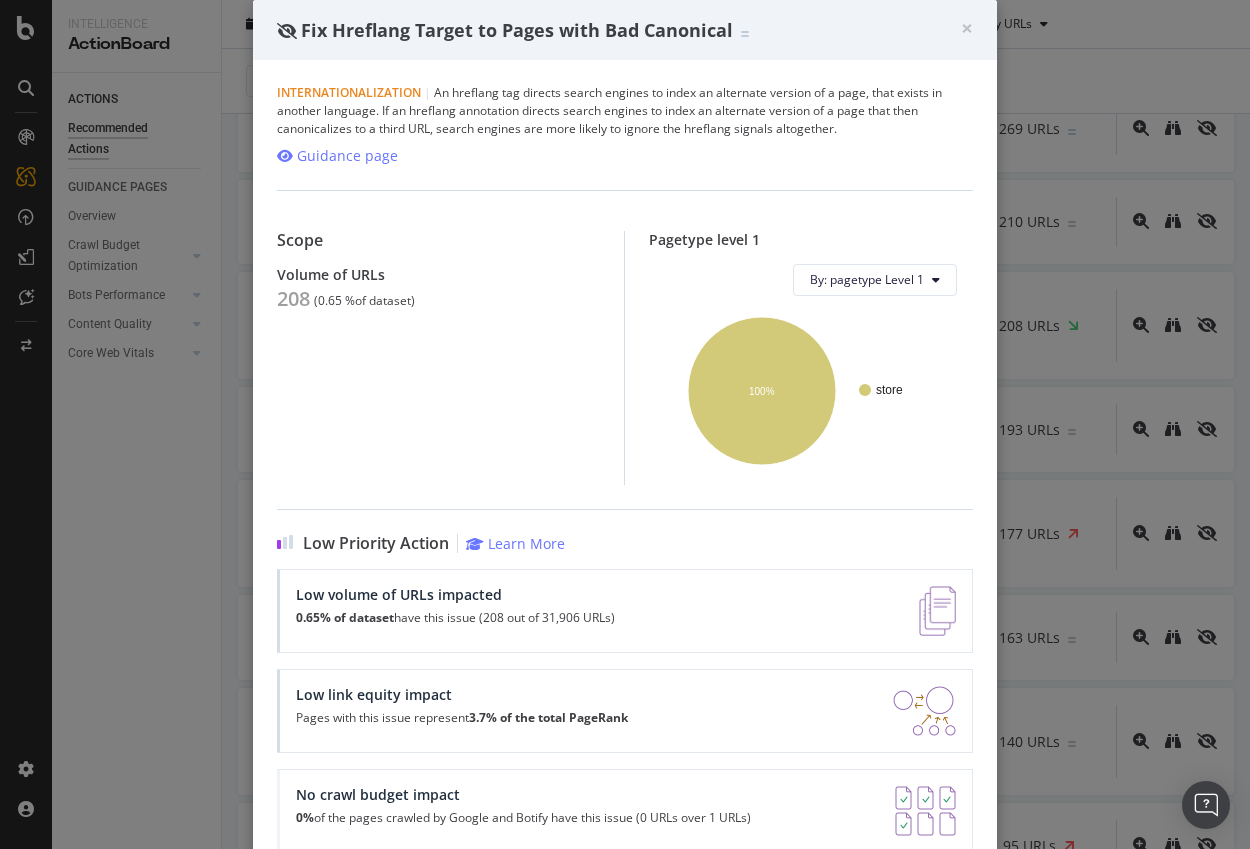 click on "× Close Fix Hreflang Target to Pages with Bad Canonical" at bounding box center [625, 30] 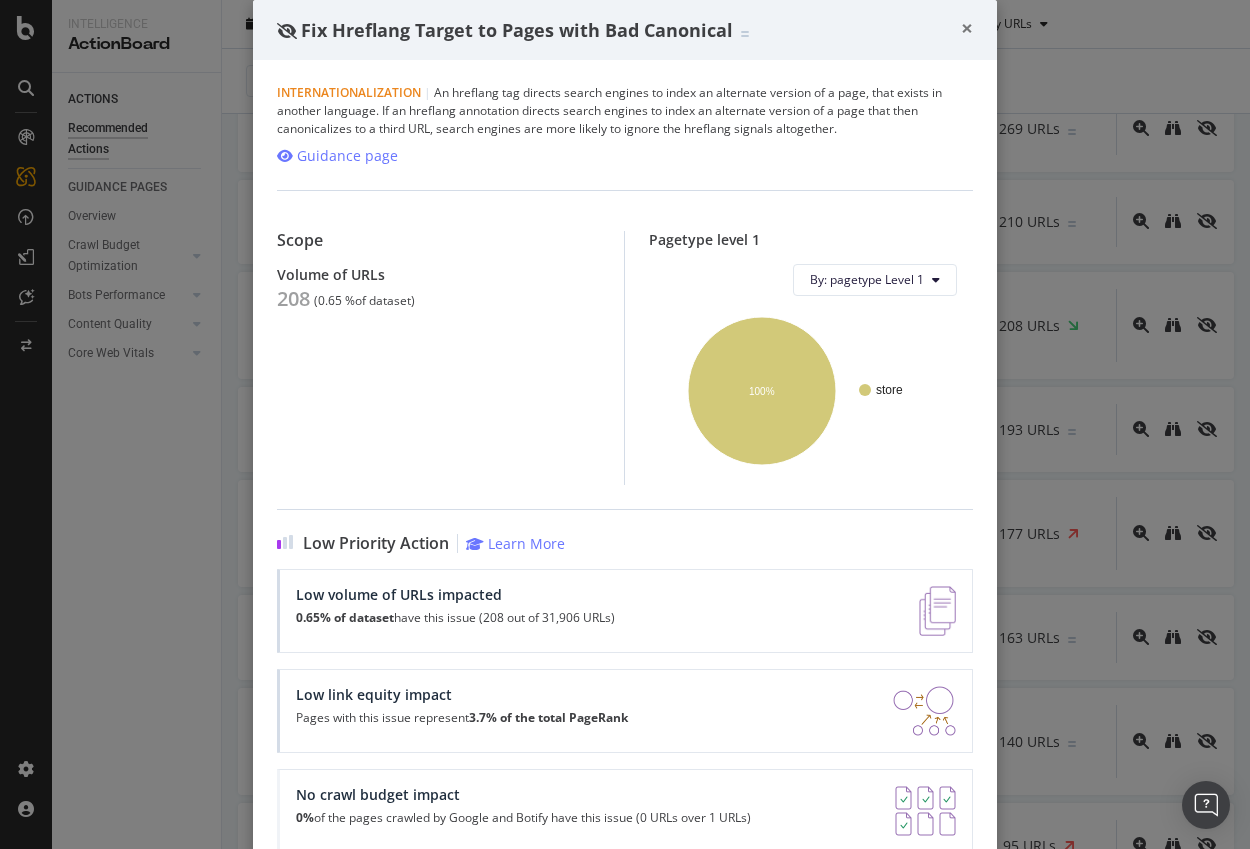 click on "×" at bounding box center (967, 28) 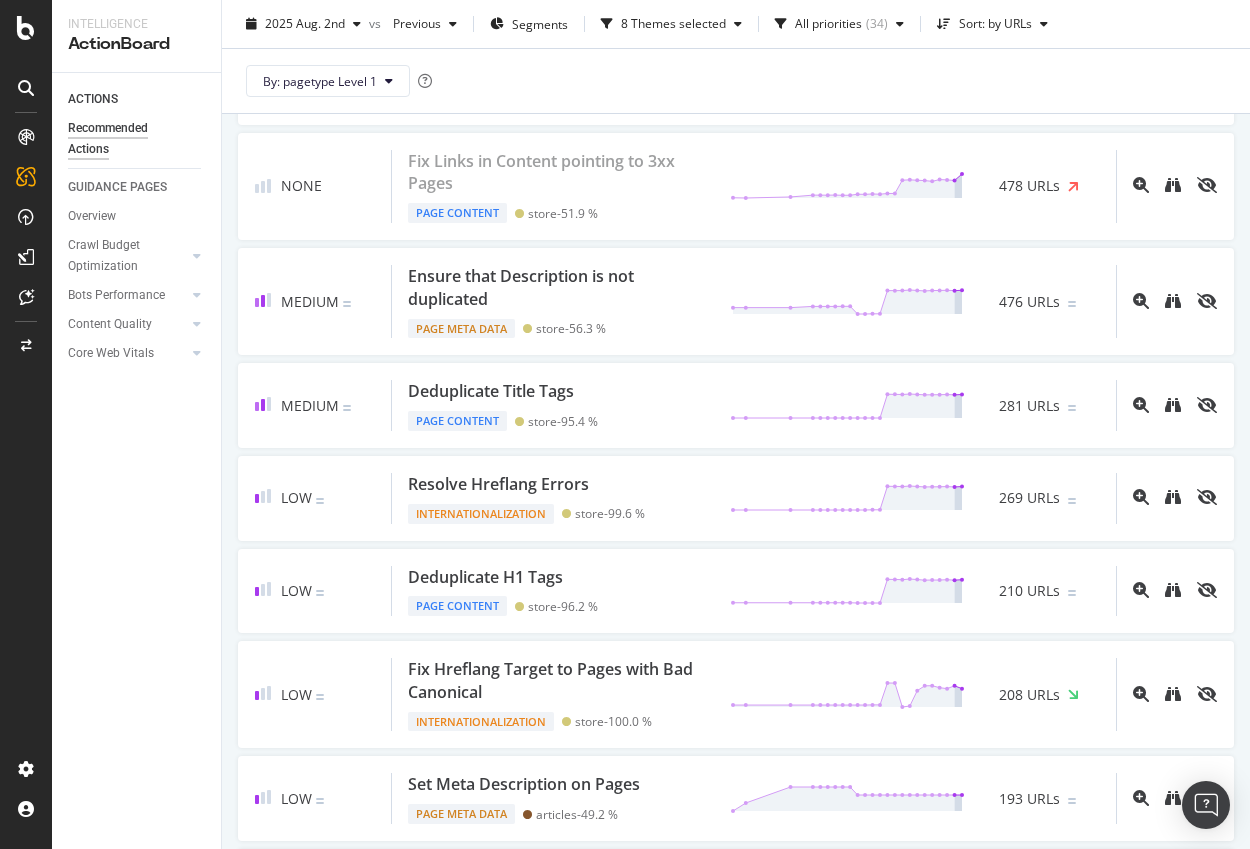 scroll, scrollTop: 0, scrollLeft: 0, axis: both 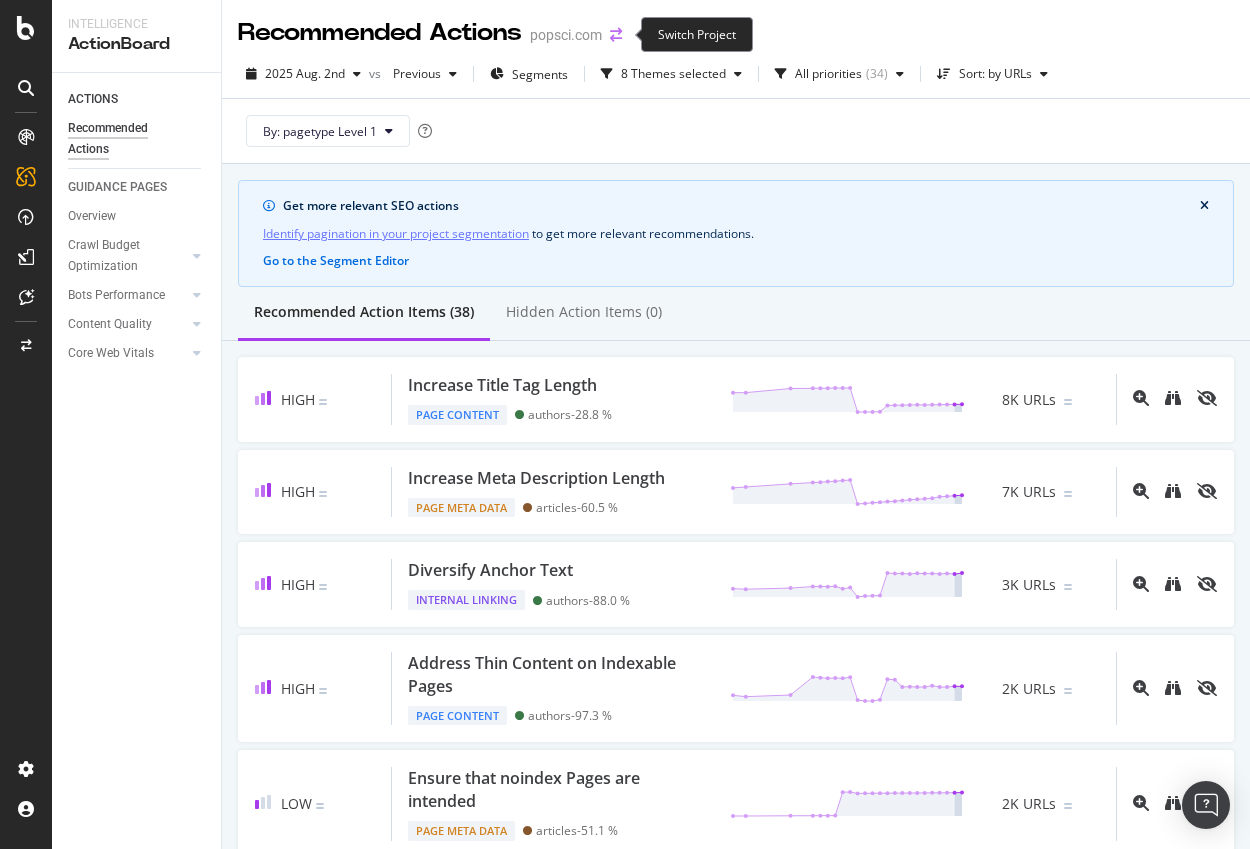 click at bounding box center [616, 35] 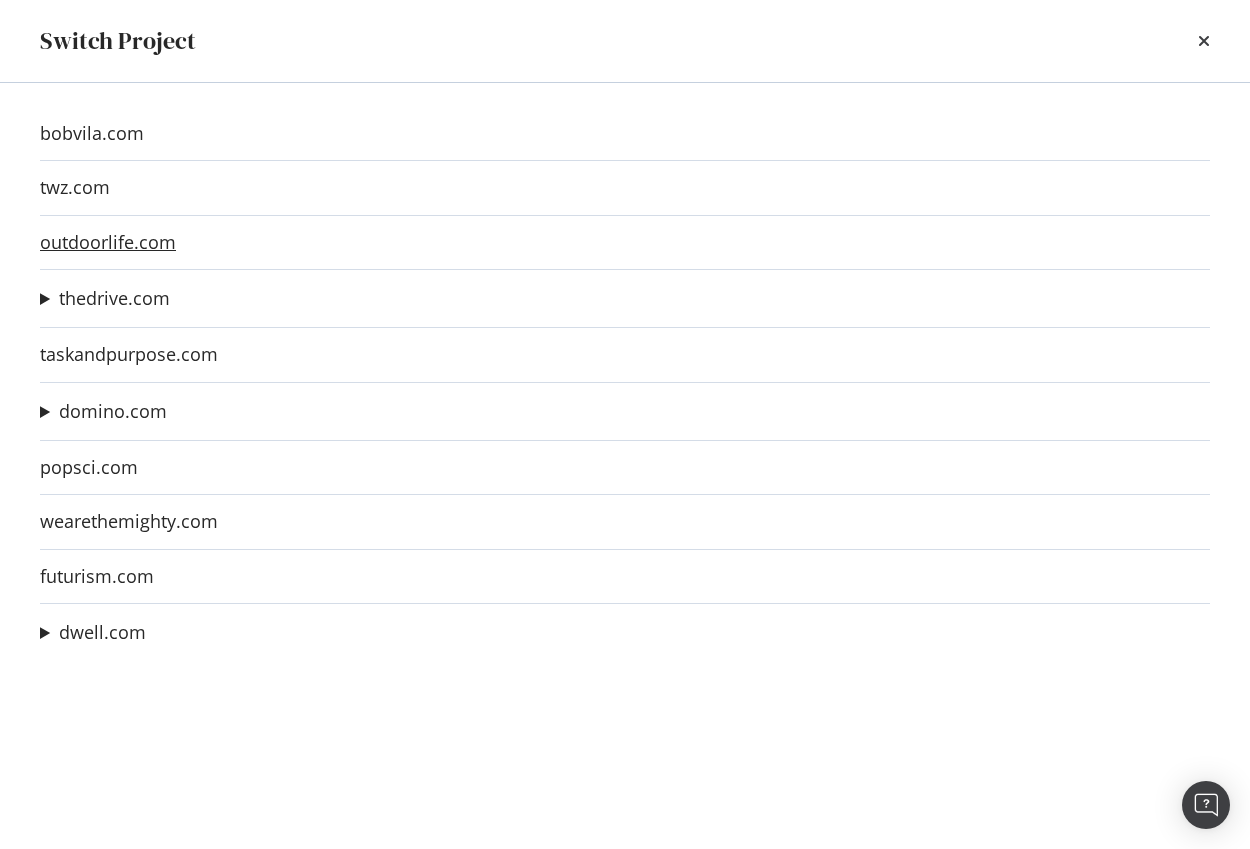 click on "outdoorlife.com" at bounding box center [108, 242] 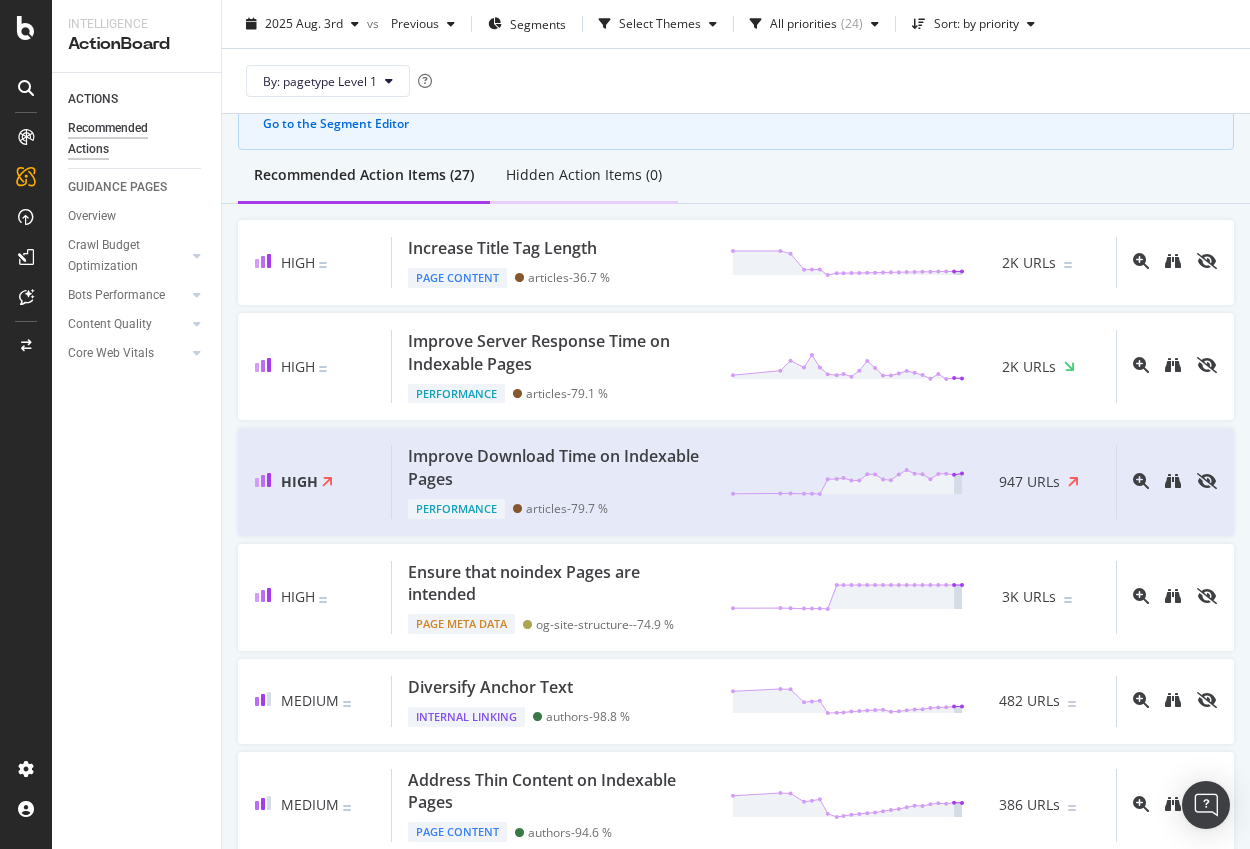 scroll, scrollTop: 0, scrollLeft: 0, axis: both 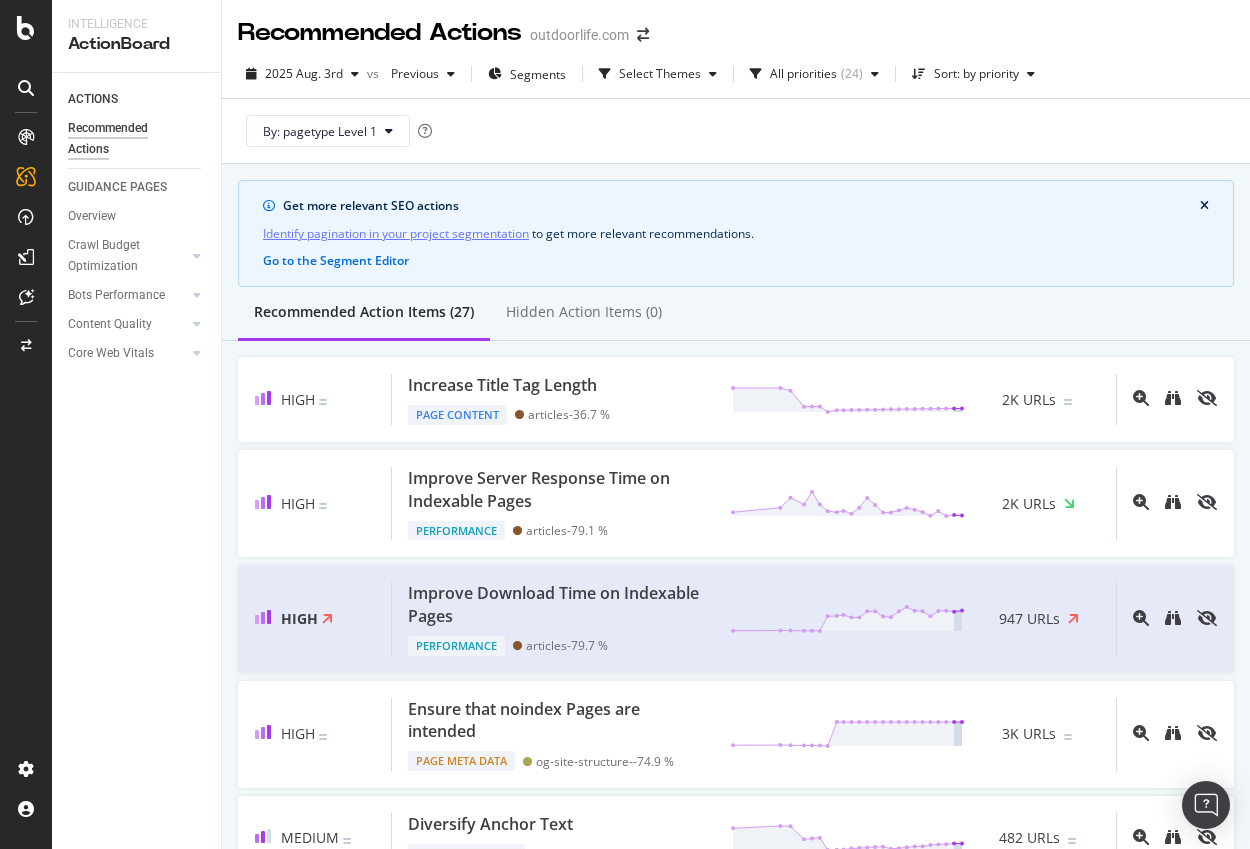 click on "Select Themes" at bounding box center [658, 74] 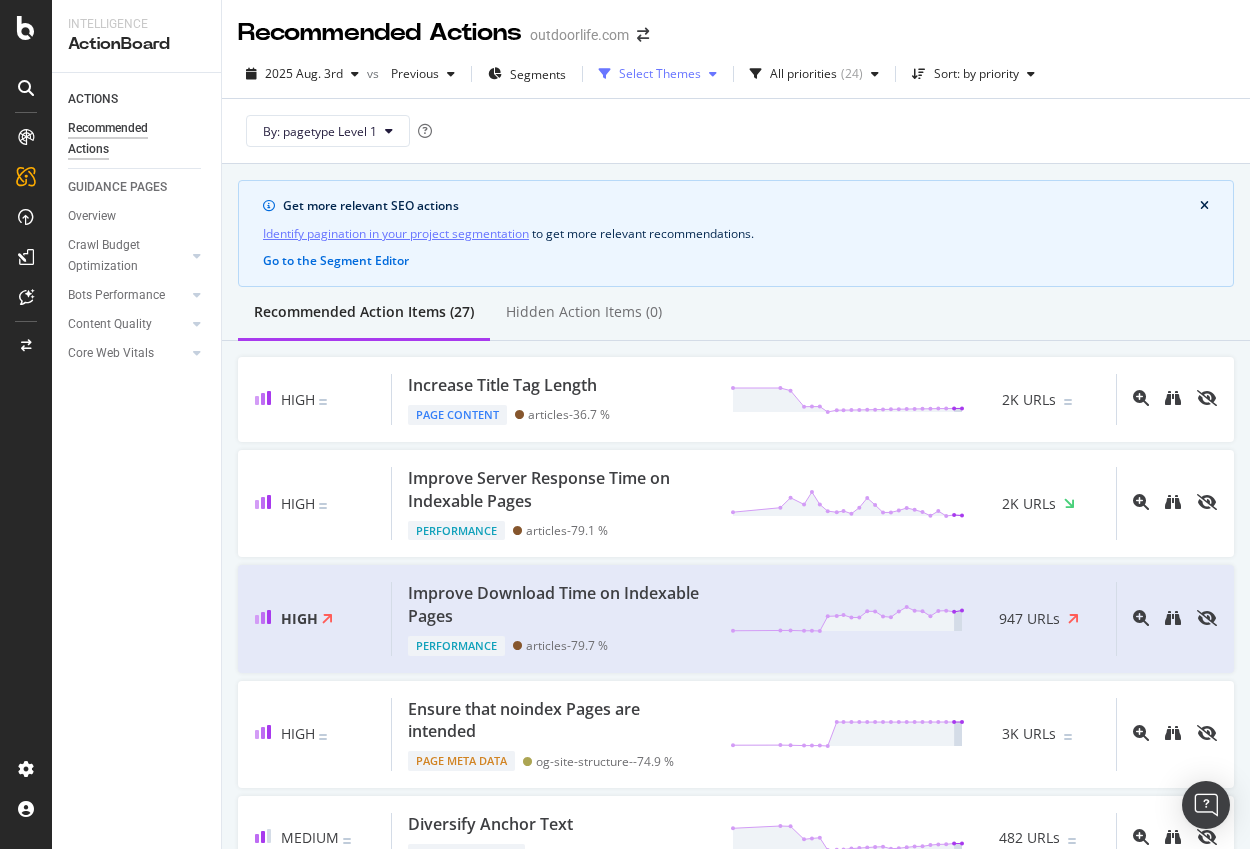 click on "Select Themes" at bounding box center (658, 74) 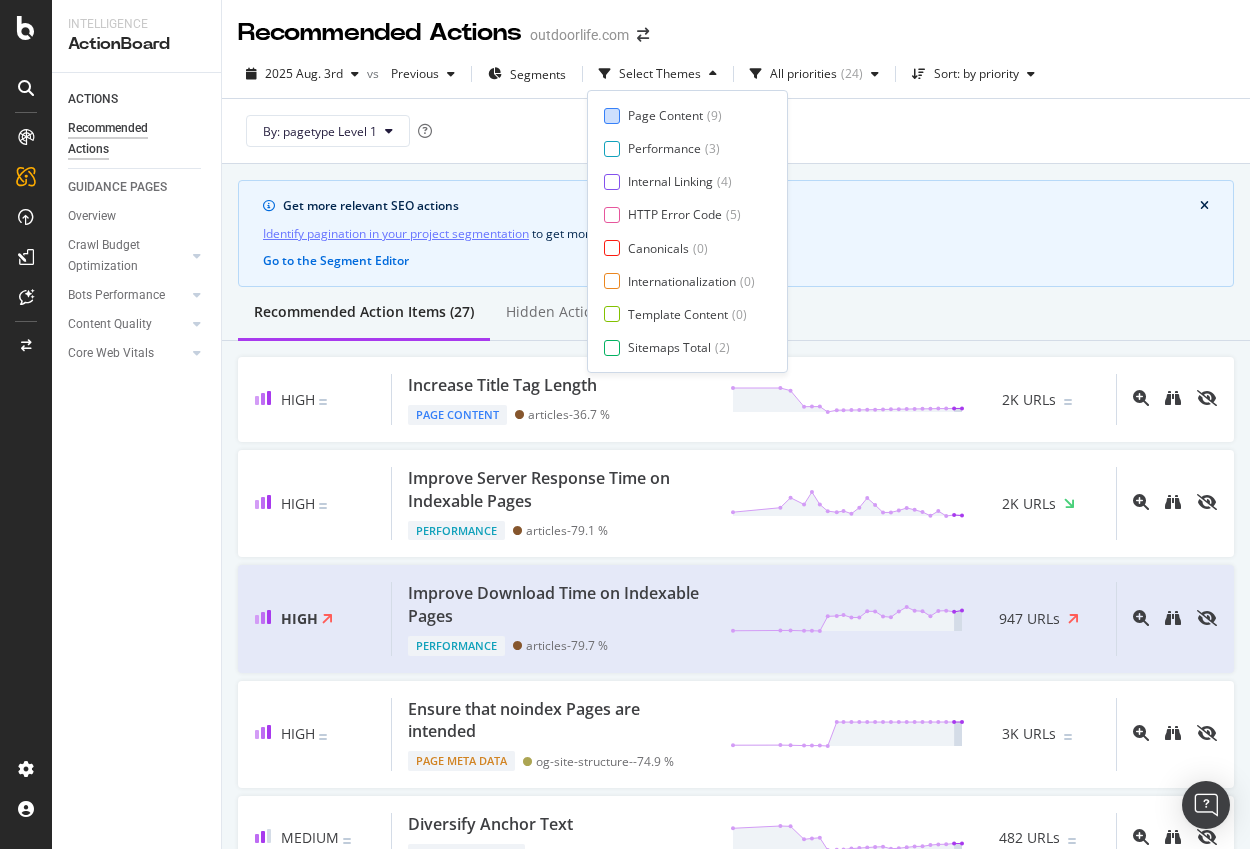 click on "Page Content ( 9 )" at bounding box center [679, 115] 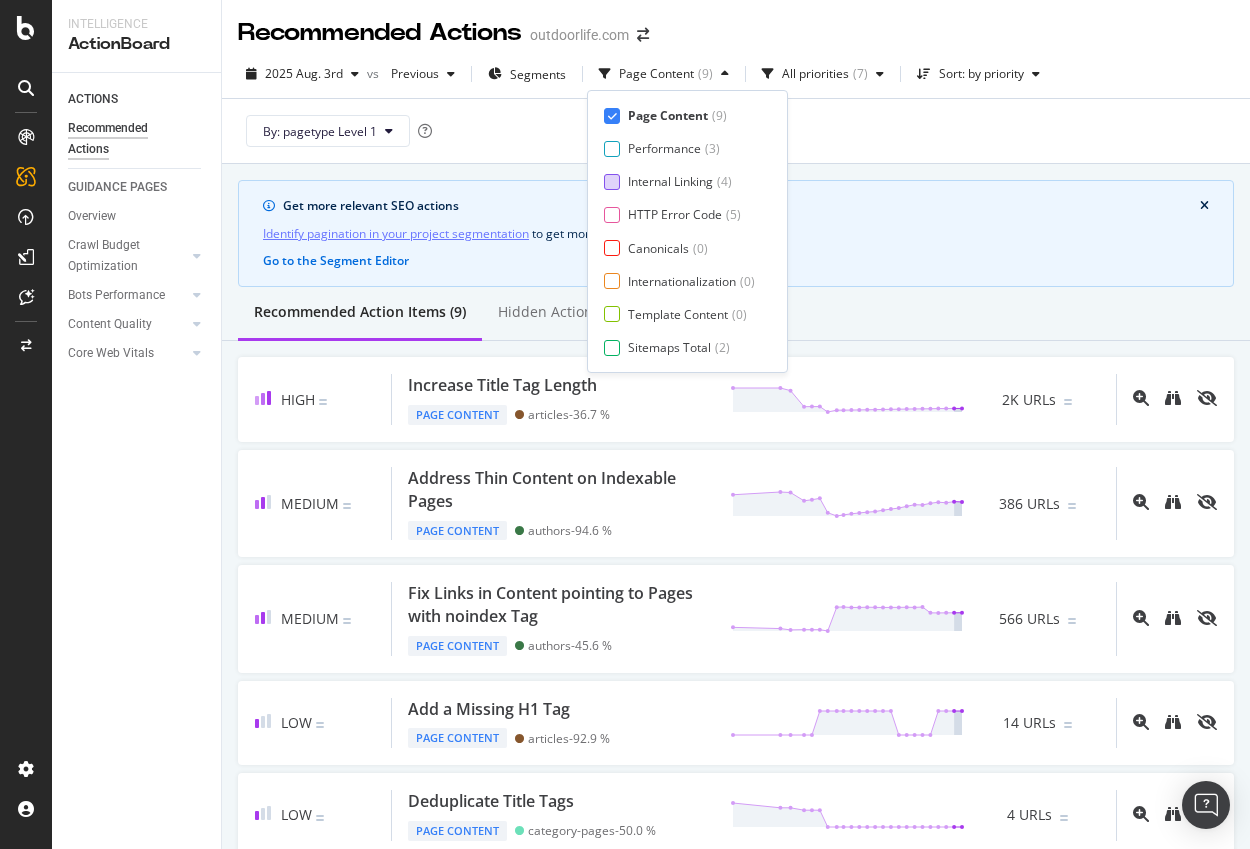 click on "Internal Linking ( 4 )" at bounding box center (679, 181) 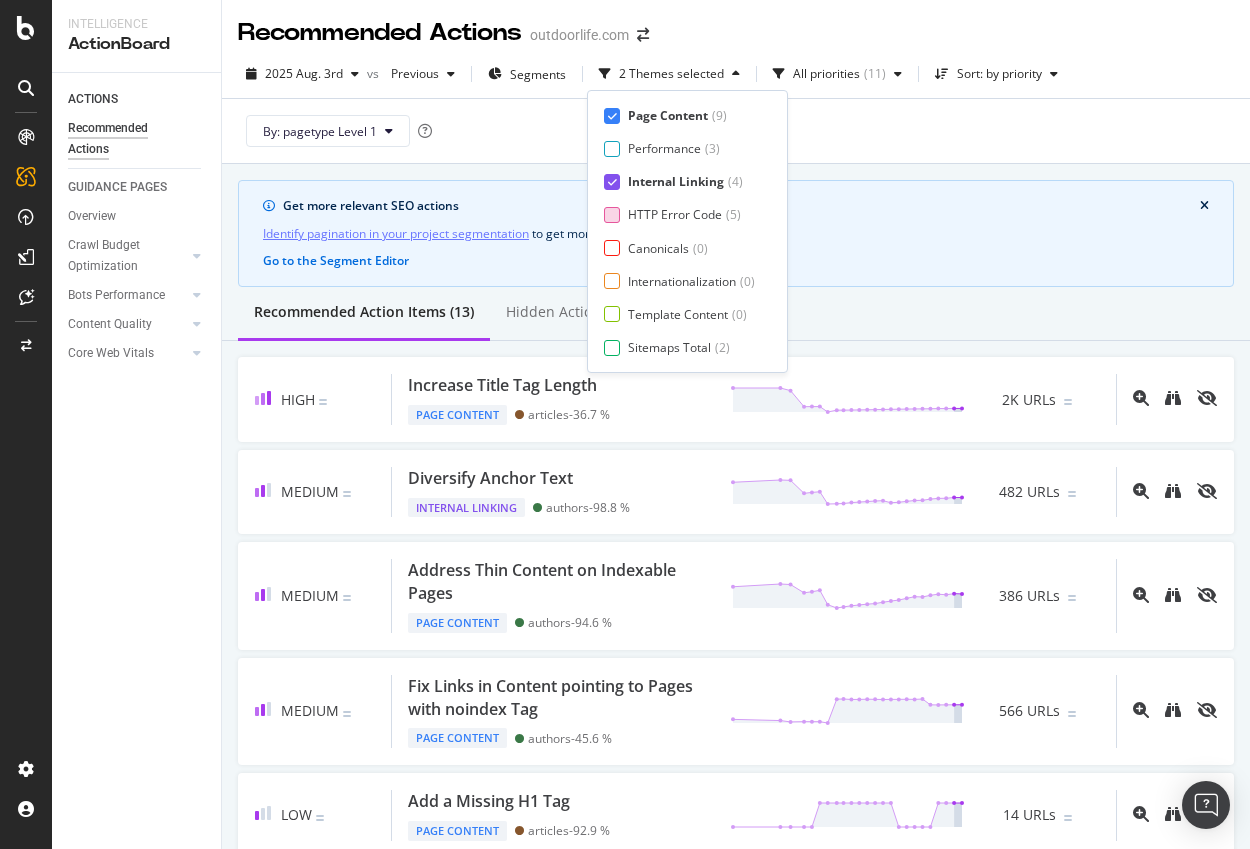 click on "HTTP Error Code ( 5 )" at bounding box center [679, 214] 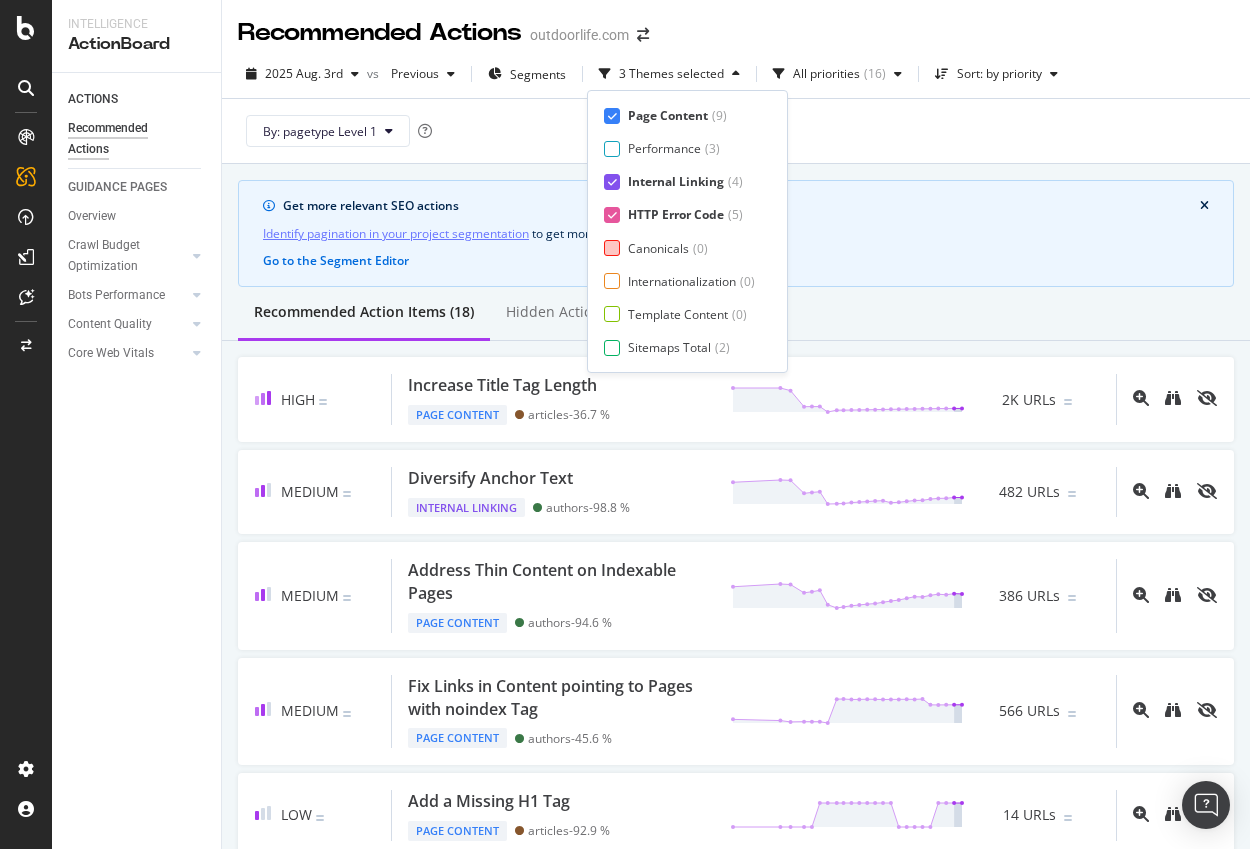 click at bounding box center [612, 248] 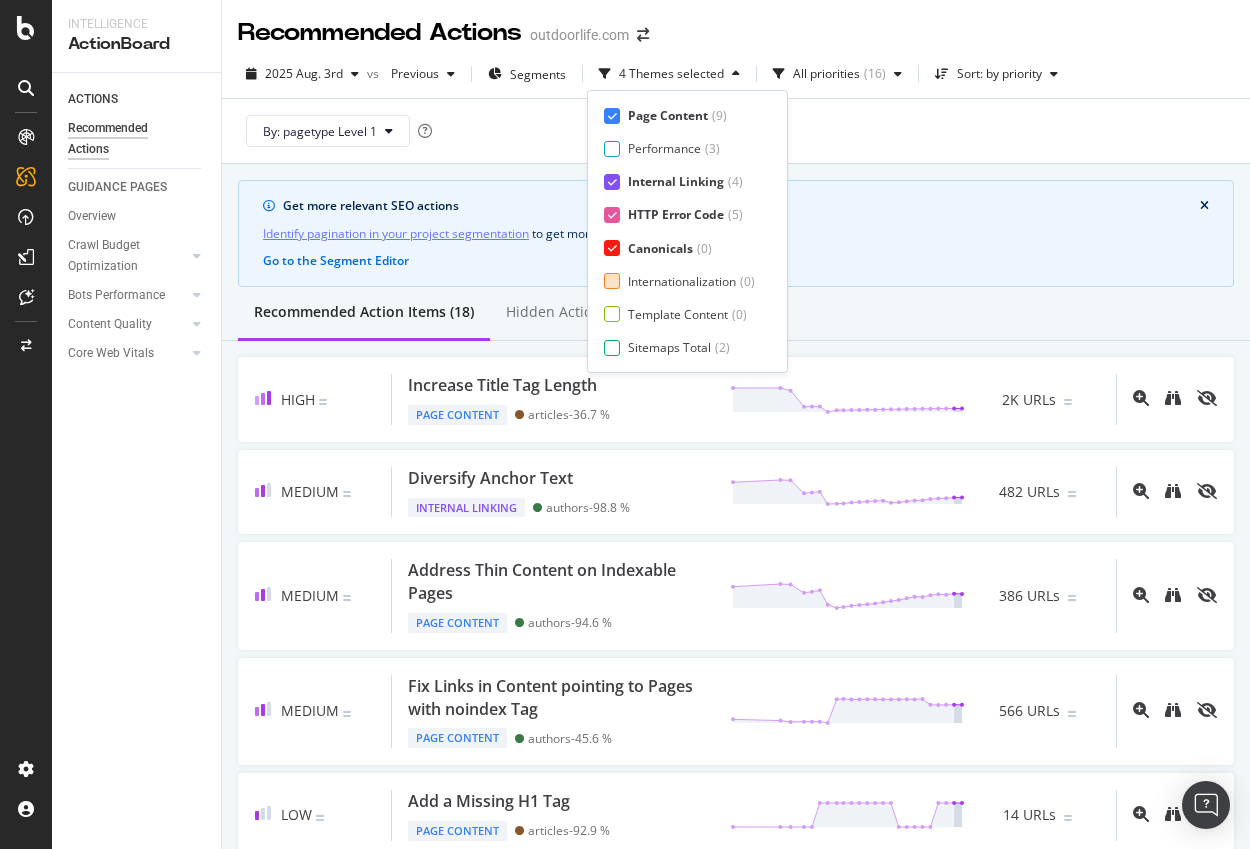click at bounding box center (612, 281) 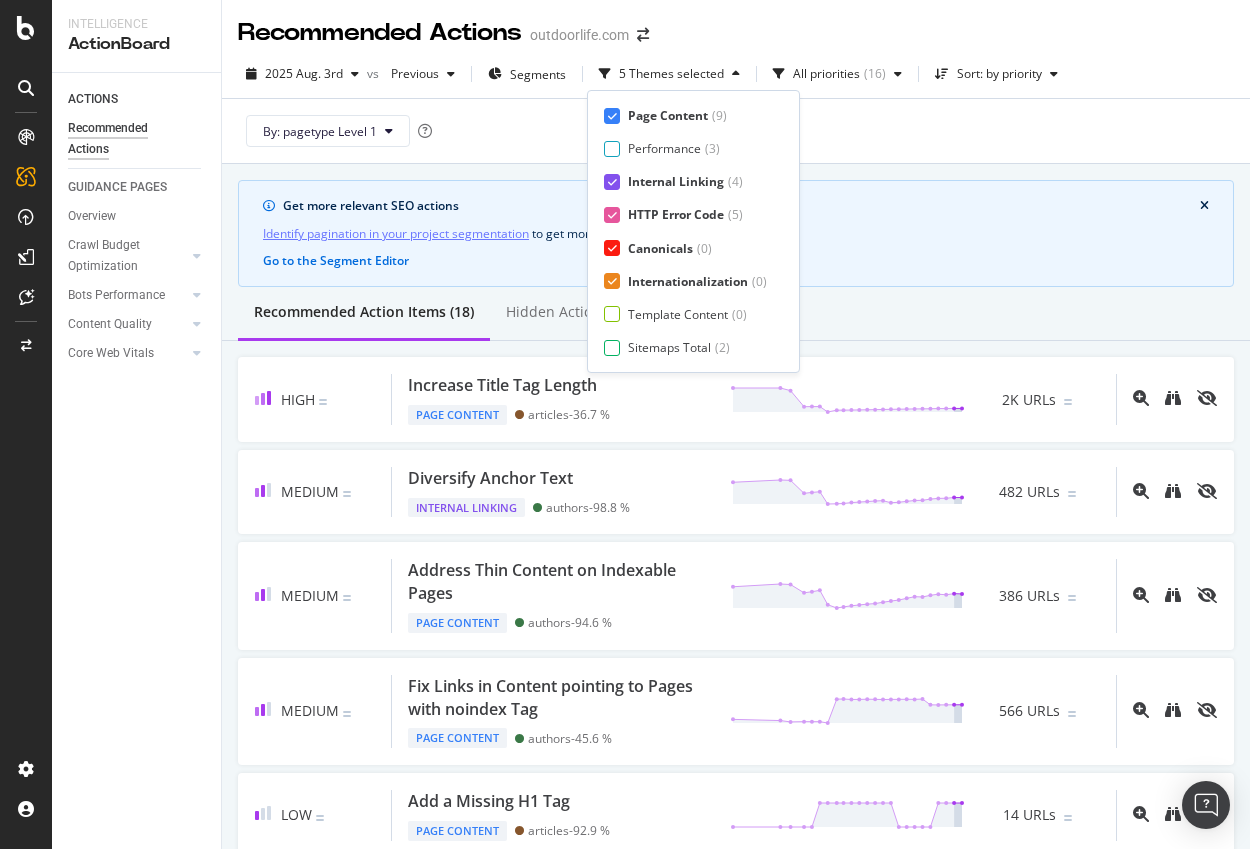 click on "Page Content ( 9 ) Performance ( 3 ) Internal Linking ( 4 ) HTTP Error Code ( 5 ) Canonicals ( 0 ) Internationalization ( 0 ) Template Content ( 0 ) Sitemaps Total ( 2 ) Page Meta Data ( 4 )" at bounding box center [693, 231] 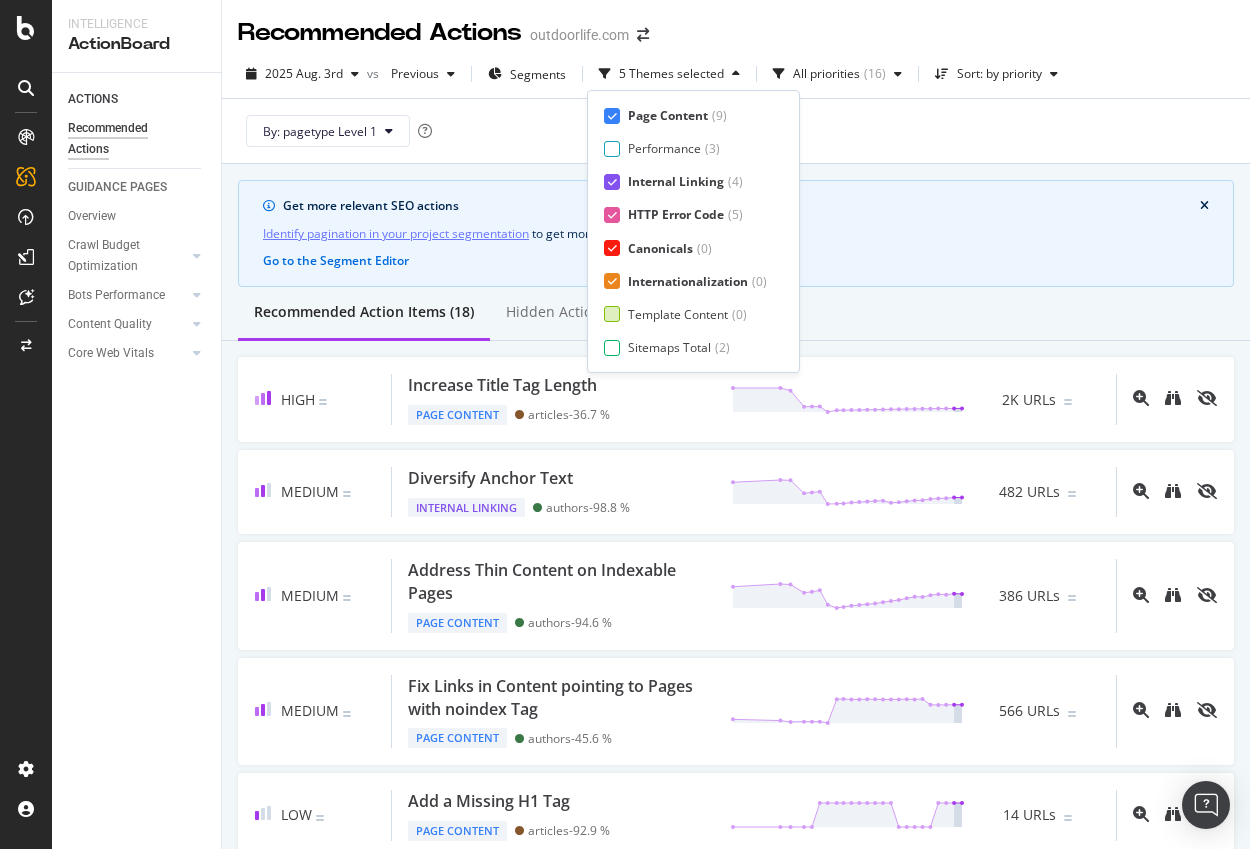 click at bounding box center (612, 314) 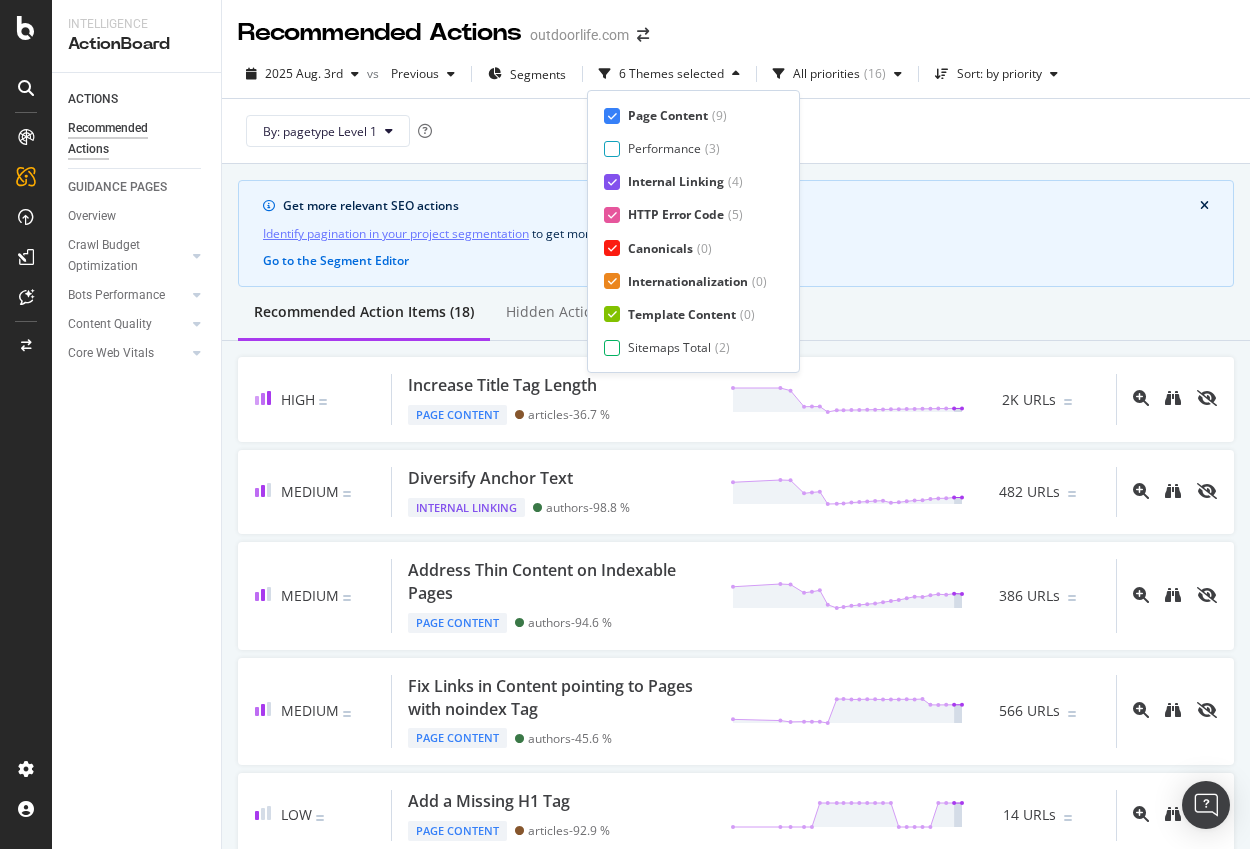 click on "Page Content ( 9 ) Performance ( 3 ) Internal Linking ( 4 ) HTTP Error Code ( 5 ) Canonicals ( 0 ) Internationalization ( 0 ) Template Content ( 0 ) Sitemaps Total ( 2 ) Page Meta Data ( 4 )" at bounding box center [693, 231] 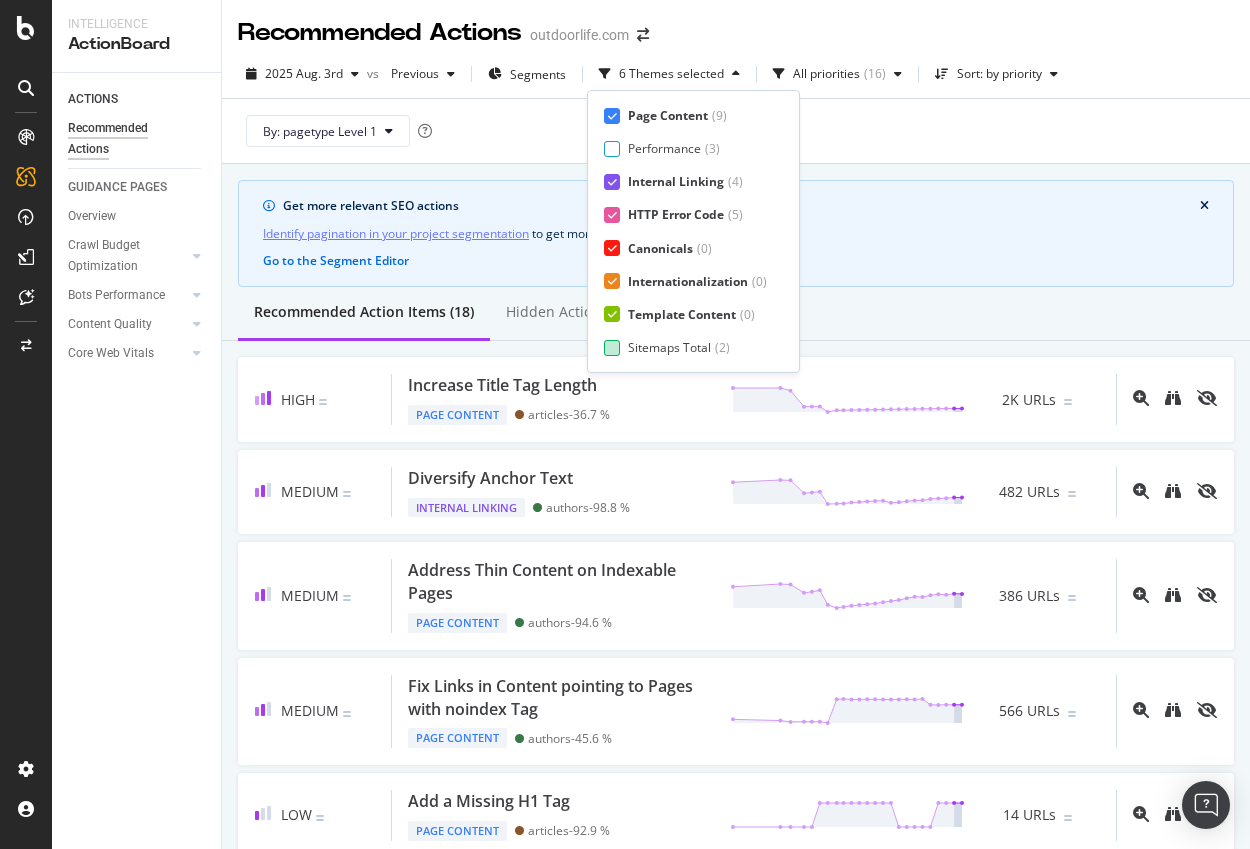 click at bounding box center [612, 348] 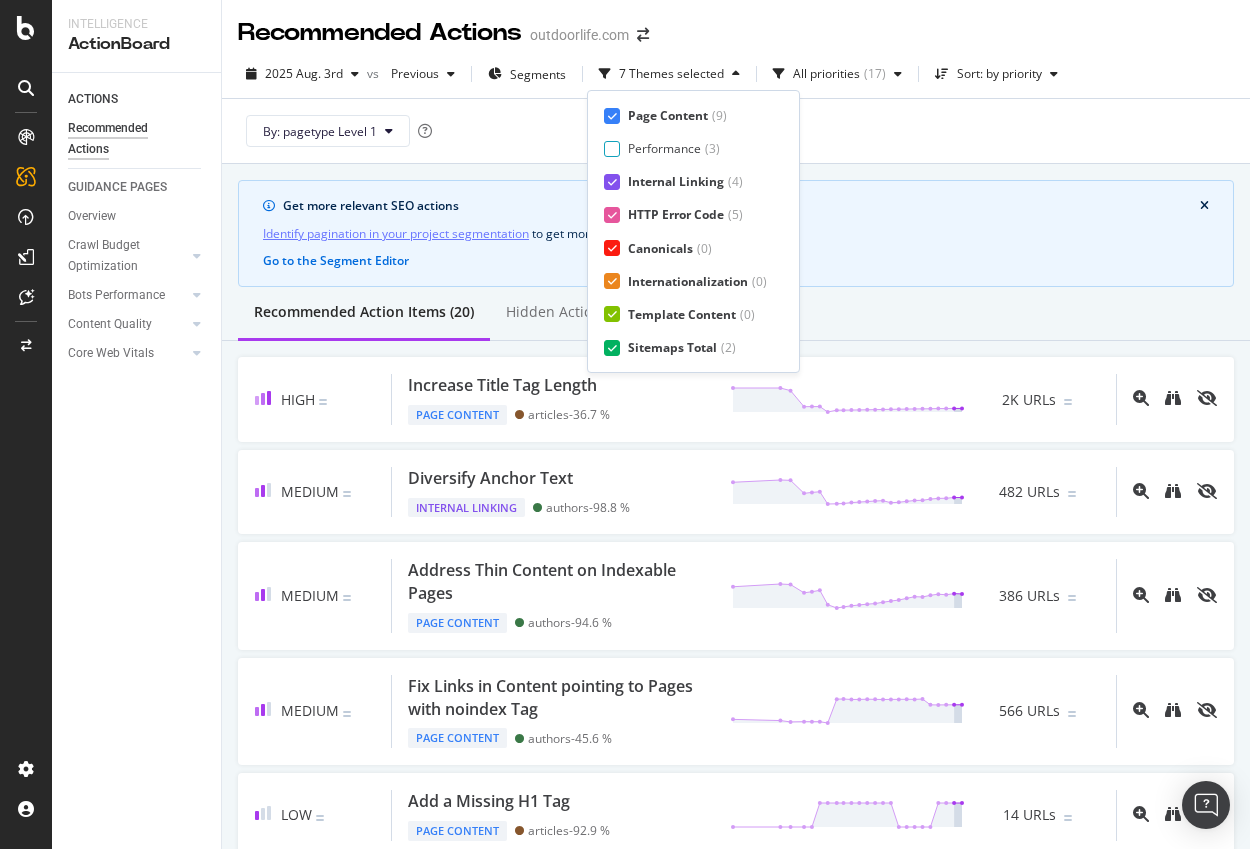 scroll, scrollTop: 33, scrollLeft: 0, axis: vertical 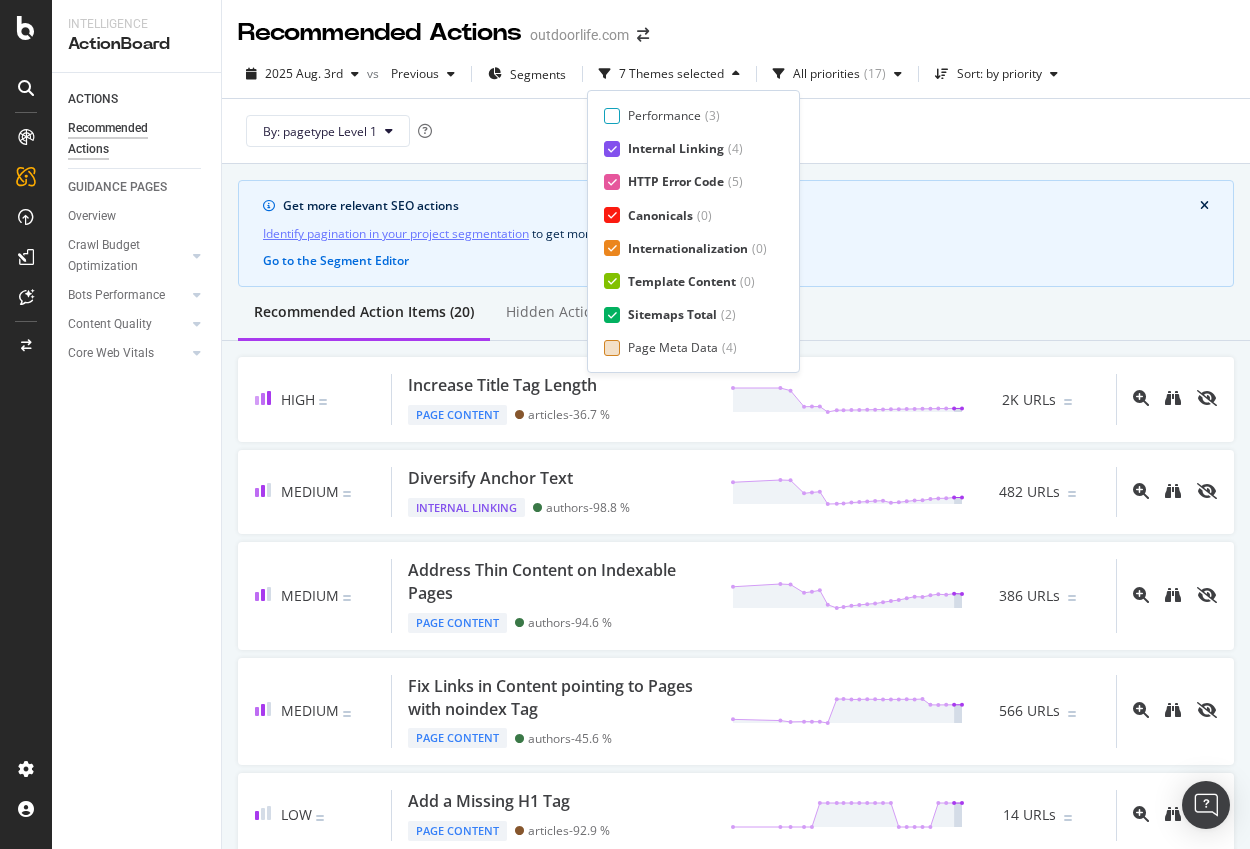 click on "Page Meta Data" at bounding box center [673, 347] 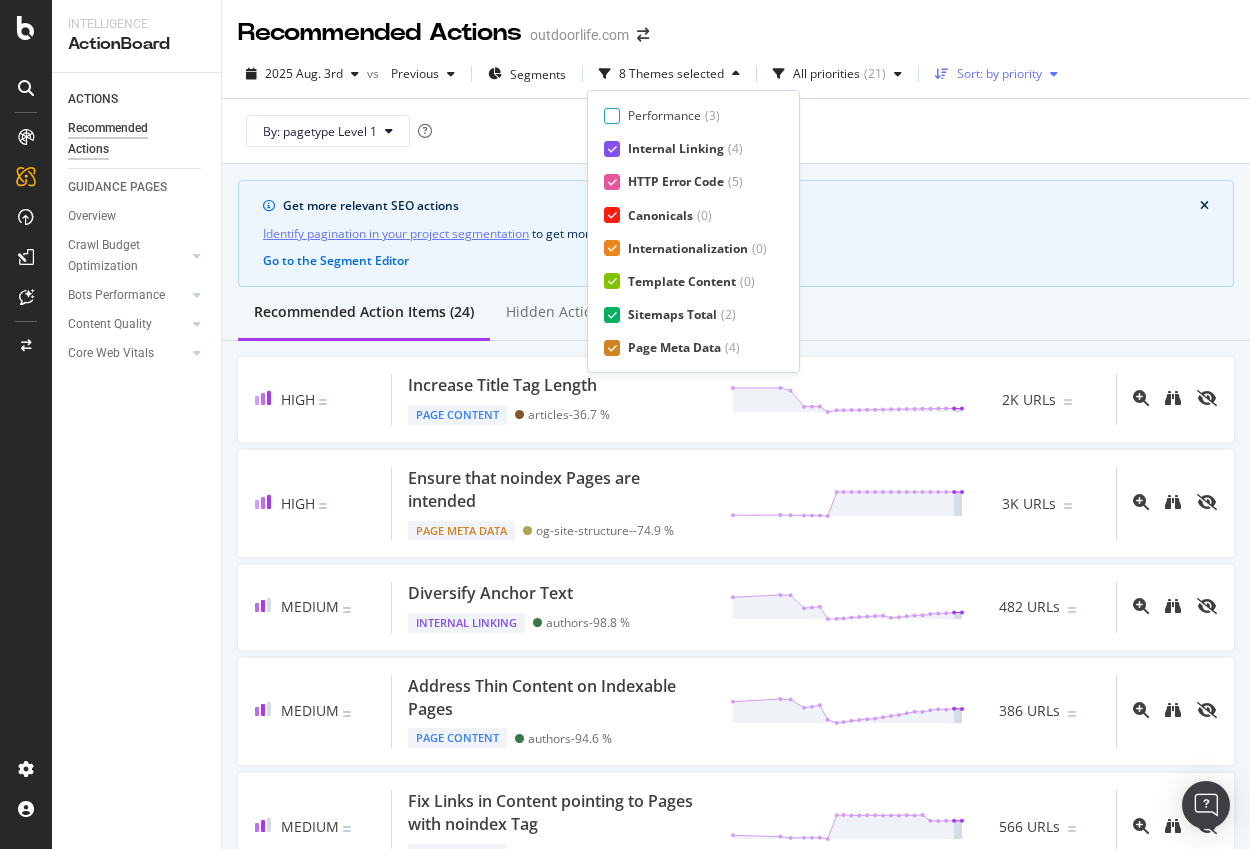 click on "Sort: by priority" at bounding box center [996, 74] 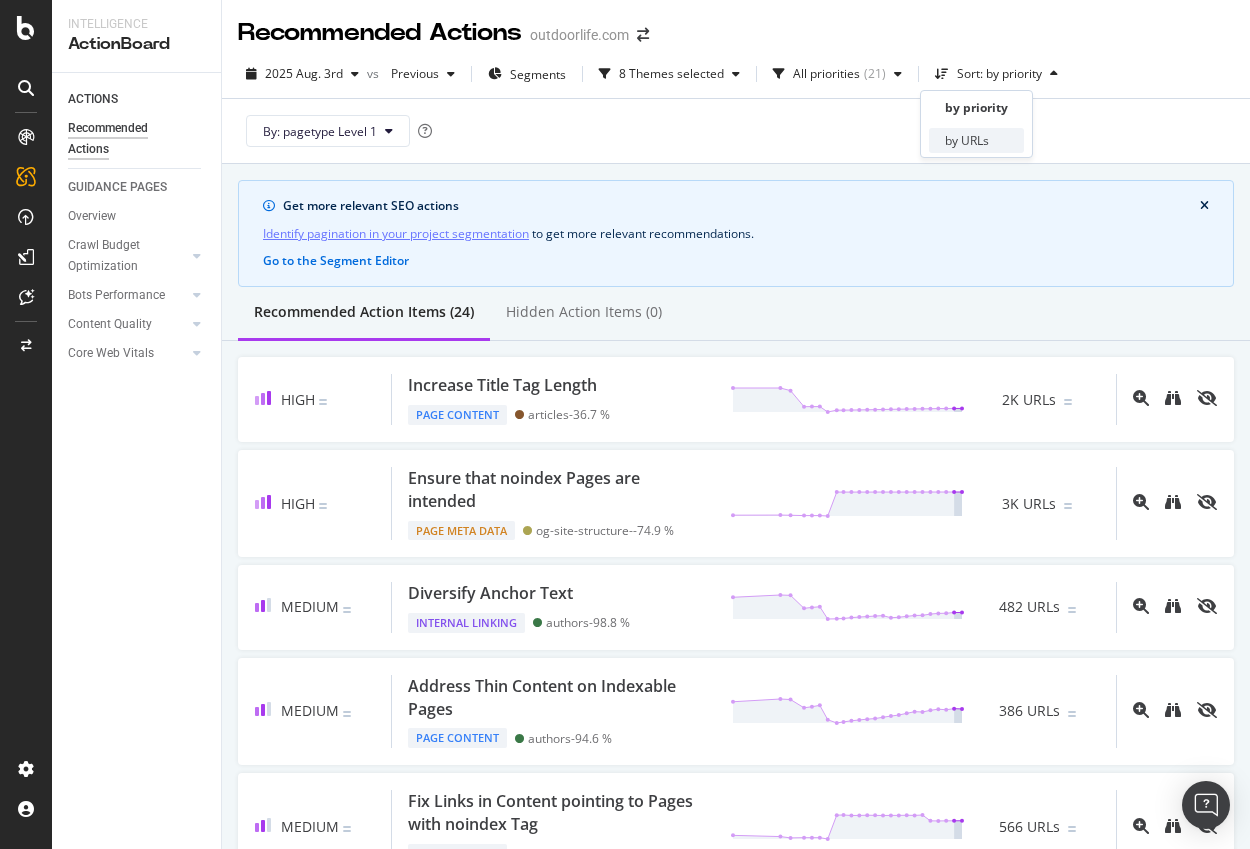 click on "by URLs" at bounding box center (967, 140) 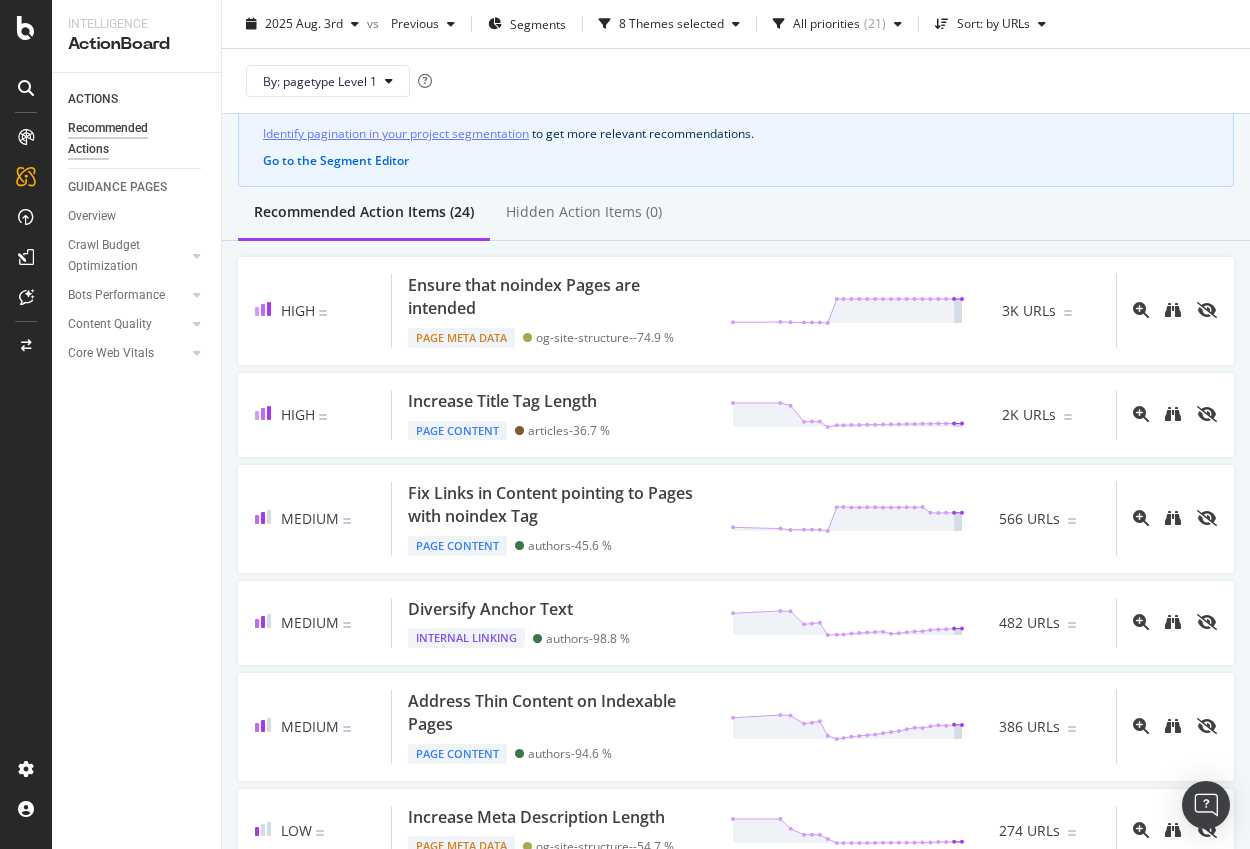 scroll, scrollTop: 0, scrollLeft: 0, axis: both 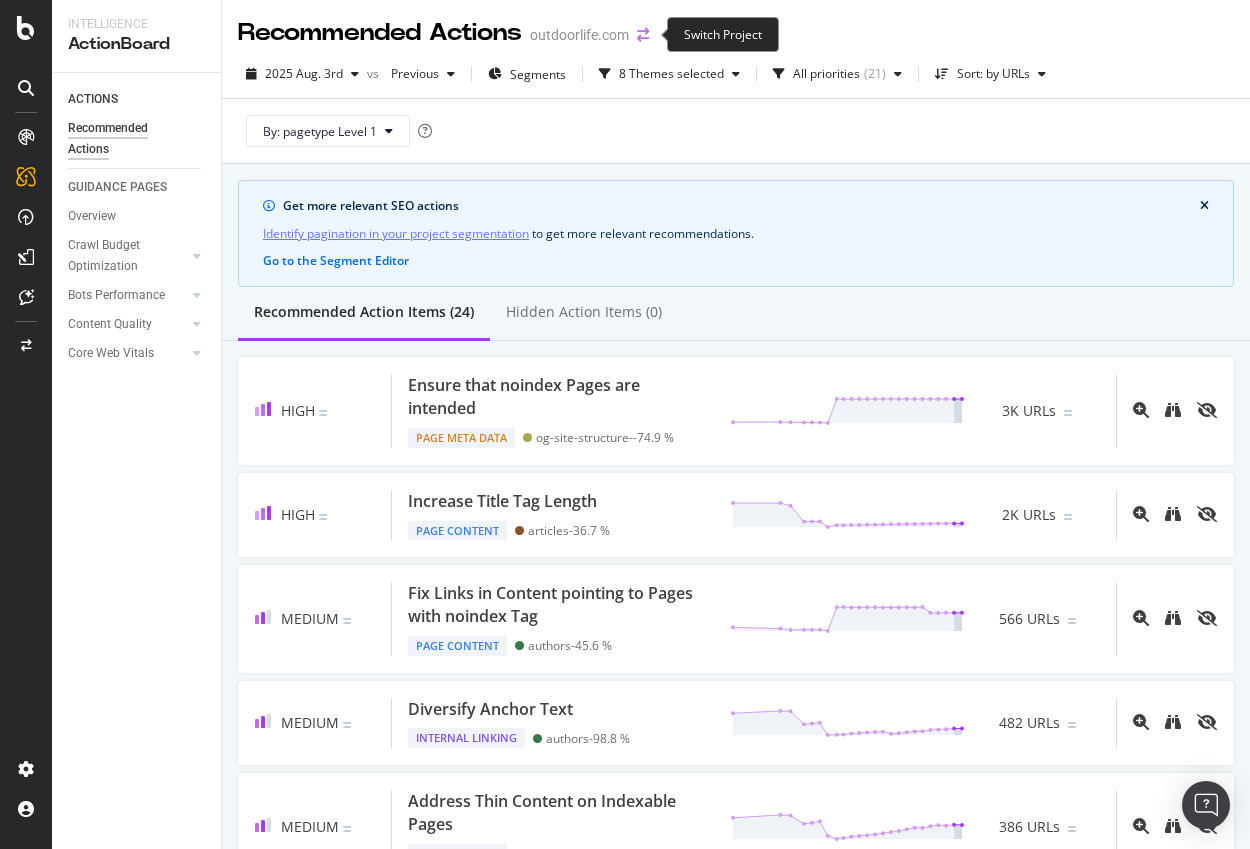 click at bounding box center (643, 35) 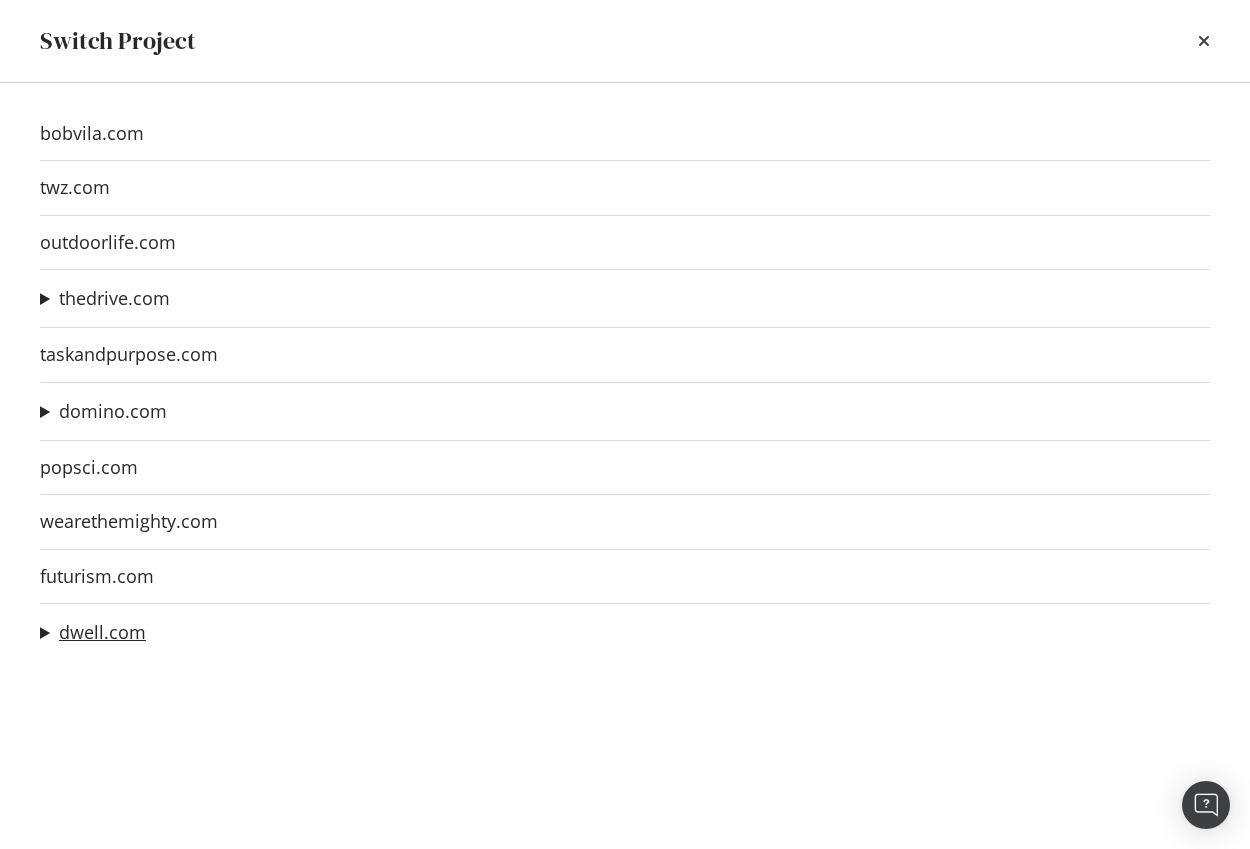 click on "dwell.com" at bounding box center [102, 632] 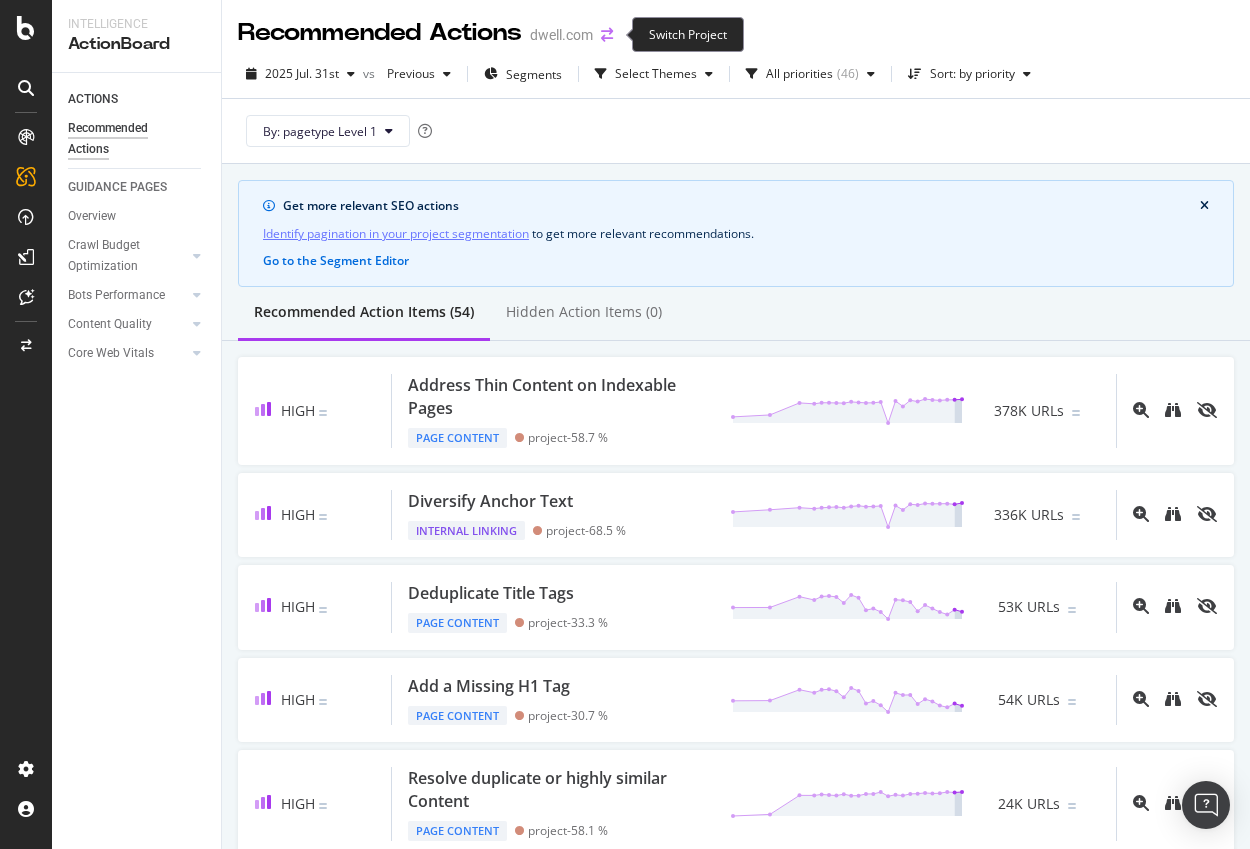 click at bounding box center [607, 35] 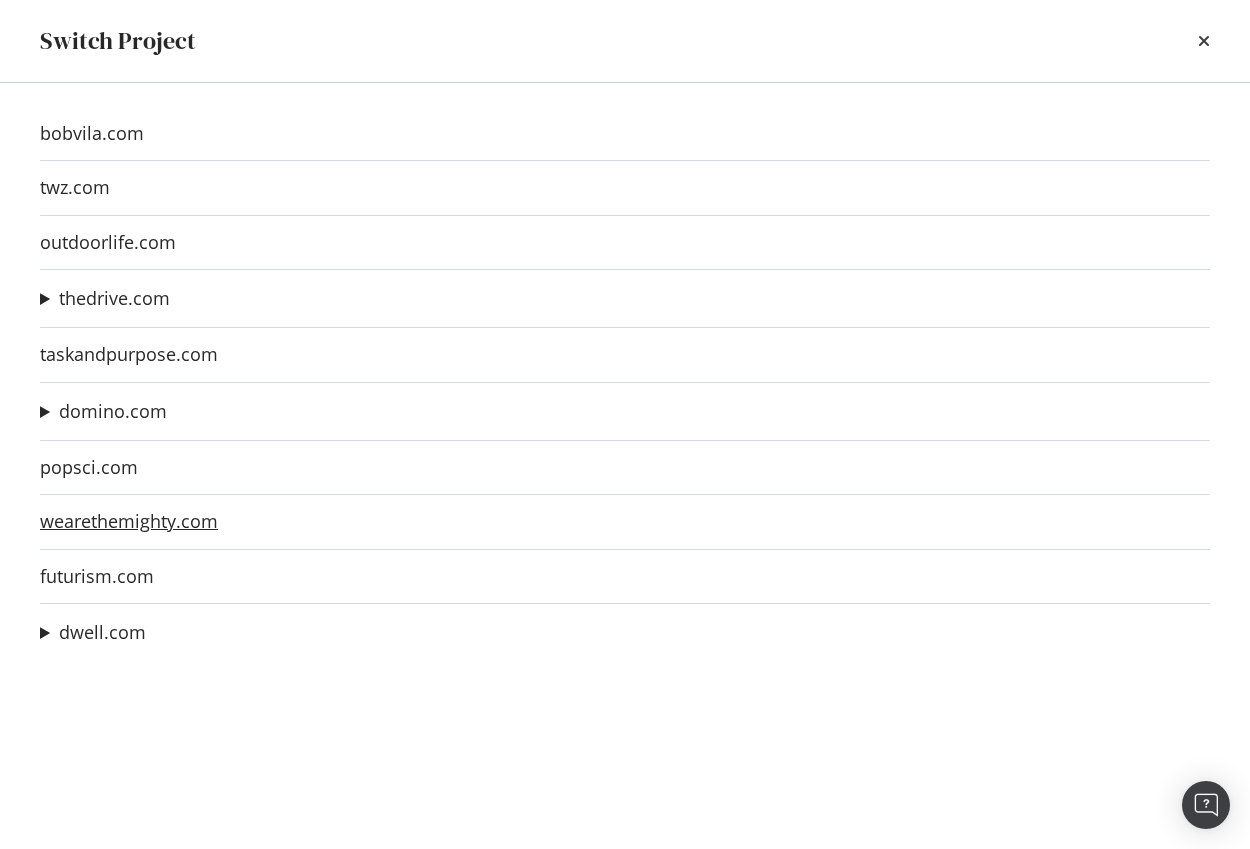 click on "wearethemighty.com" at bounding box center (129, 521) 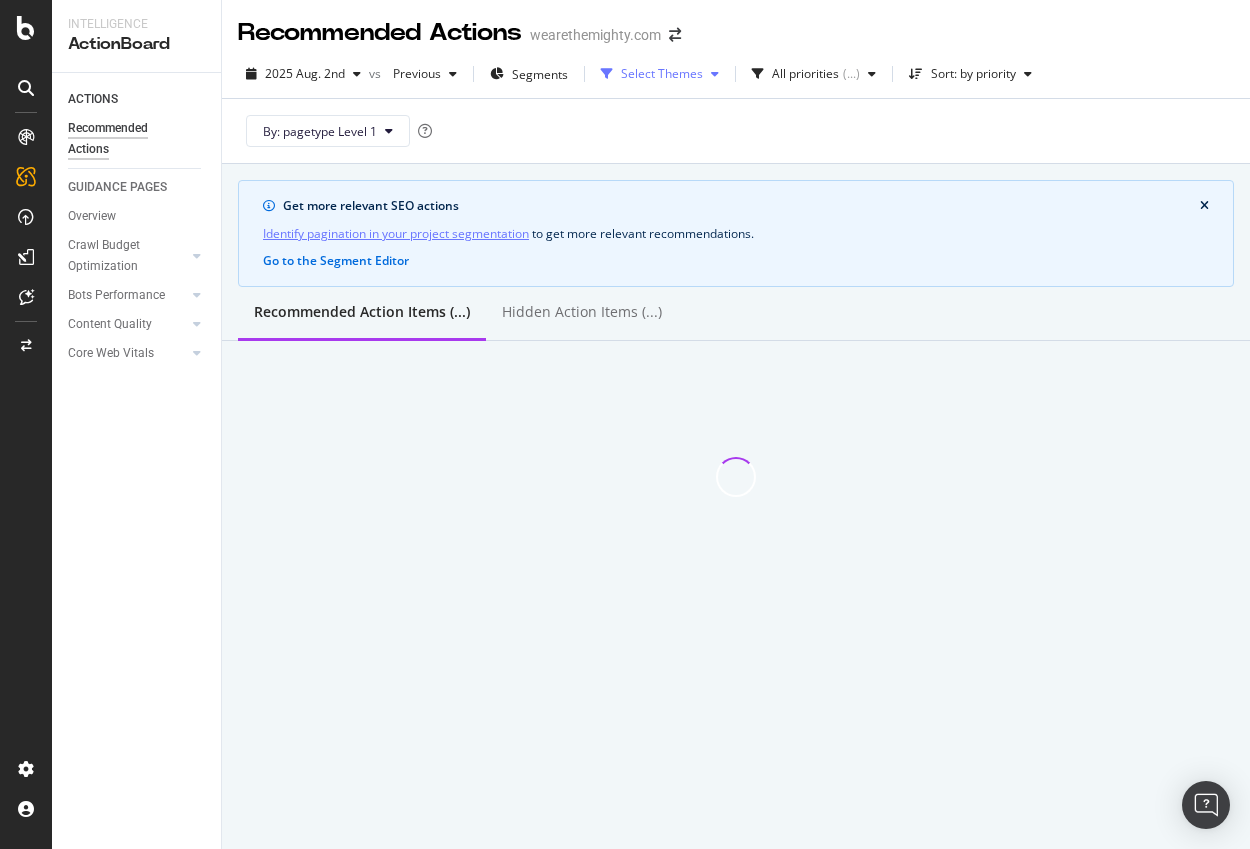 click on "Select Themes" at bounding box center (662, 74) 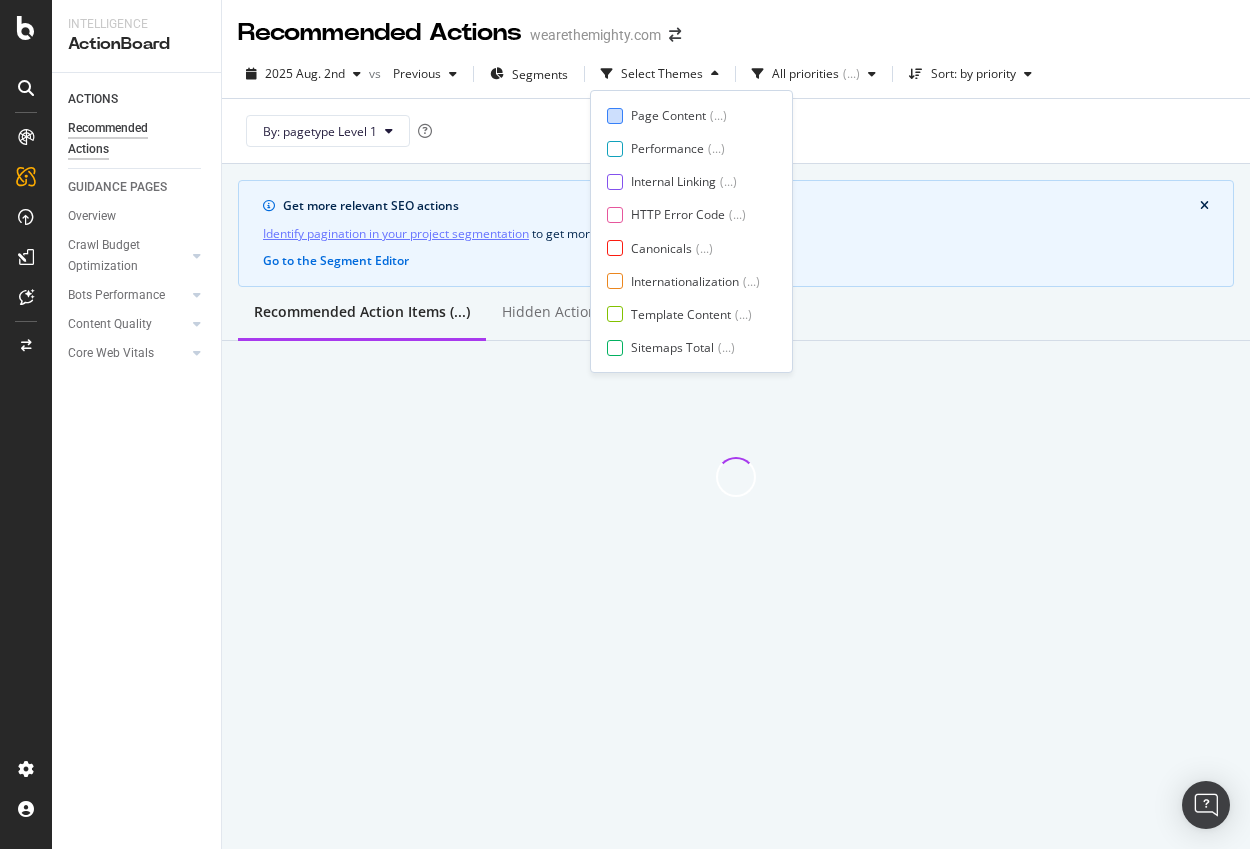 click on "Page Content" at bounding box center [668, 115] 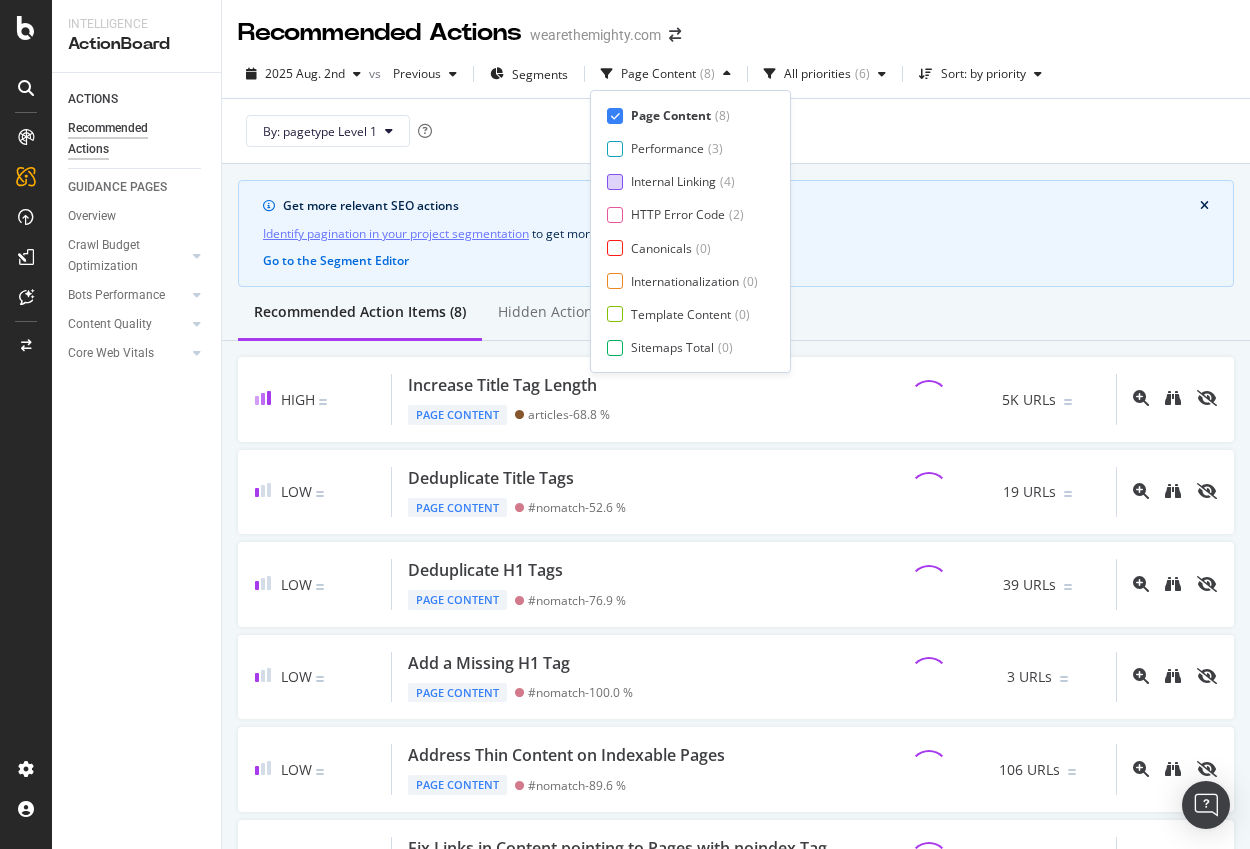 click on "Internal Linking" at bounding box center [673, 181] 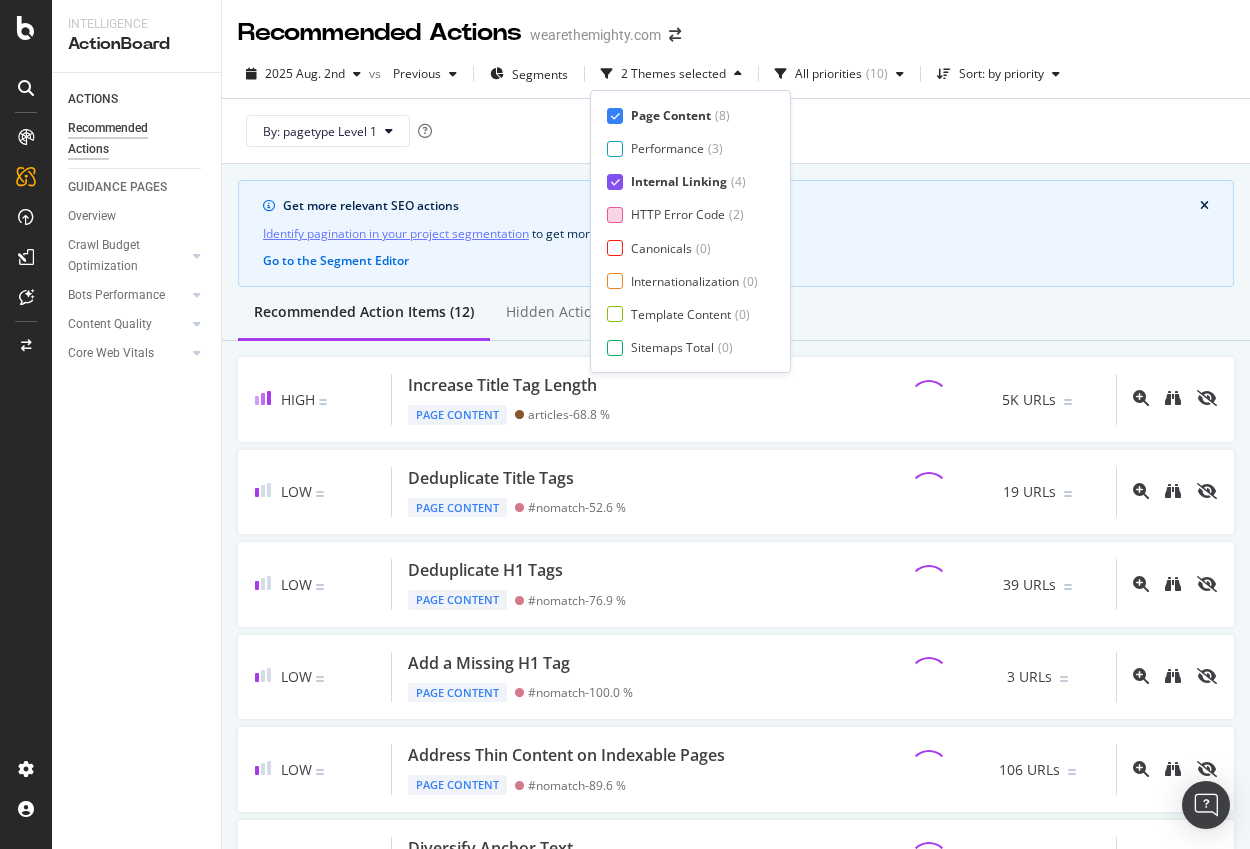 click on "HTTP Error Code" at bounding box center (678, 214) 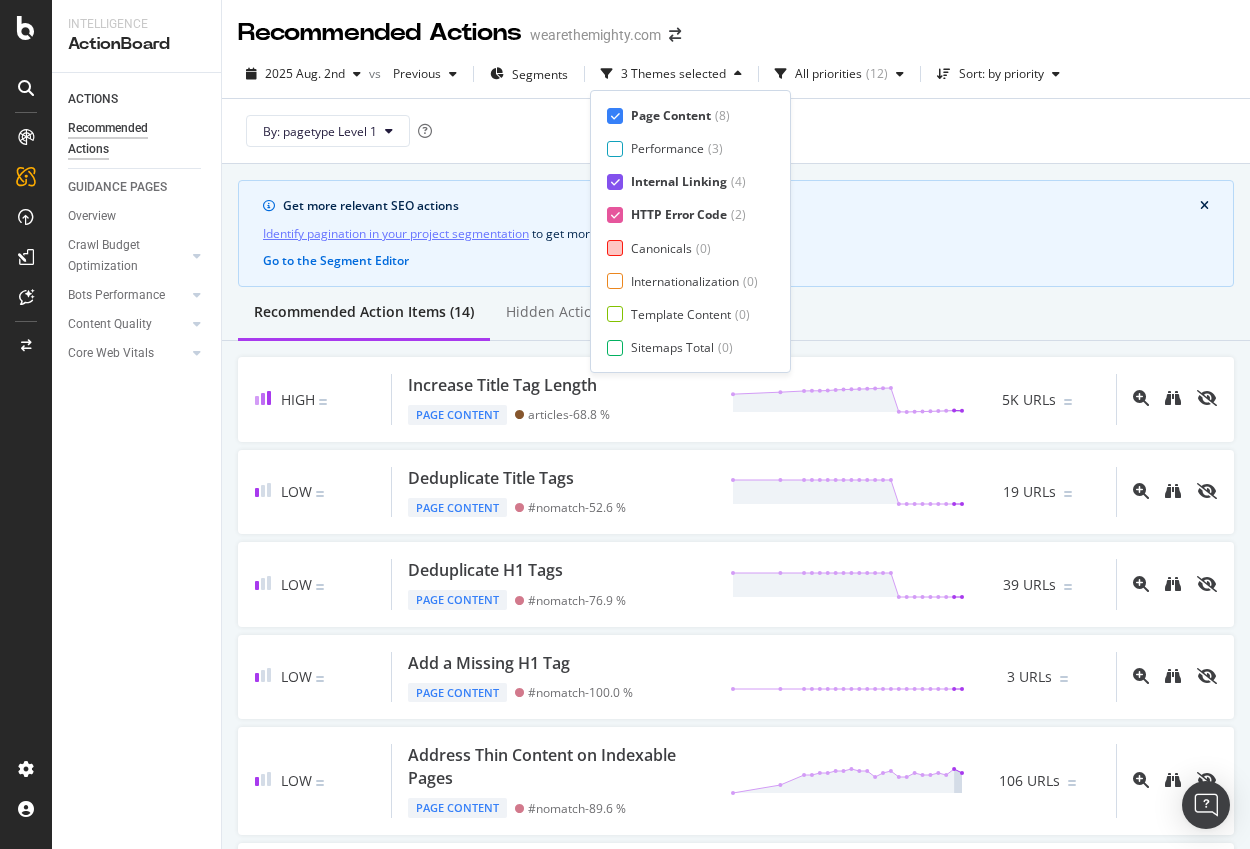 click on "Canonicals" at bounding box center (661, 248) 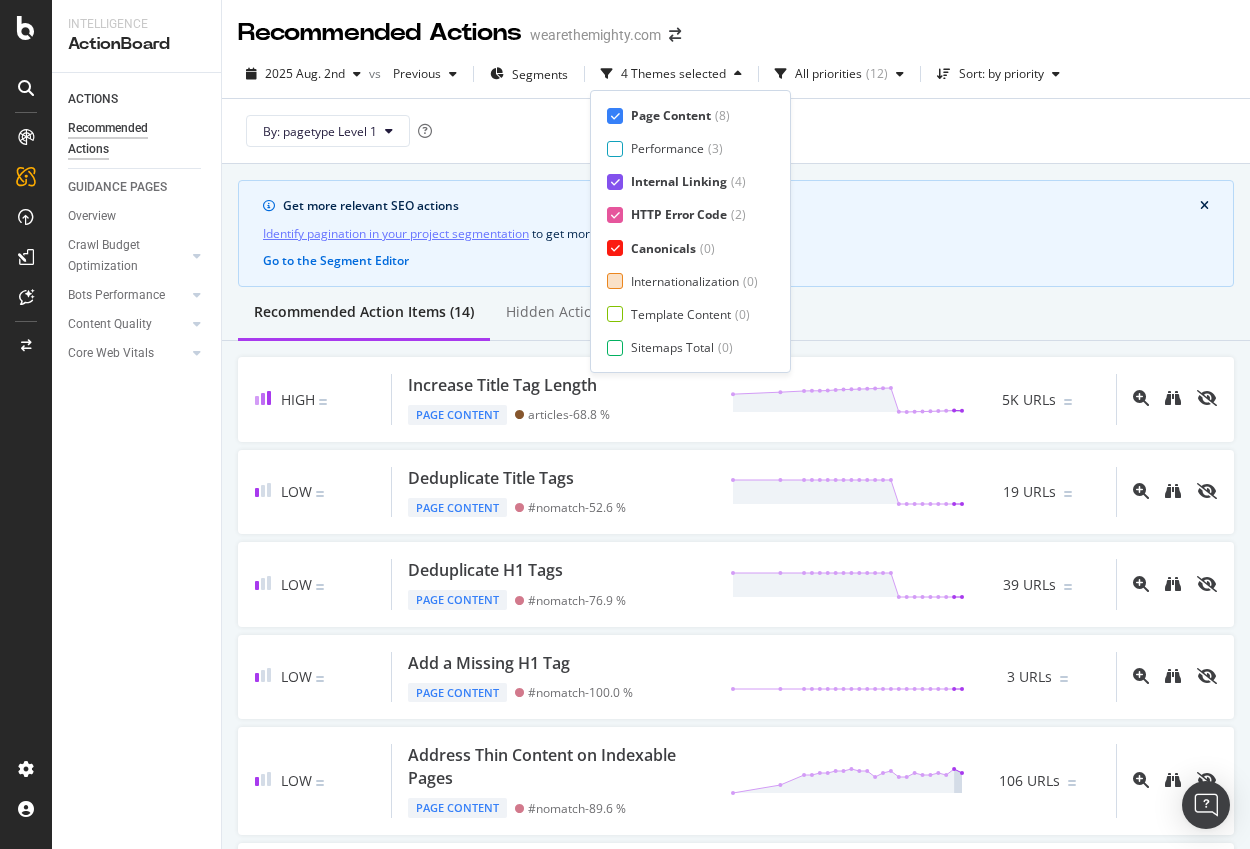 click on "Internationalization" at bounding box center [685, 281] 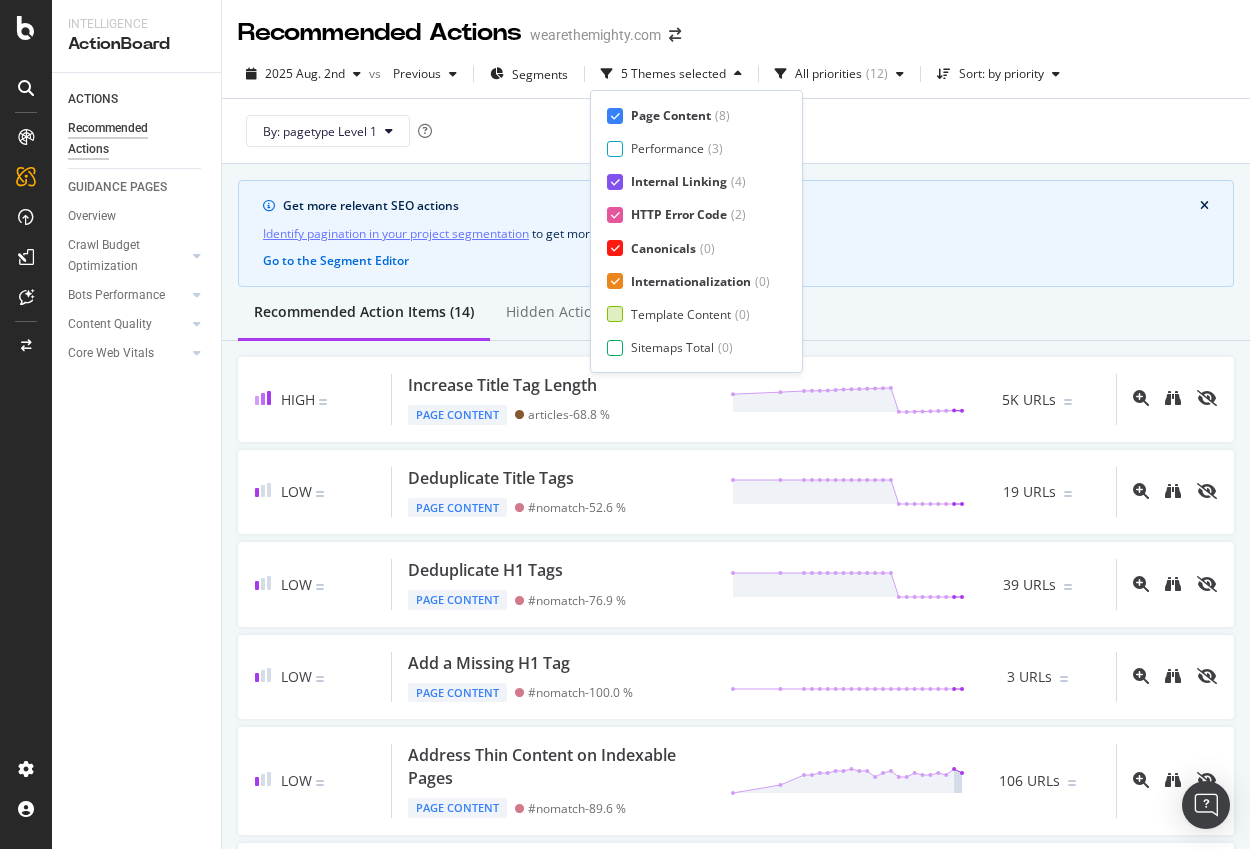 click on "Template Content" at bounding box center (681, 314) 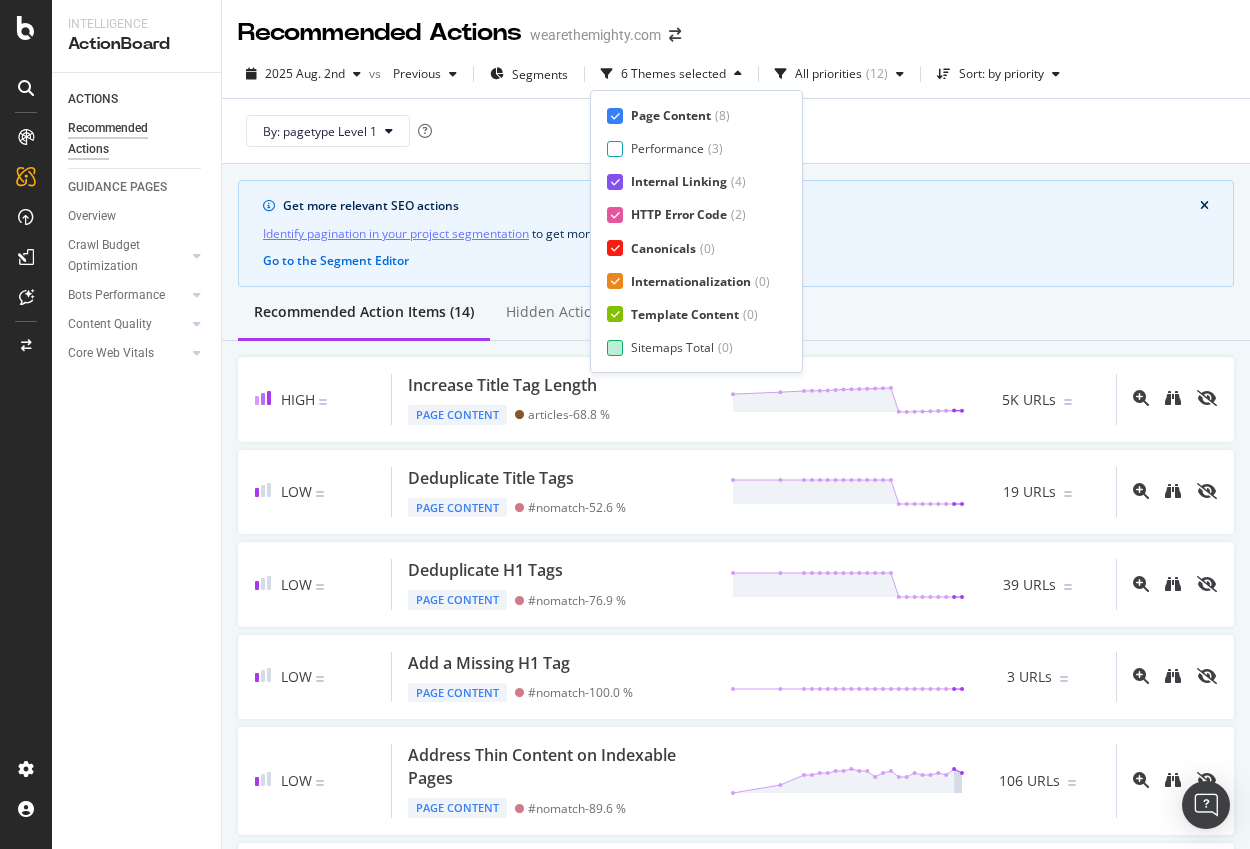 click on "Sitemaps Total ( 0 )" at bounding box center [688, 347] 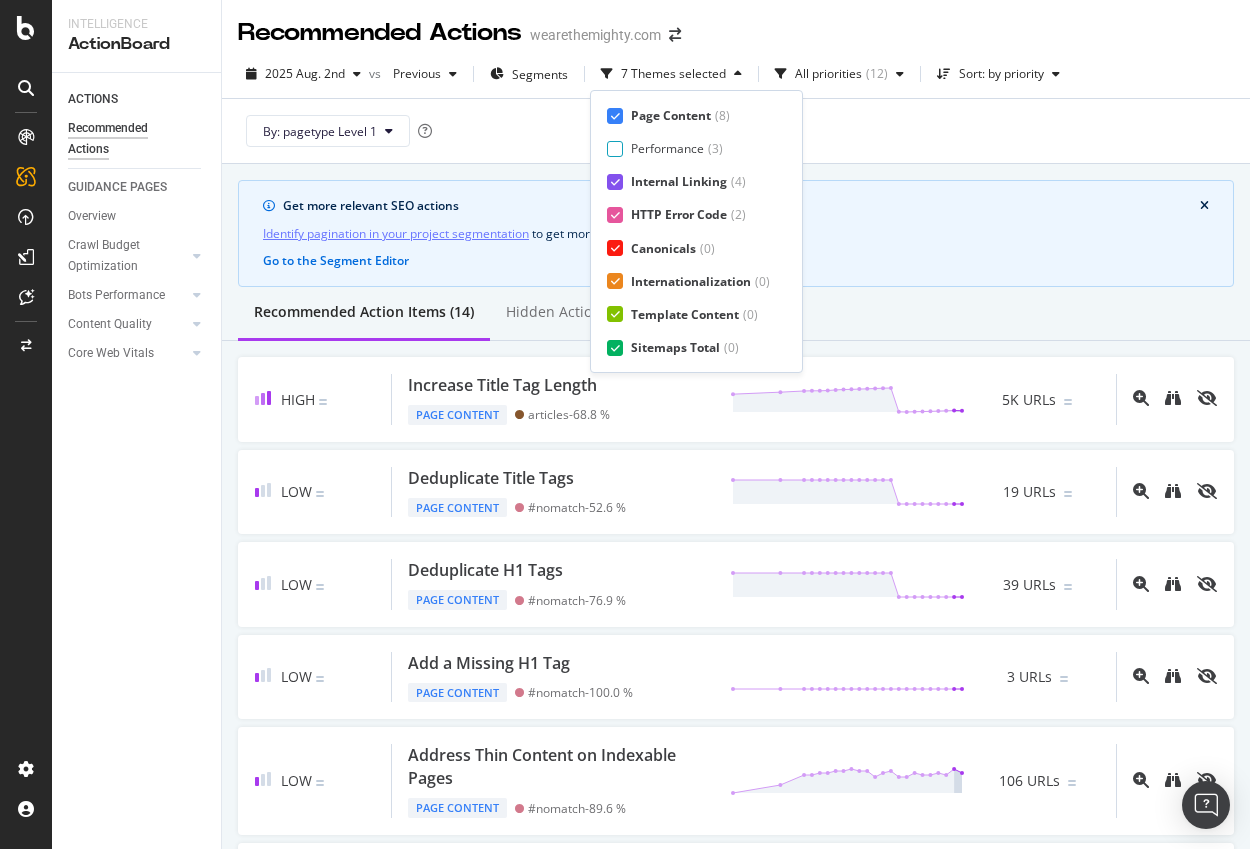 scroll, scrollTop: 33, scrollLeft: 0, axis: vertical 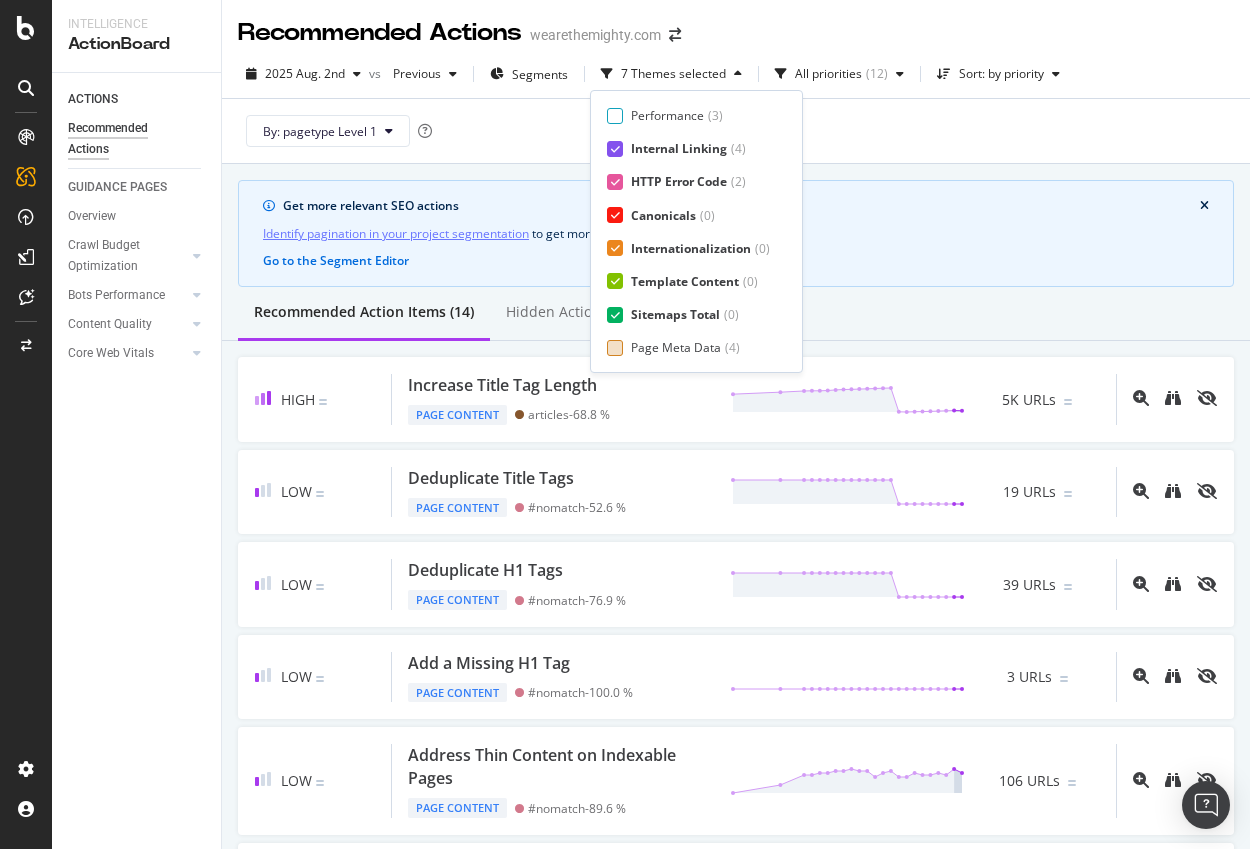 click on "Page Meta Data" at bounding box center (676, 347) 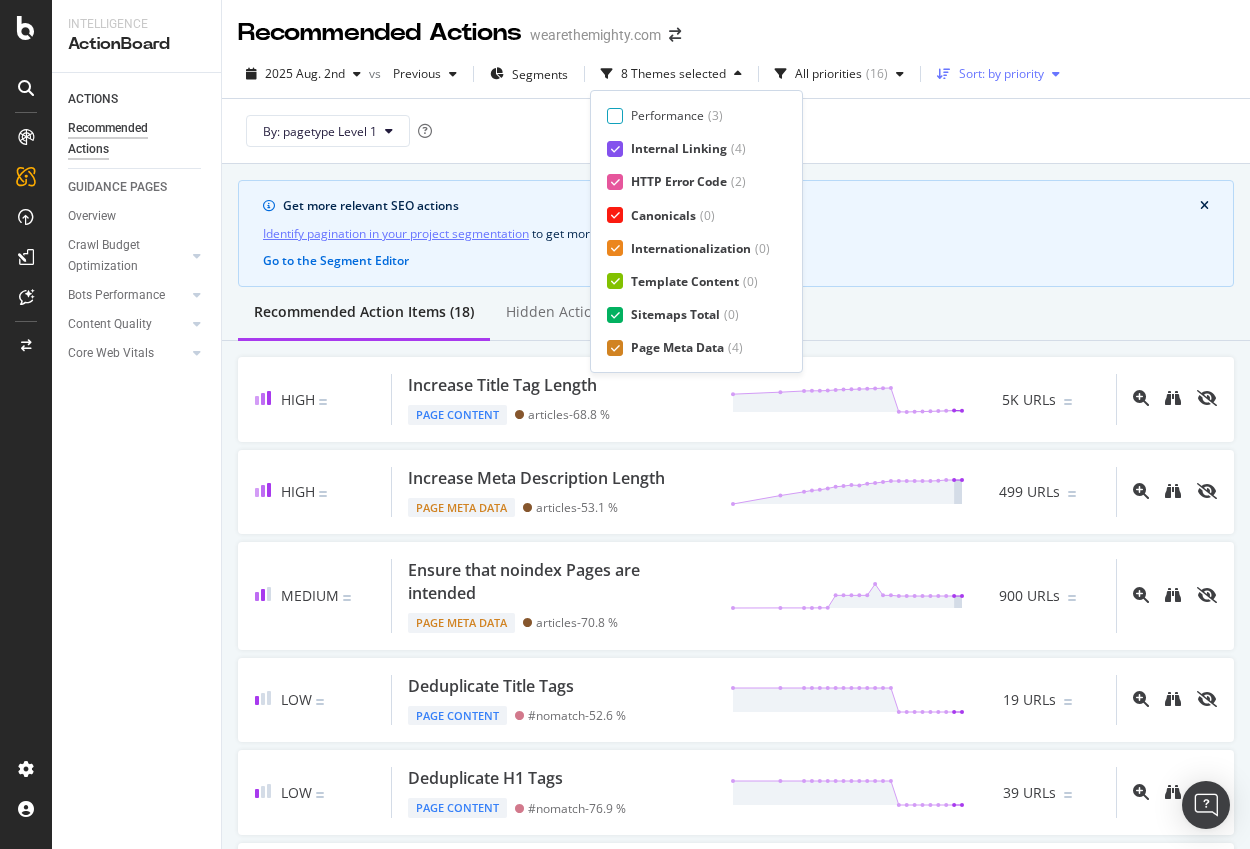 click at bounding box center (1056, 74) 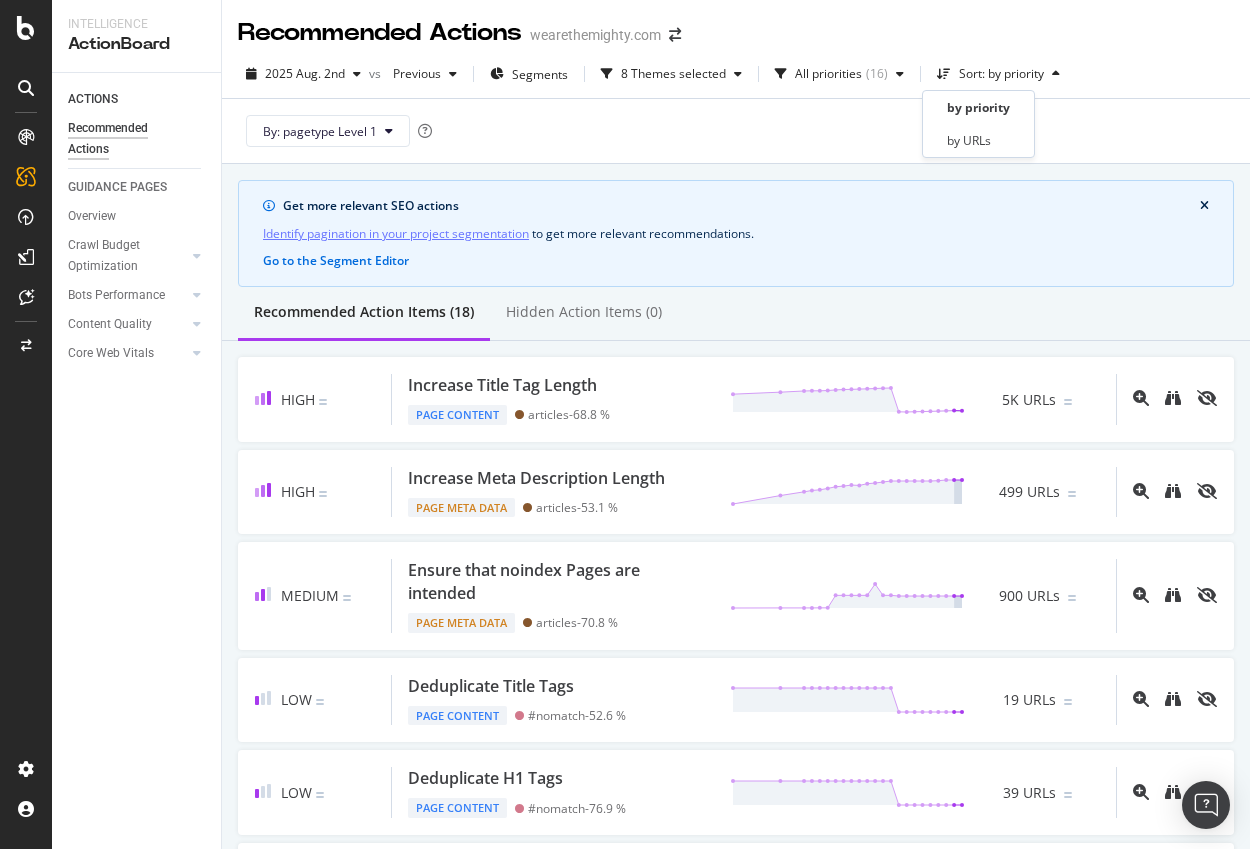 click on "by priority by URLs" at bounding box center (978, 124) 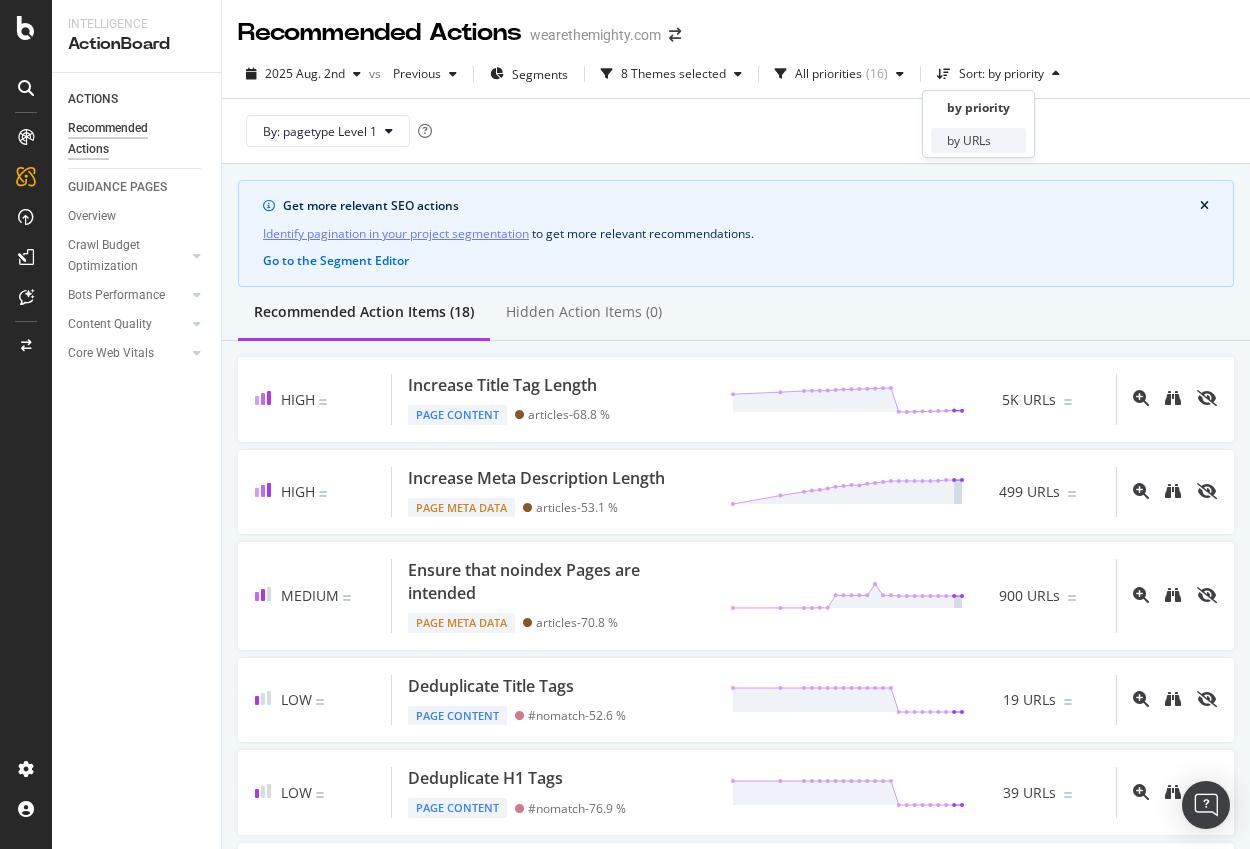 click on "by URLs" at bounding box center (969, 140) 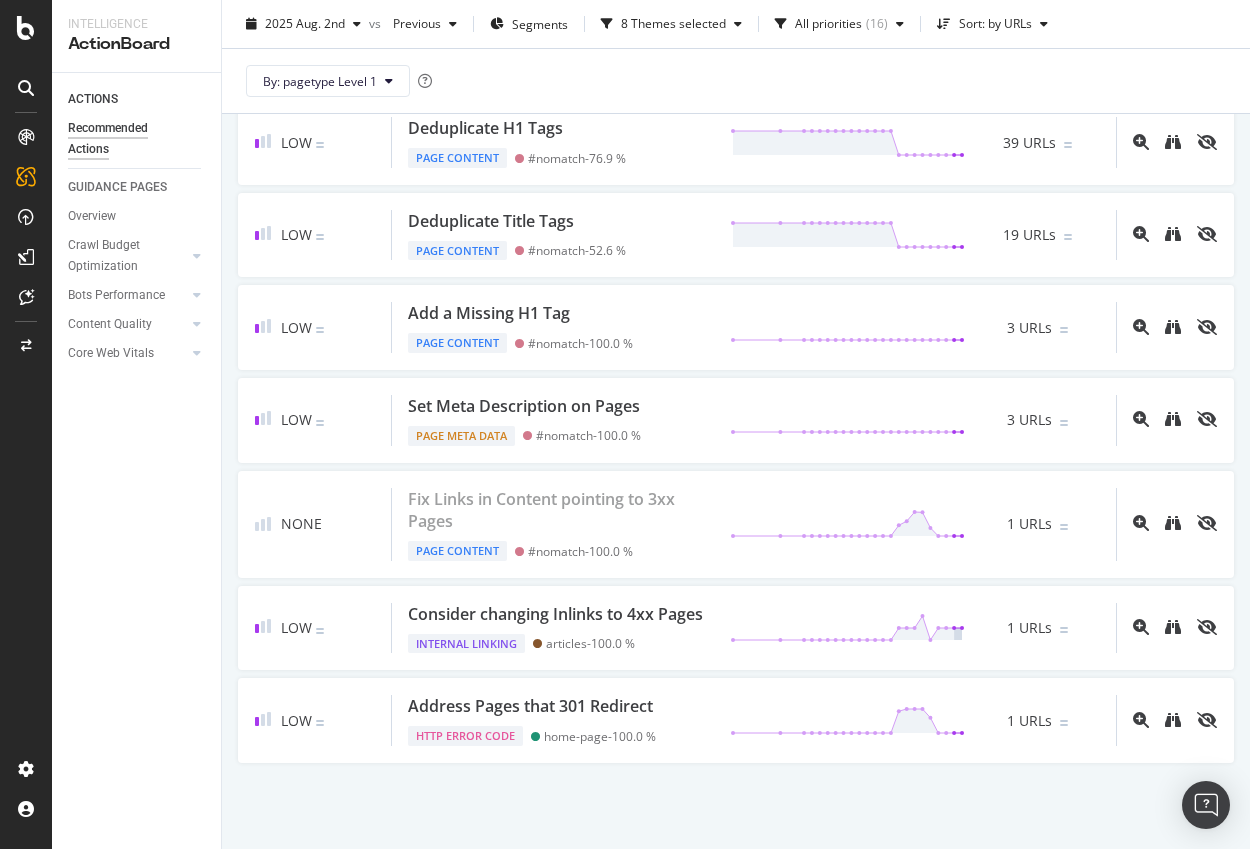 scroll, scrollTop: 0, scrollLeft: 0, axis: both 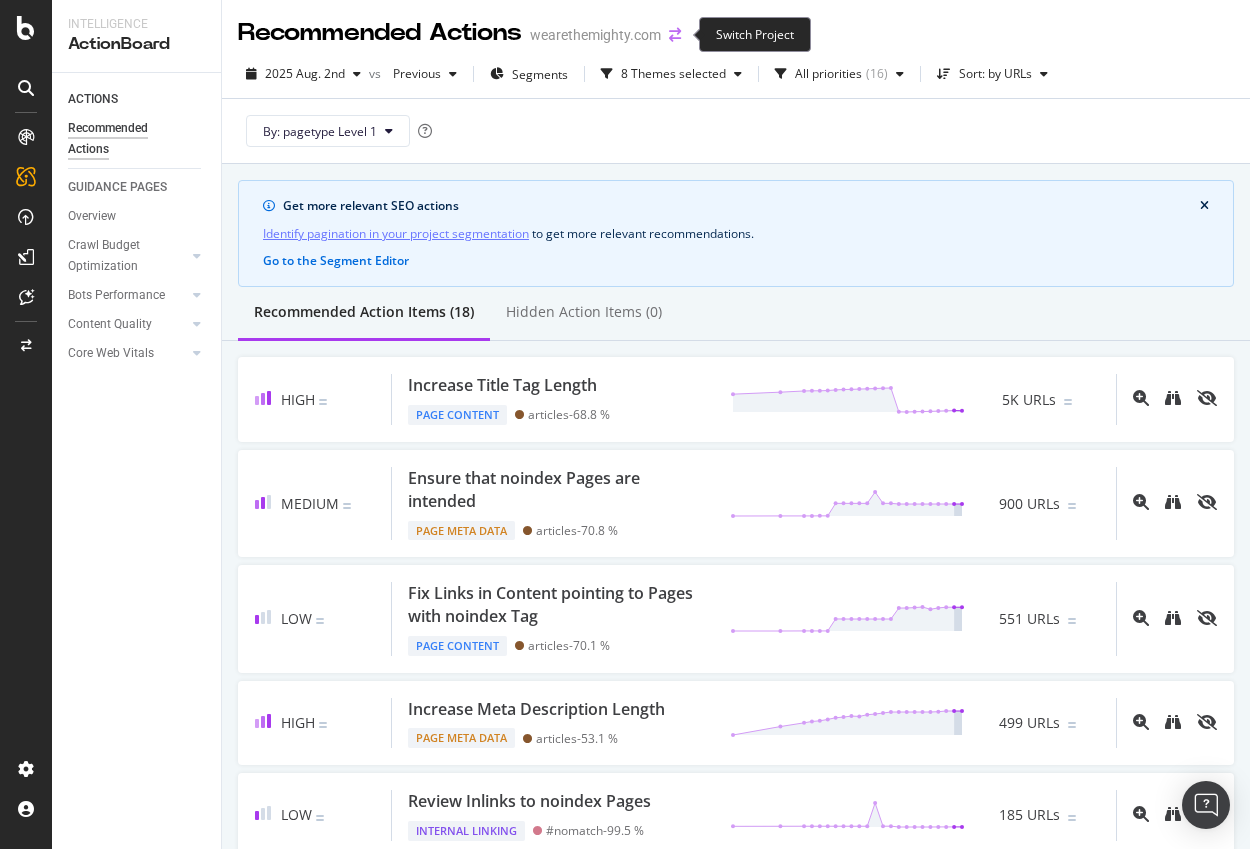 click at bounding box center (675, 35) 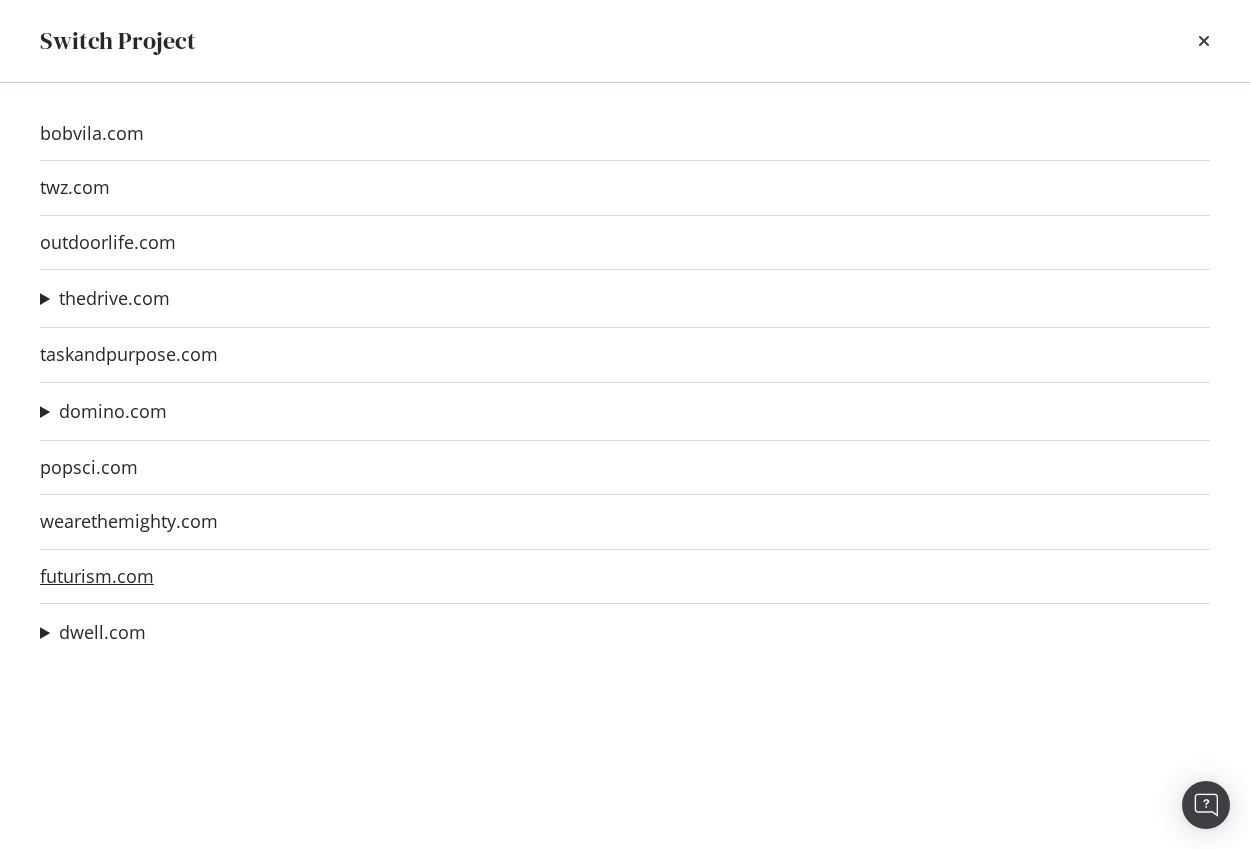 click on "futurism.com" at bounding box center [97, 576] 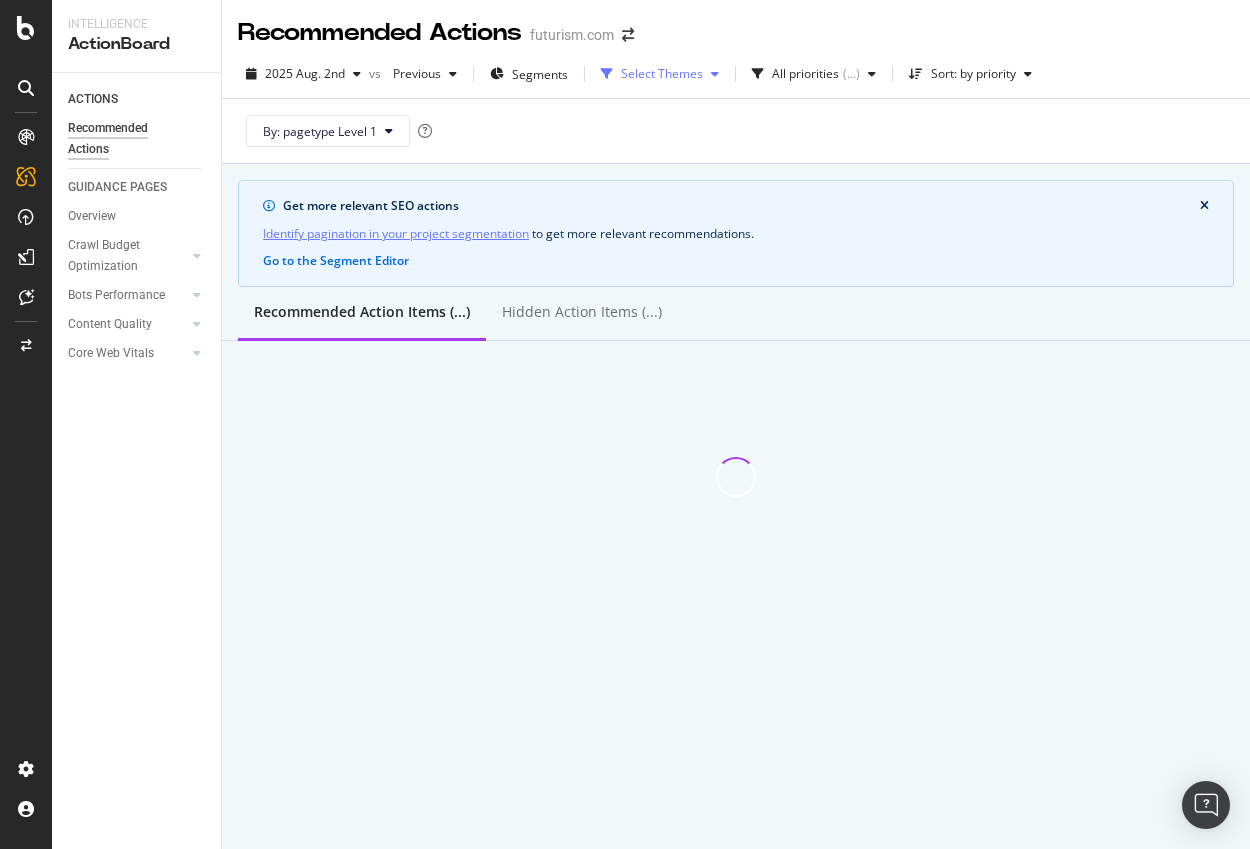 click on "Select Themes" at bounding box center [662, 74] 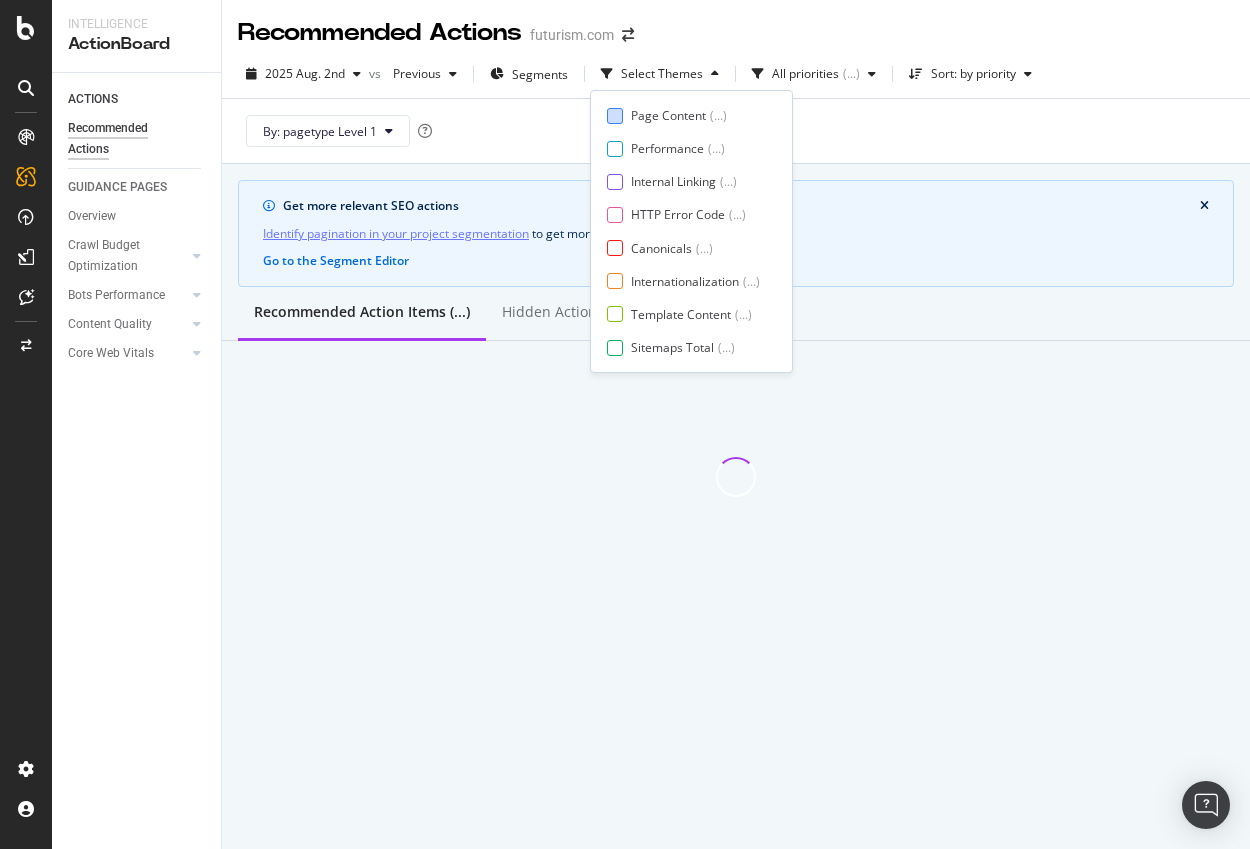 click on "Page Content" at bounding box center [668, 115] 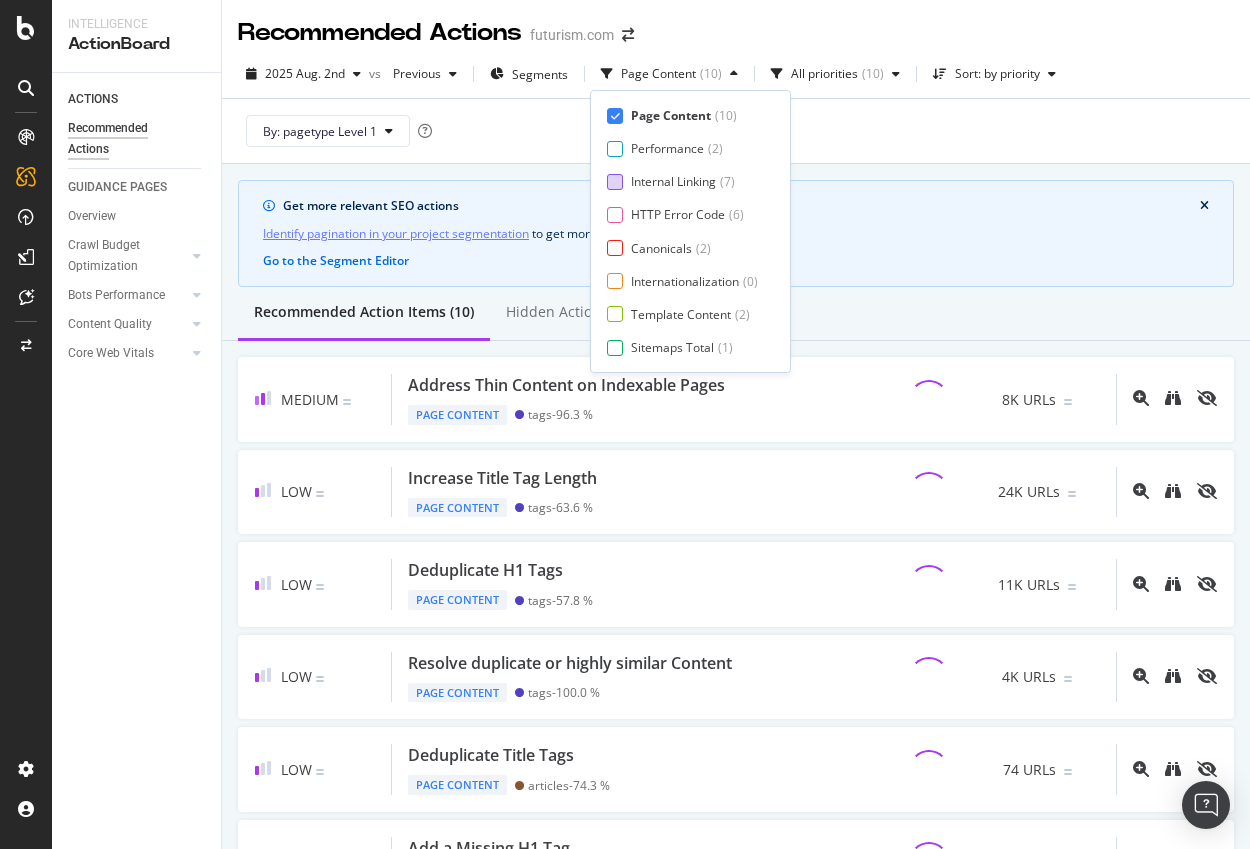 click on "Internal Linking" at bounding box center (673, 181) 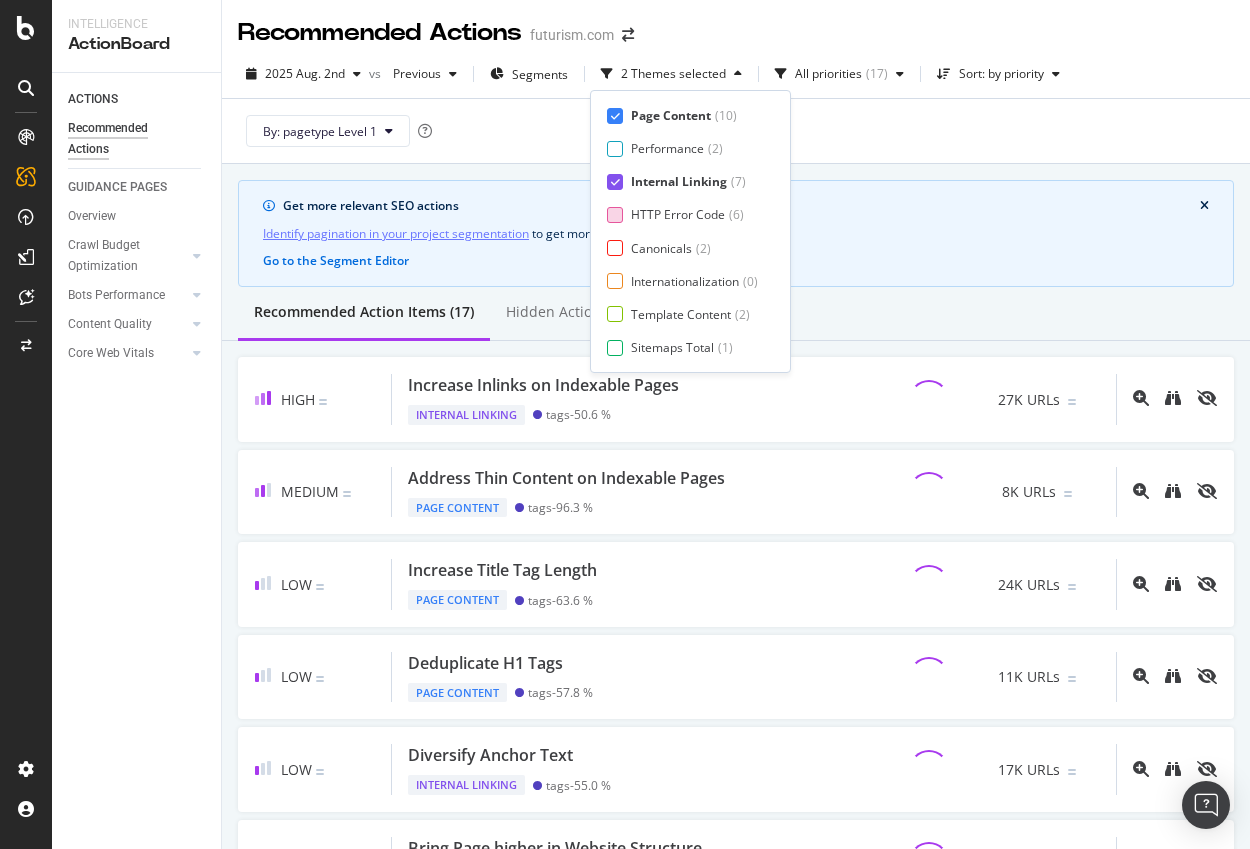 click on "HTTP Error Code" at bounding box center (678, 214) 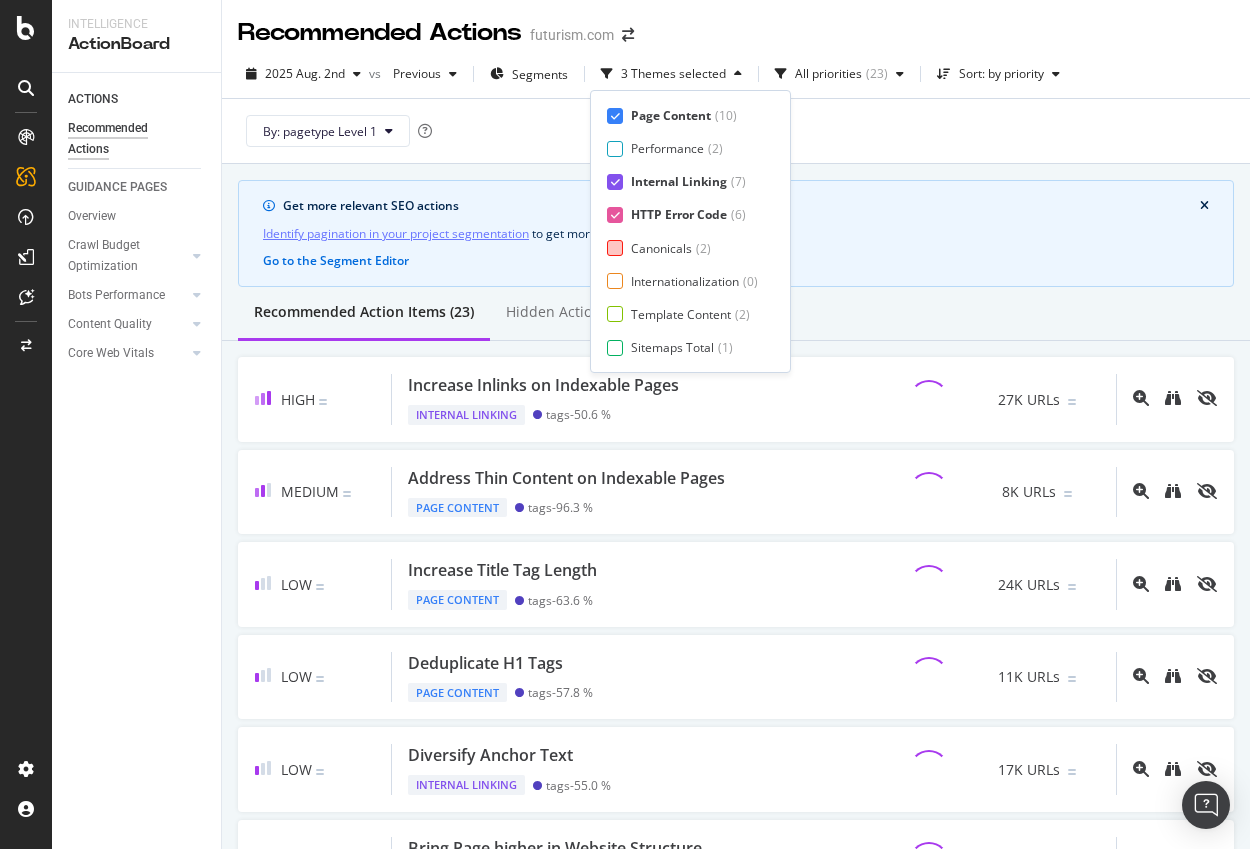 click on "Canonicals ( 2 )" at bounding box center (682, 248) 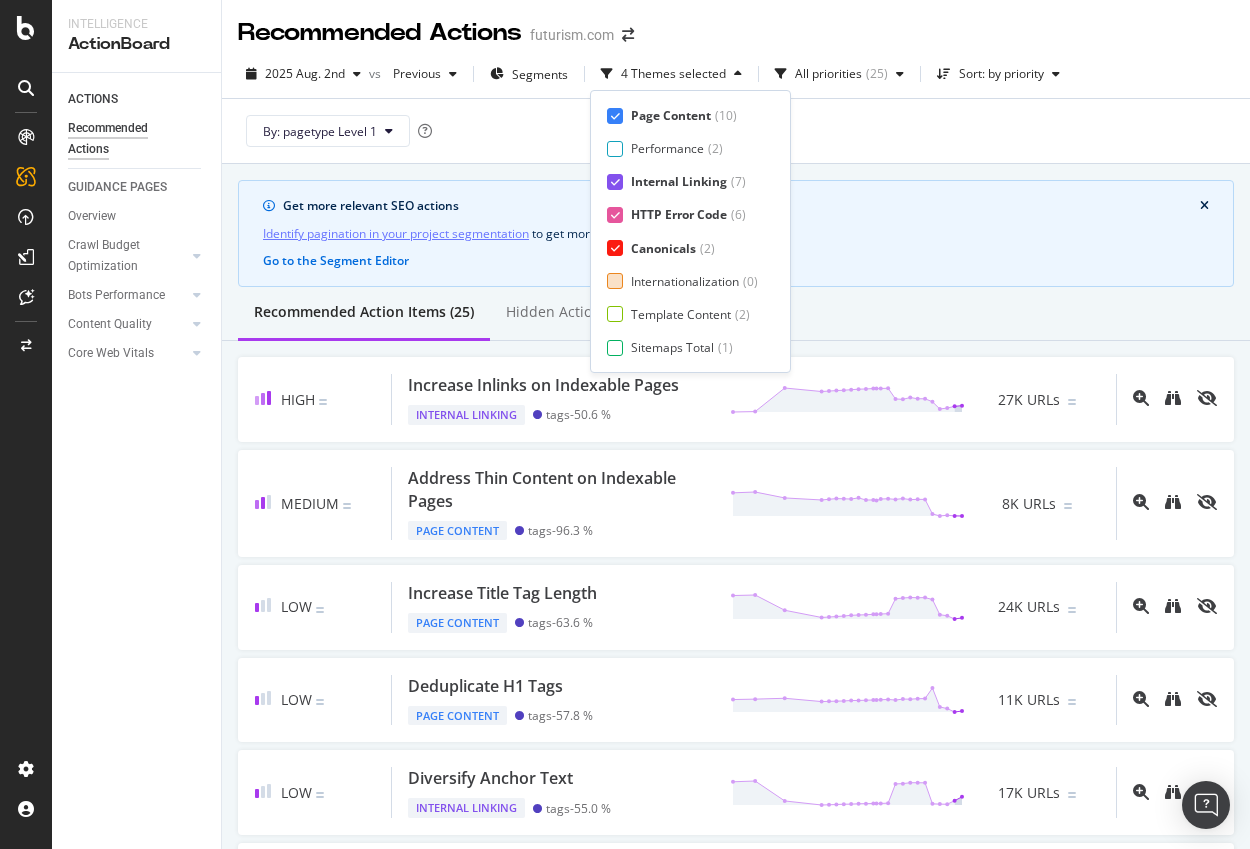 click on "Internationalization ( 0 )" at bounding box center (682, 281) 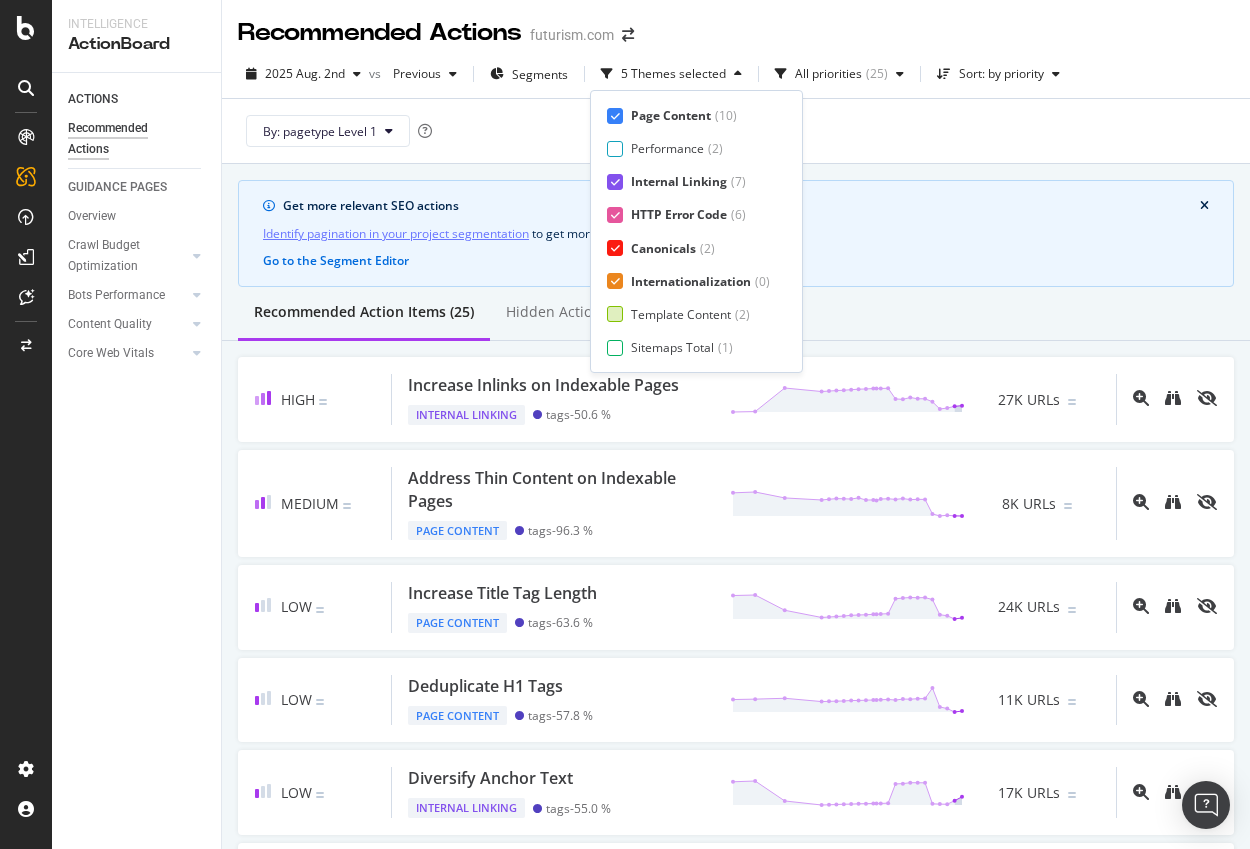 click on "Template Content ( 2 )" at bounding box center (688, 314) 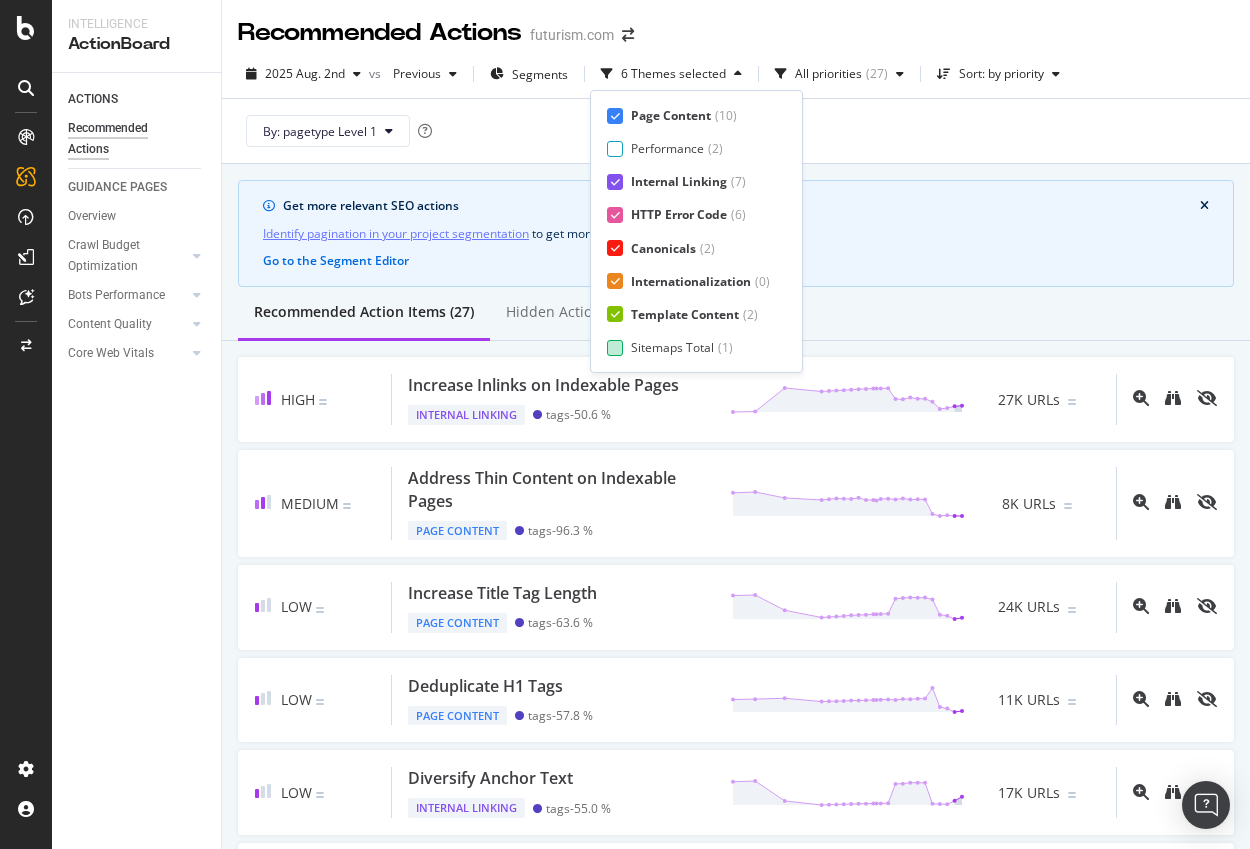 click at bounding box center (615, 348) 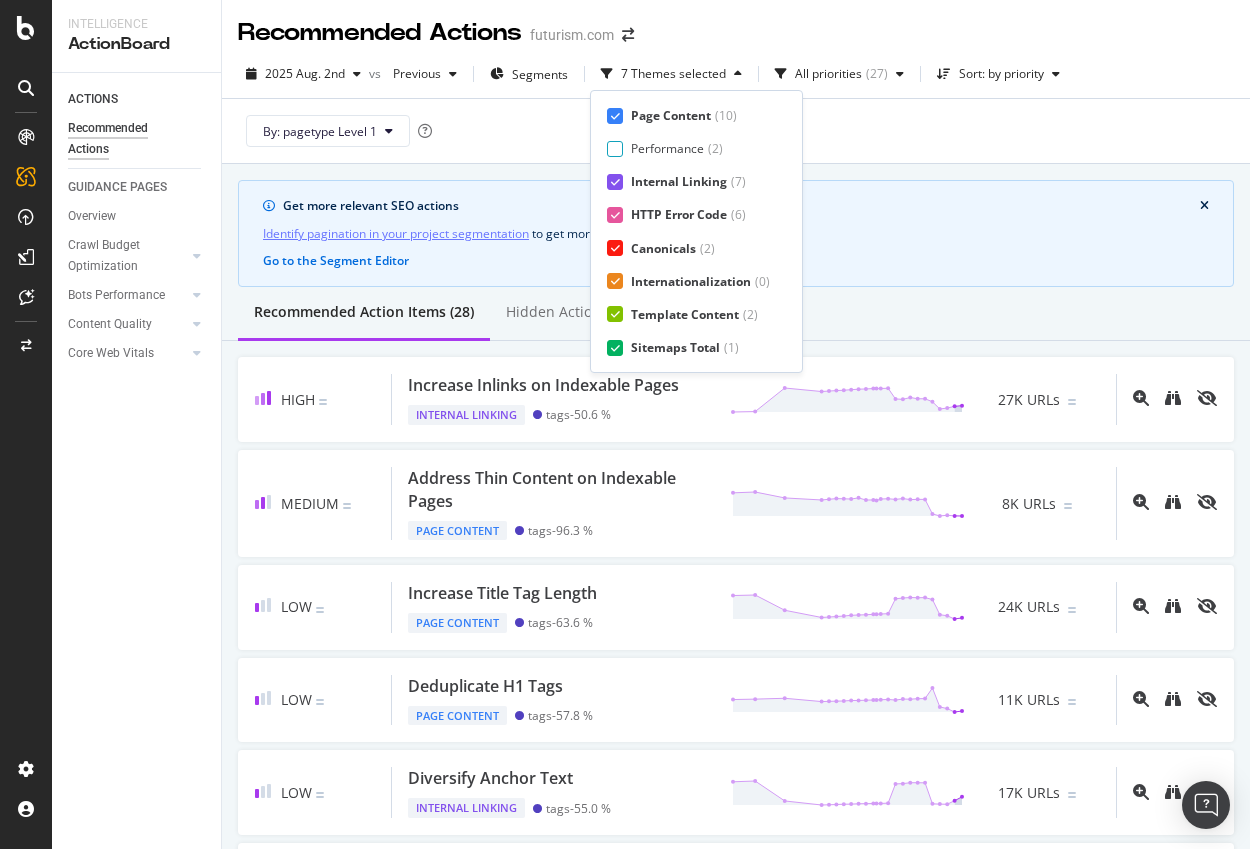 scroll, scrollTop: 33, scrollLeft: 0, axis: vertical 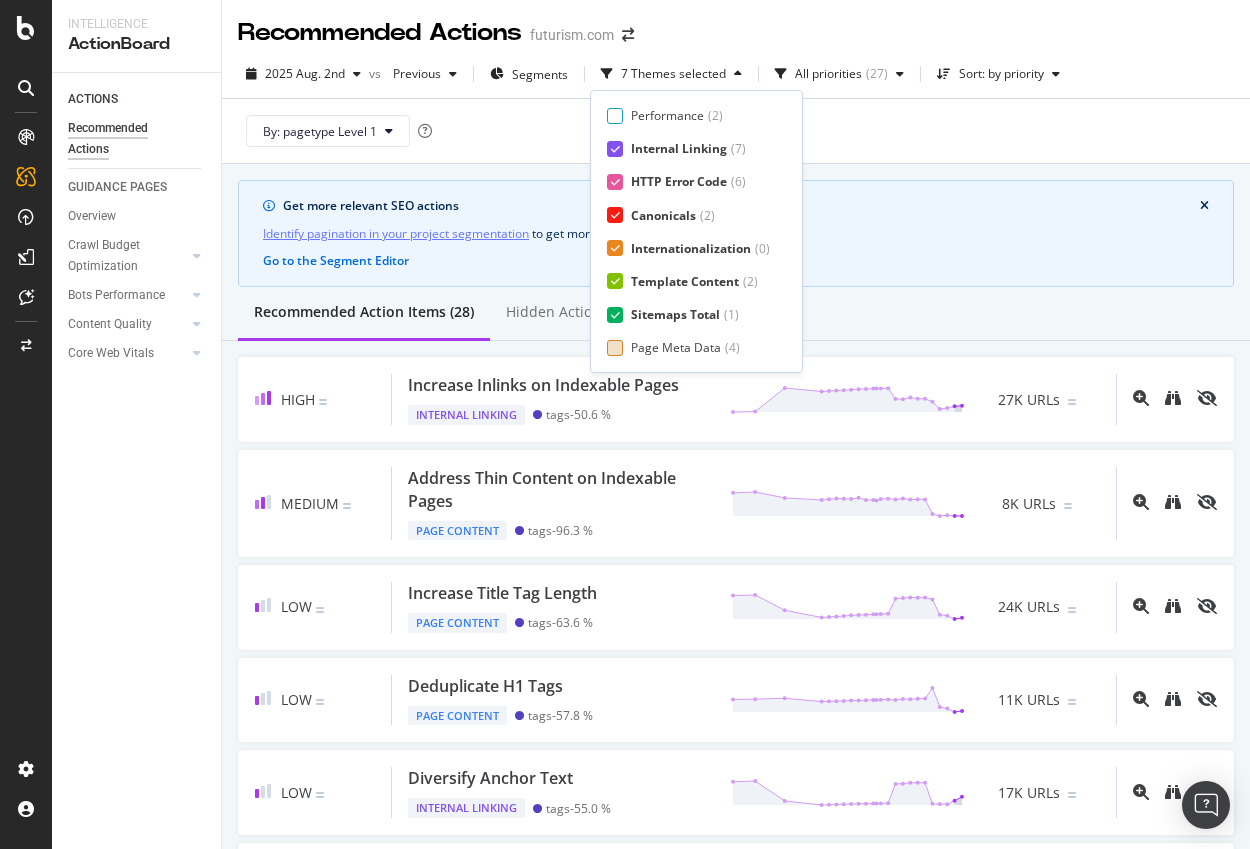 click on "Page Meta Data" at bounding box center [676, 347] 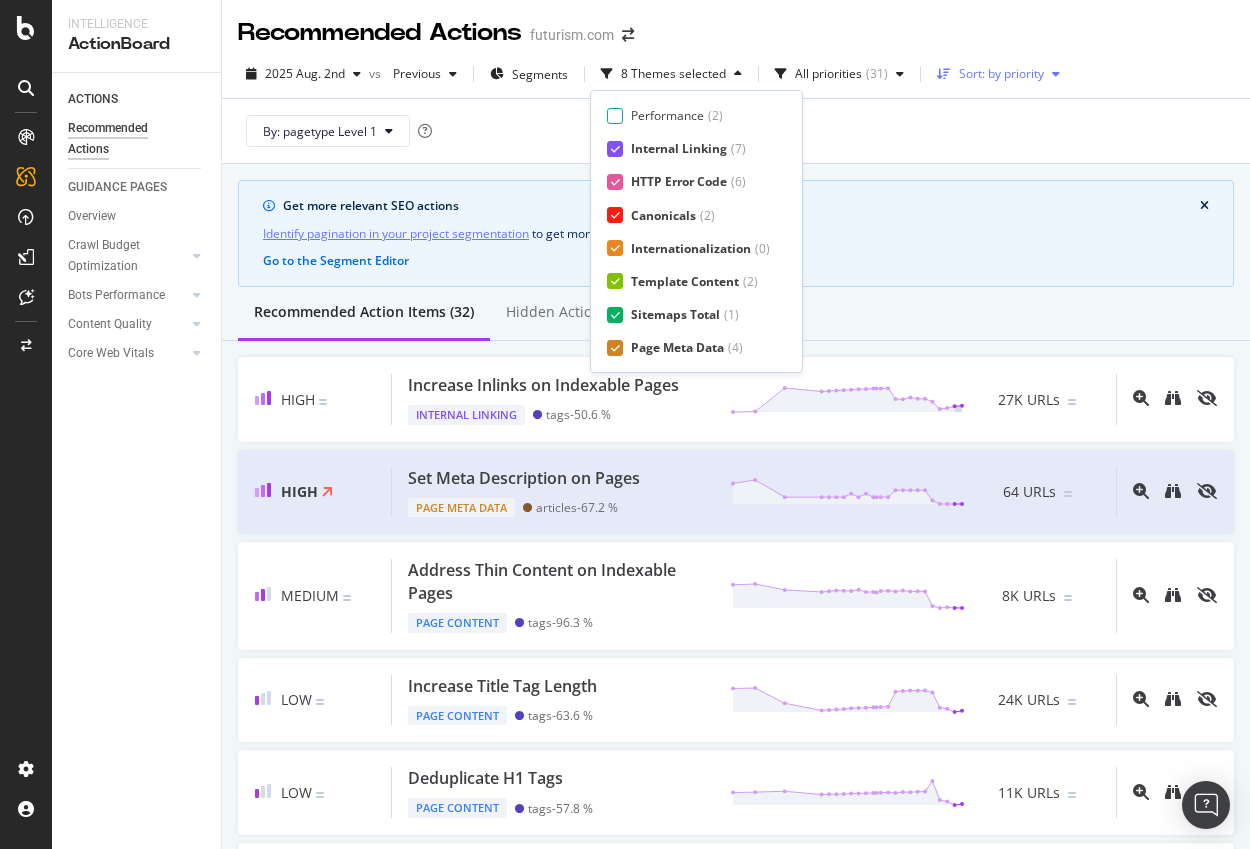 click on "Sort: by priority" at bounding box center (1001, 74) 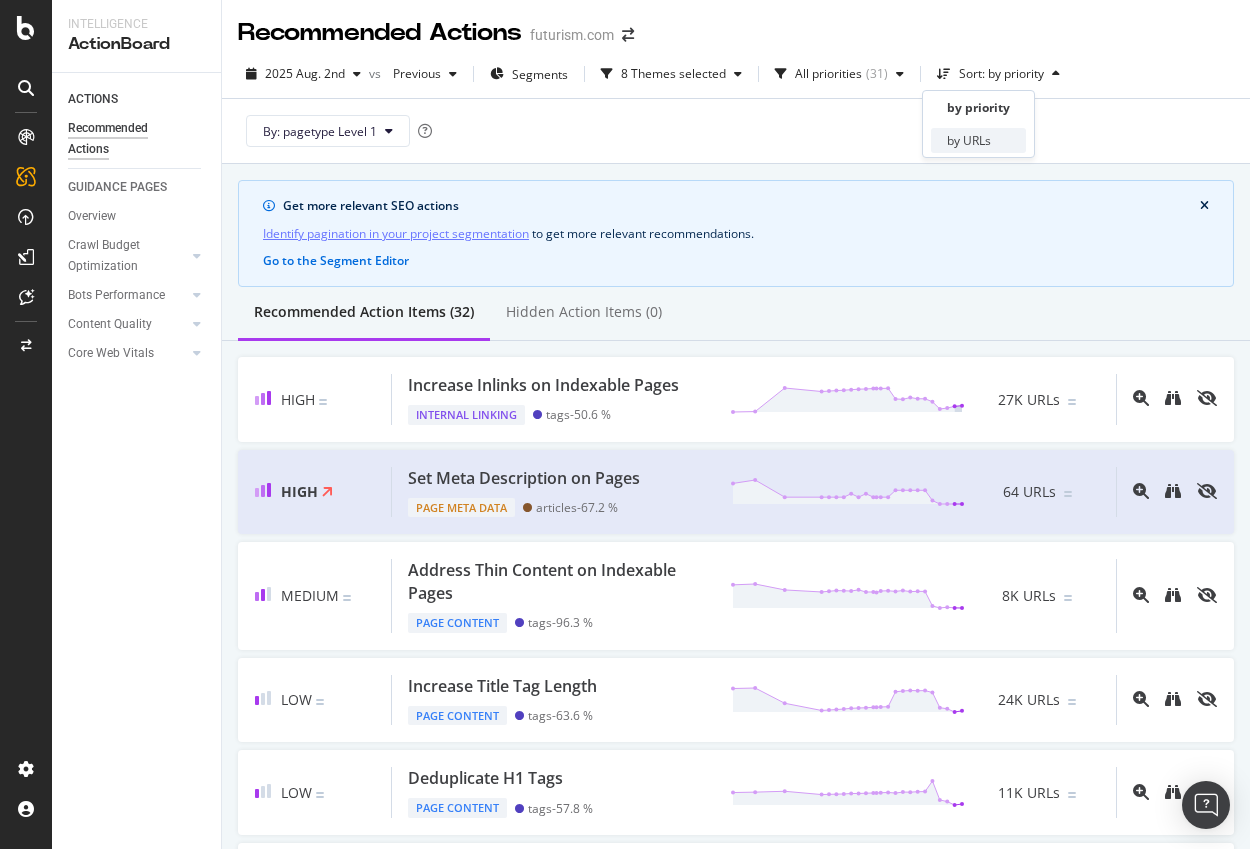 click on "by URLs" at bounding box center [969, 140] 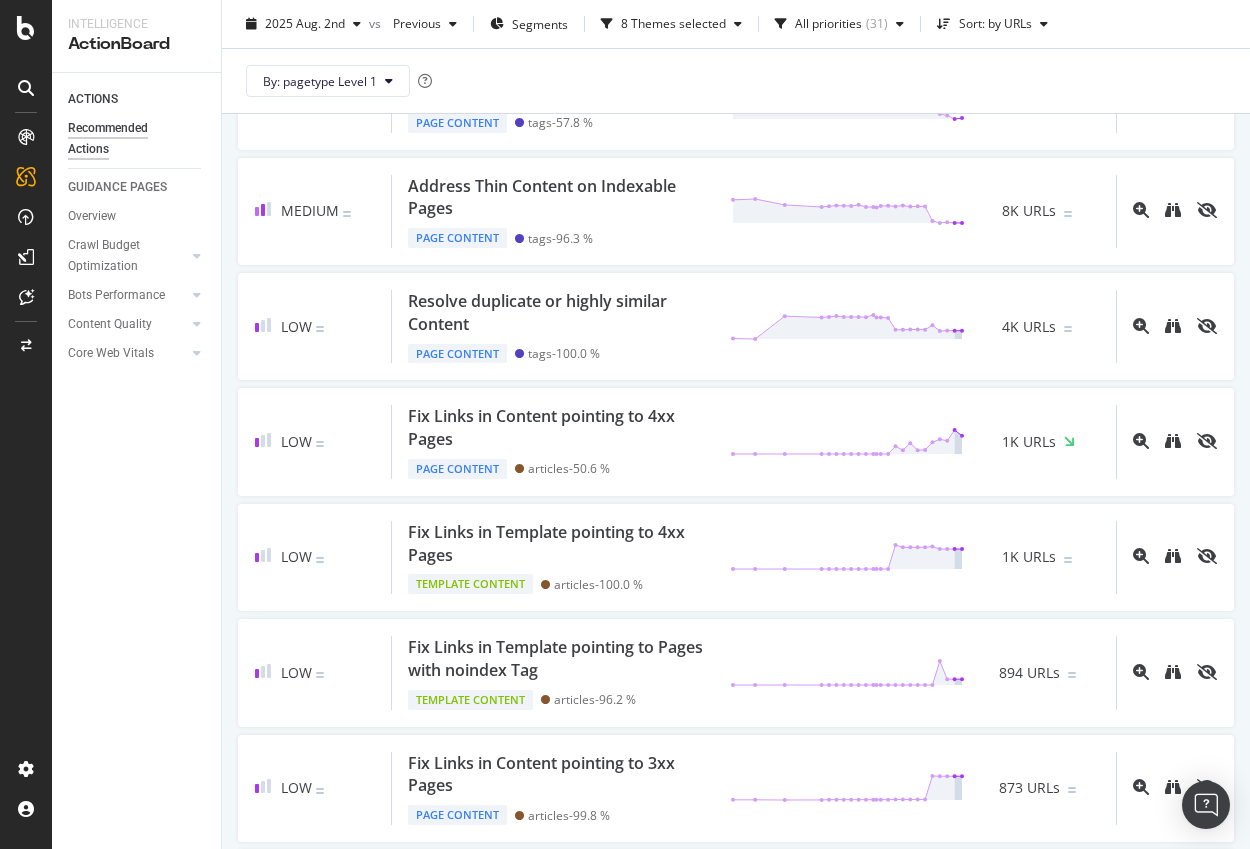scroll, scrollTop: 758, scrollLeft: 0, axis: vertical 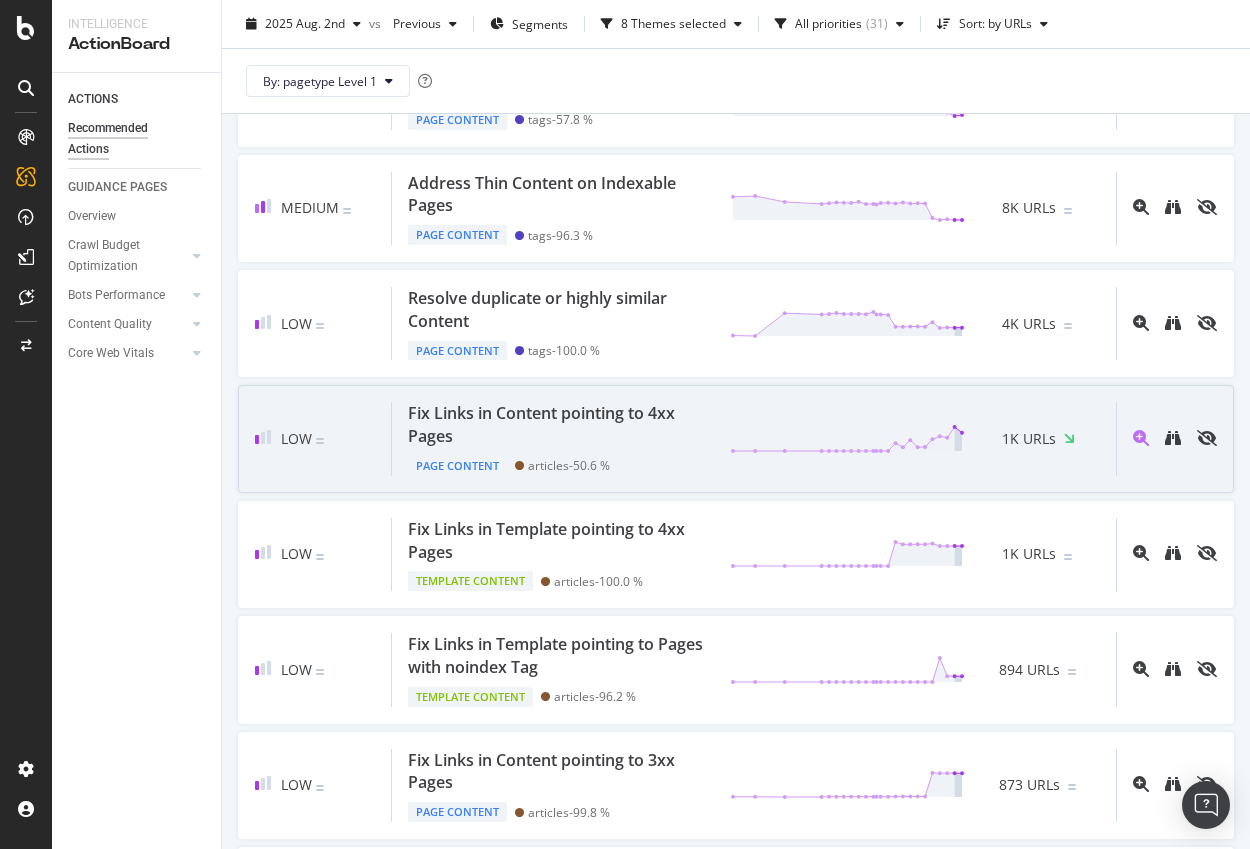 click on "Fix Links in Content pointing to 4xx Pages" at bounding box center [557, 425] 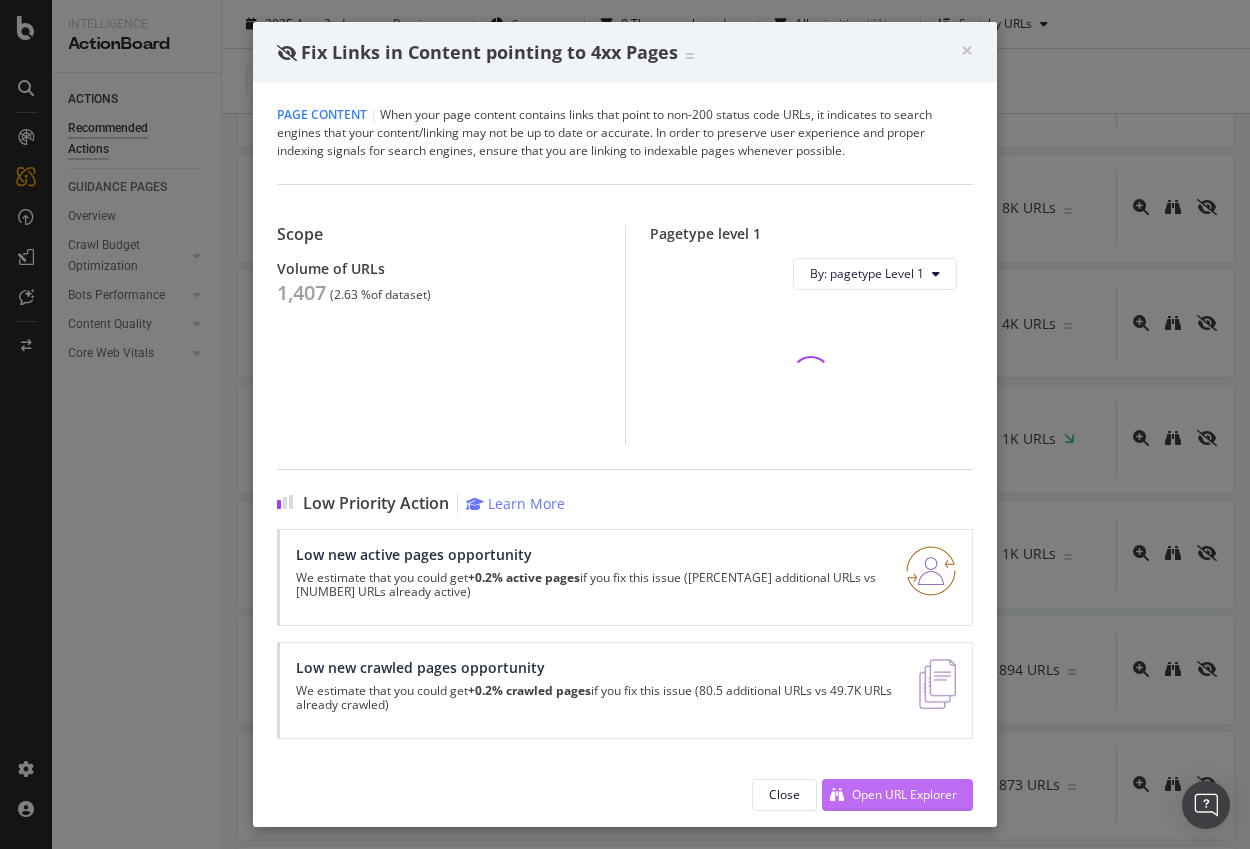 click on "Open URL Explorer" at bounding box center [904, 794] 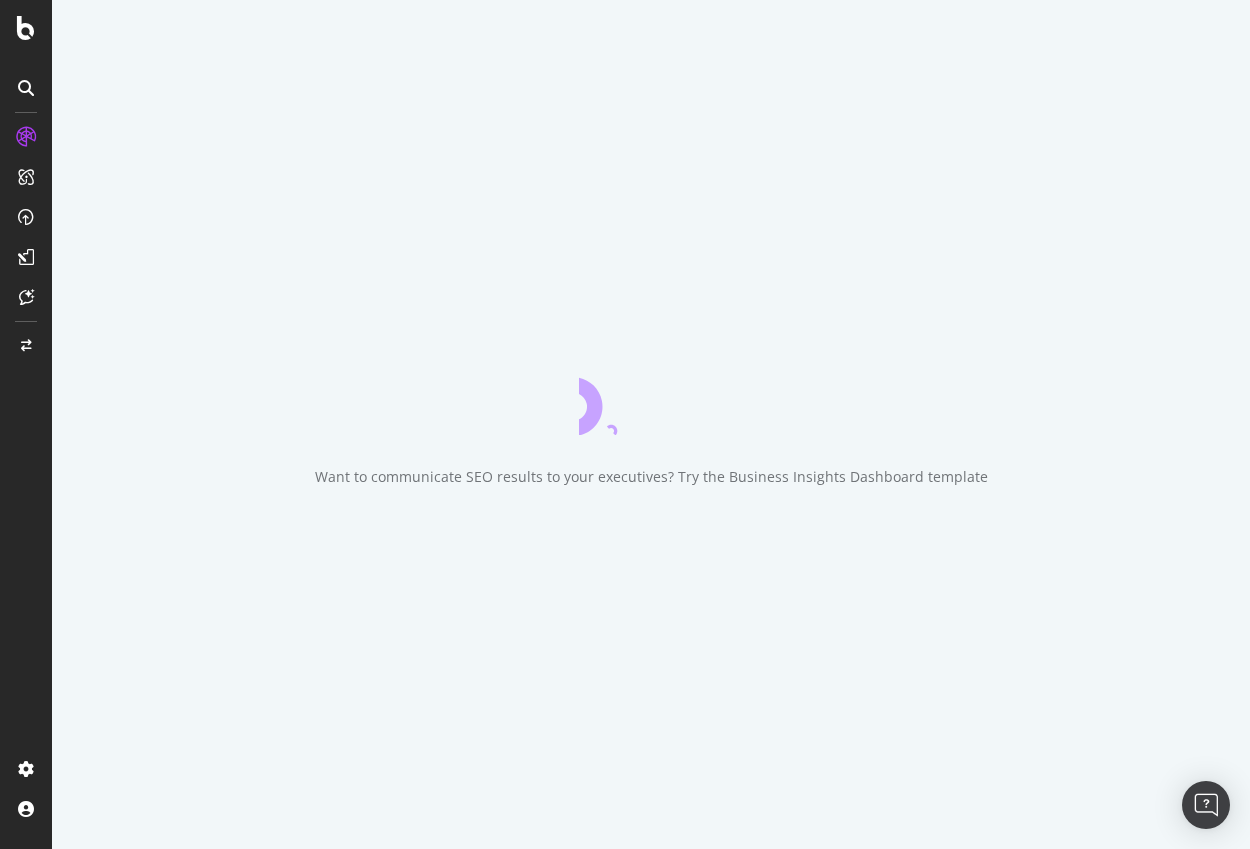 scroll, scrollTop: 0, scrollLeft: 0, axis: both 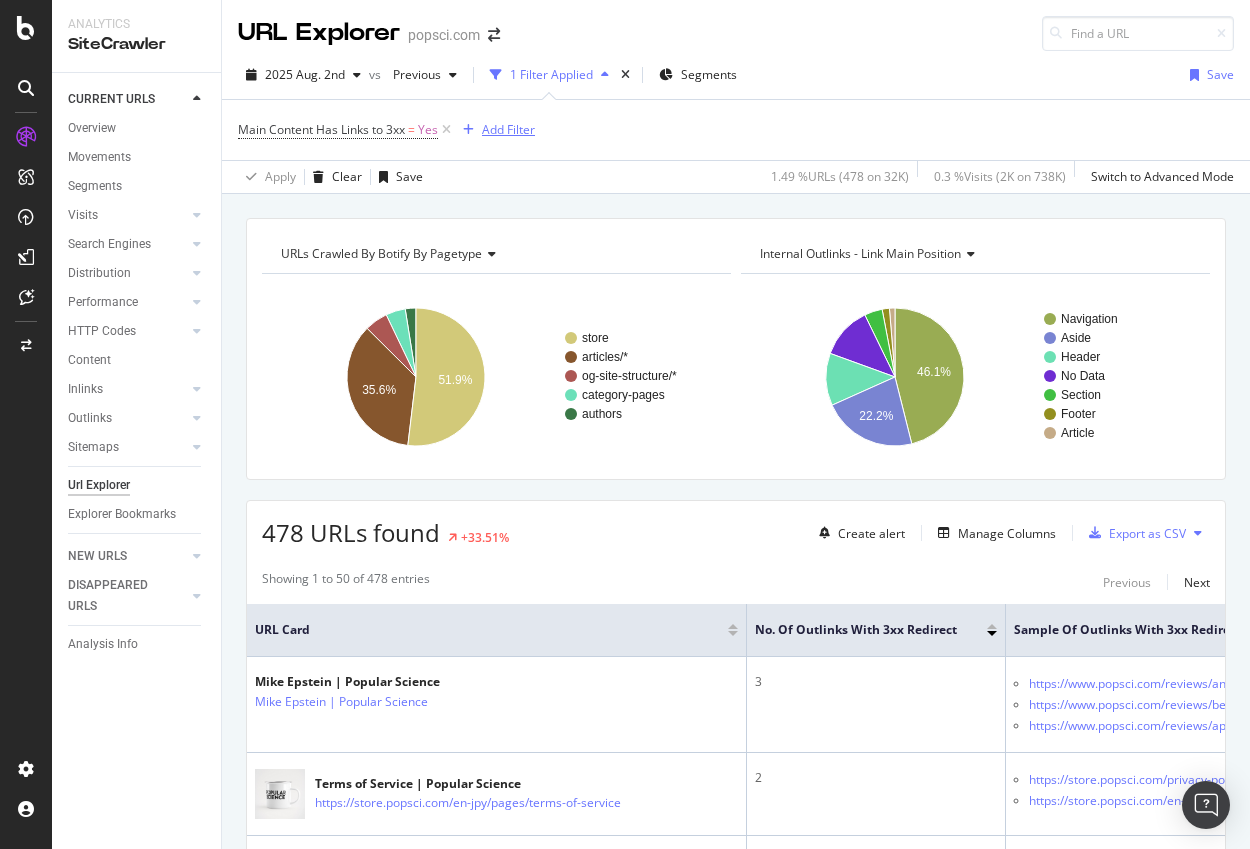 click on "Add Filter" at bounding box center (508, 129) 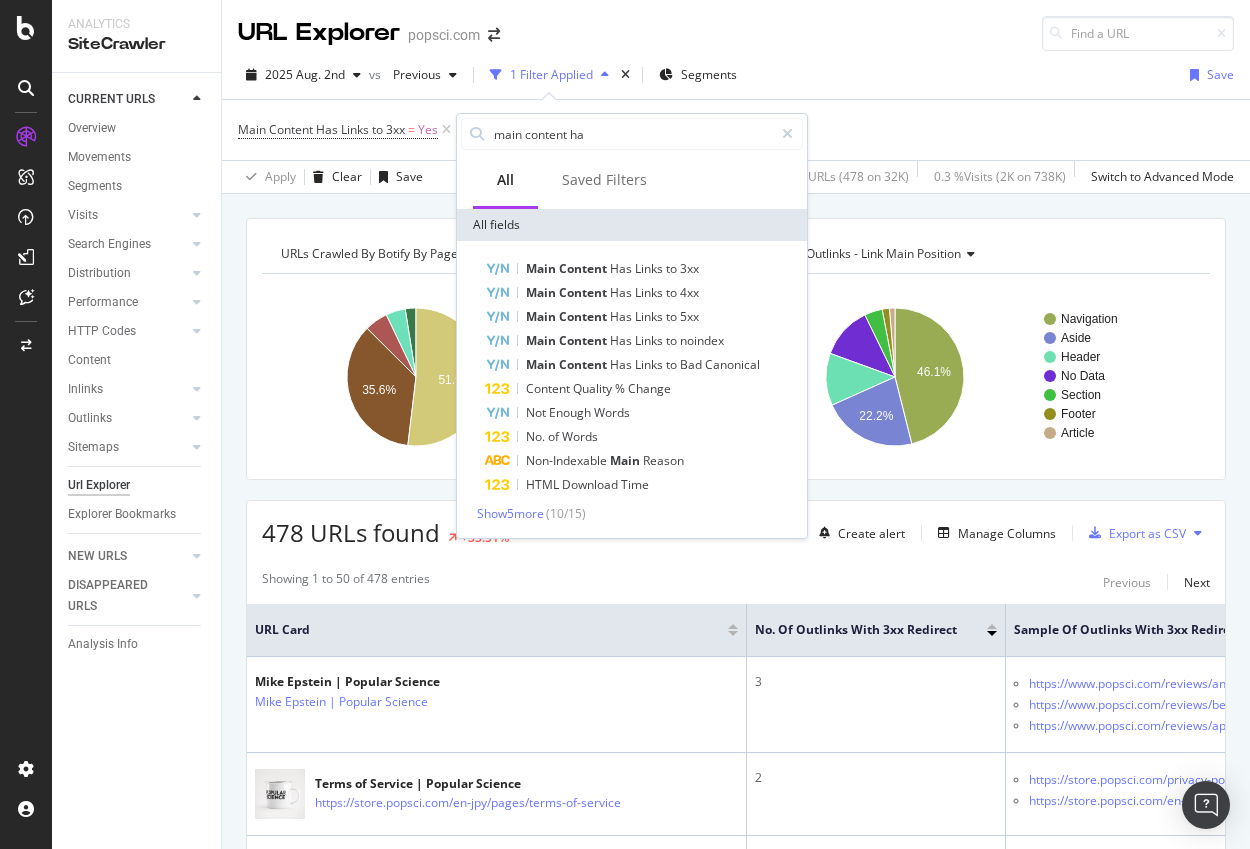 type on "main content has" 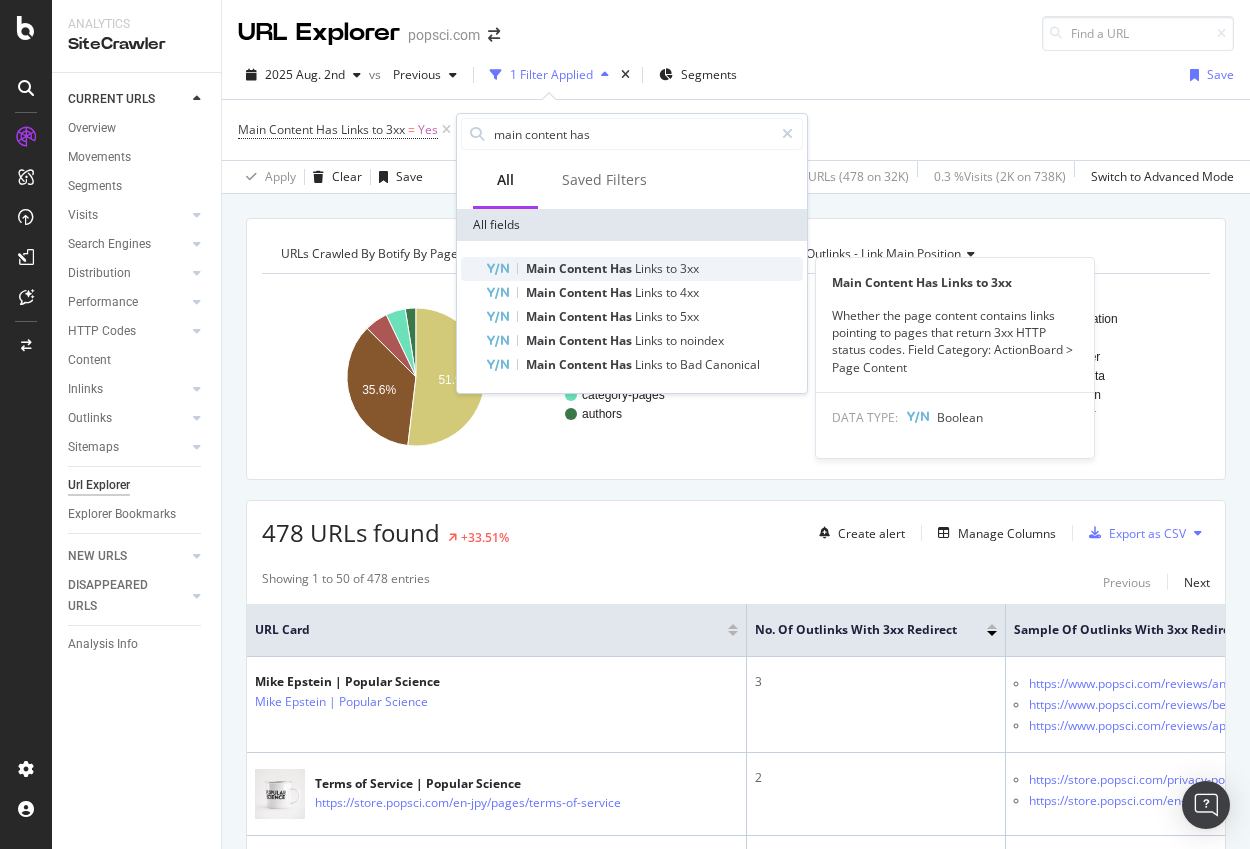 click on "Has" at bounding box center [622, 268] 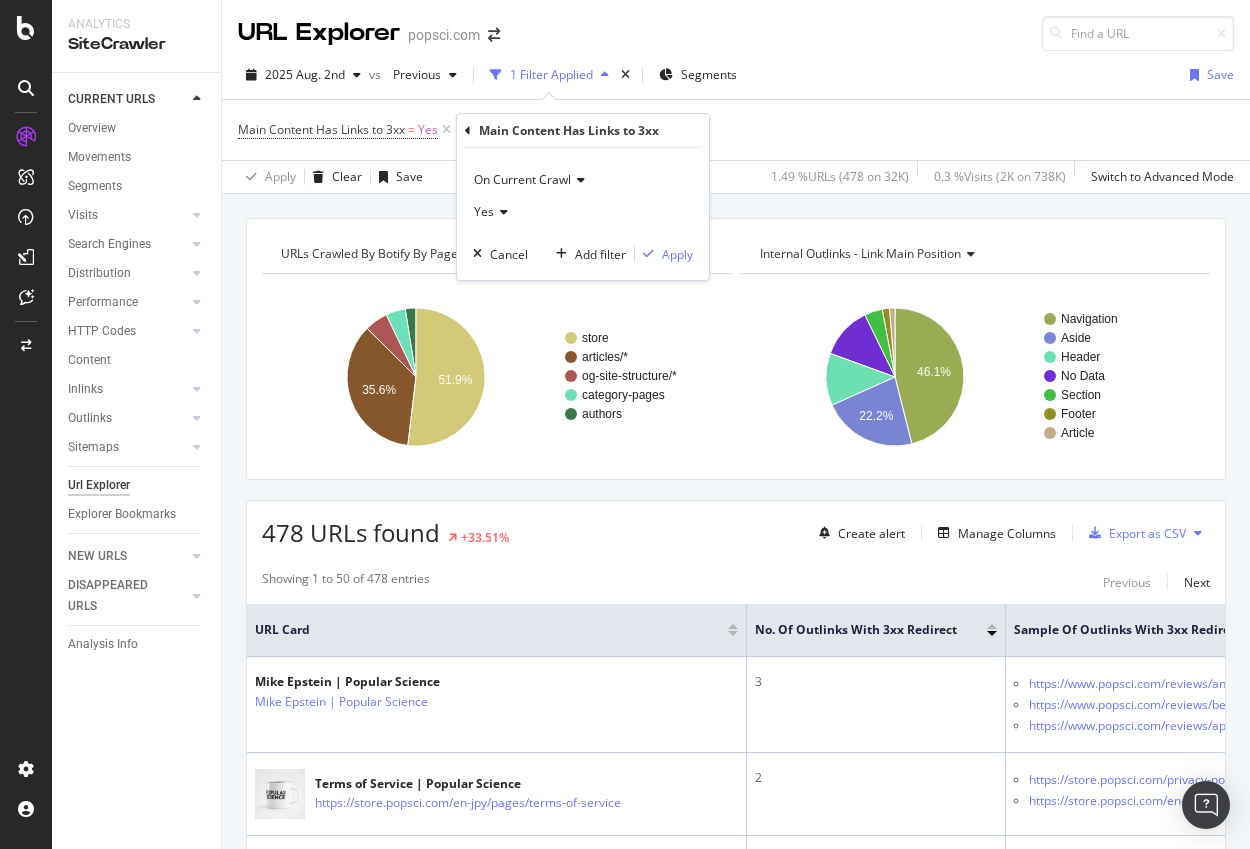 click on "On Current Crawl" at bounding box center (522, 179) 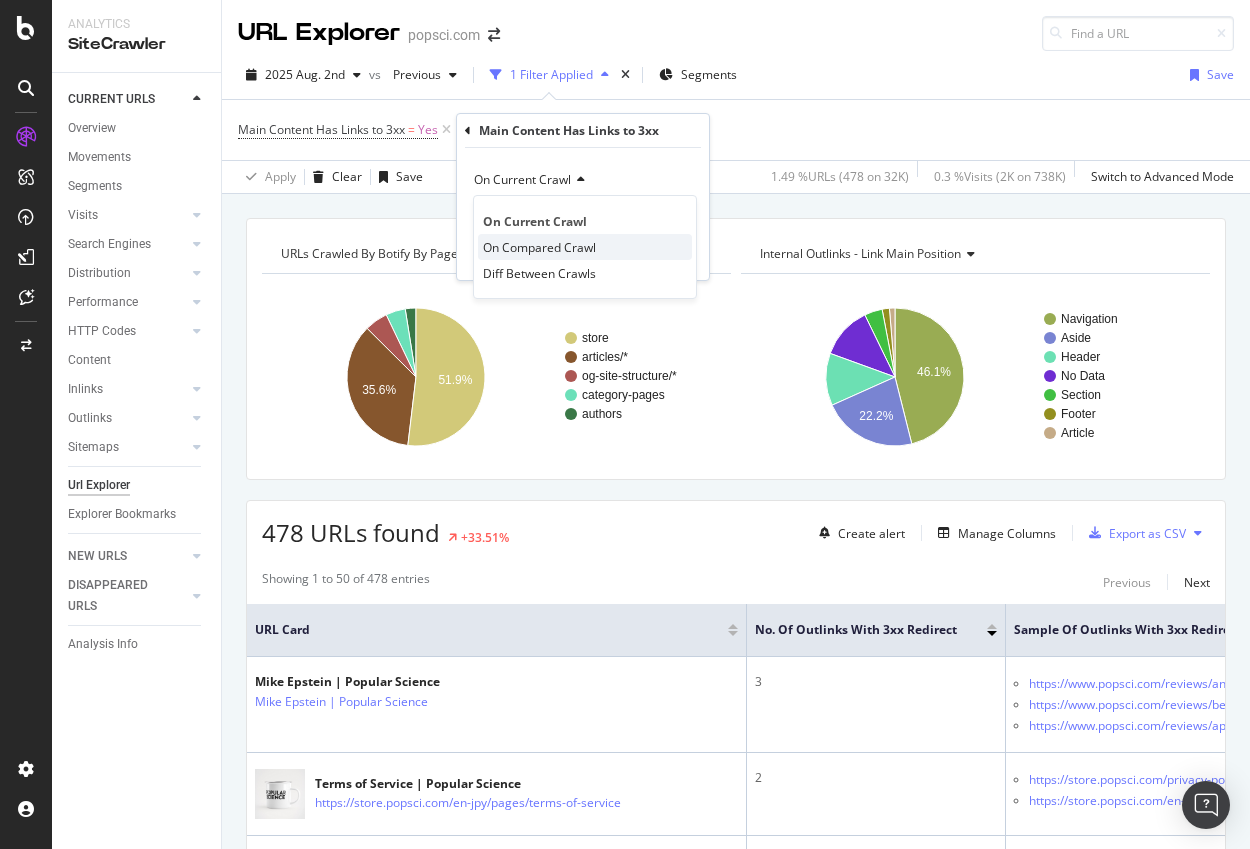 click on "On Compared Crawl" at bounding box center (539, 247) 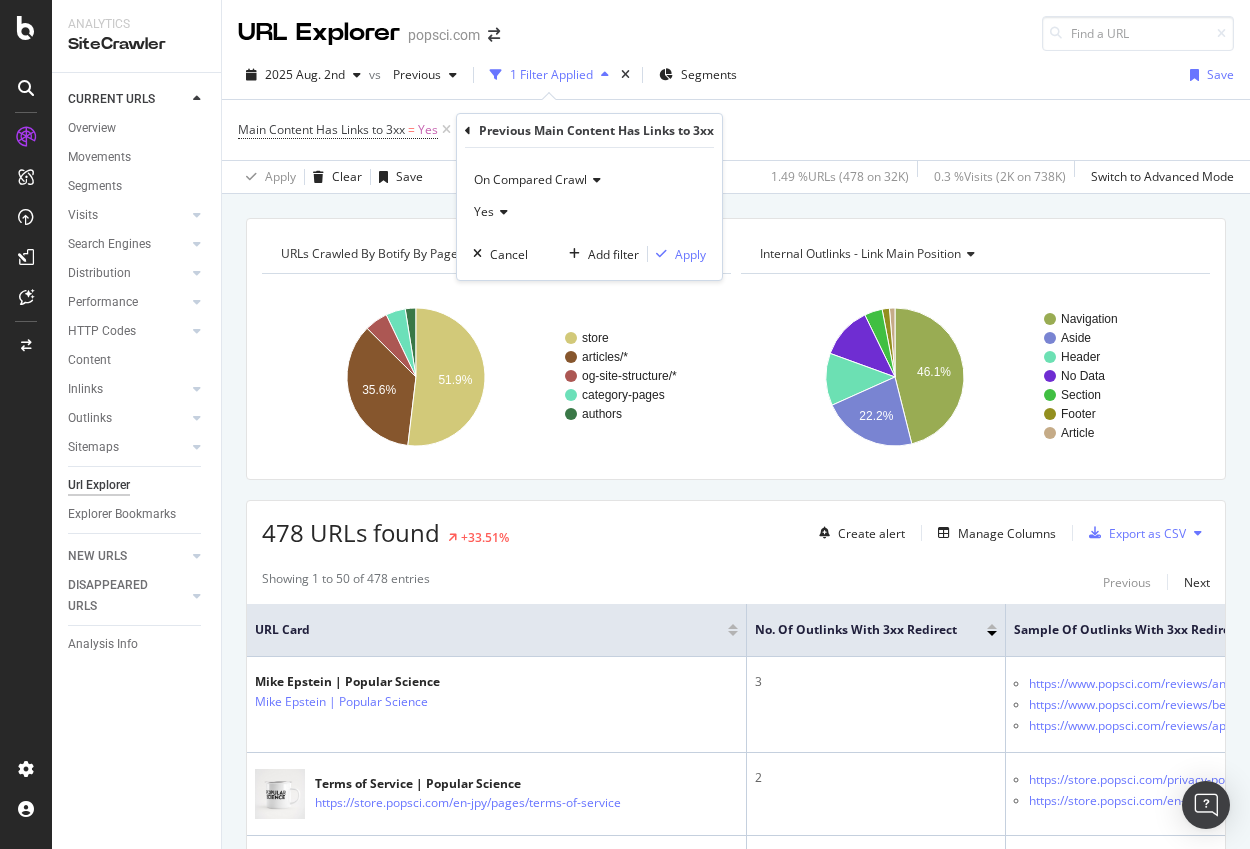 click on "Yes" at bounding box center (589, 212) 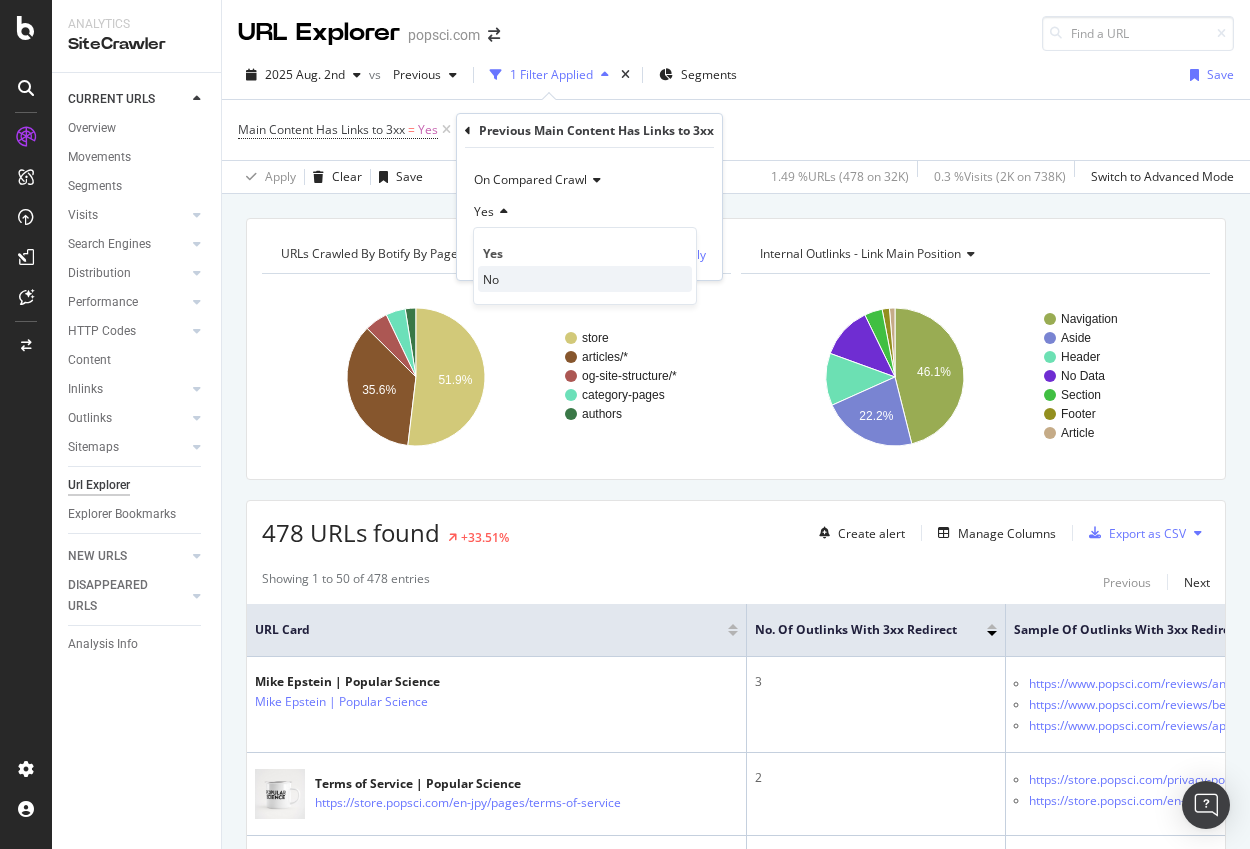 click on "No" at bounding box center [585, 279] 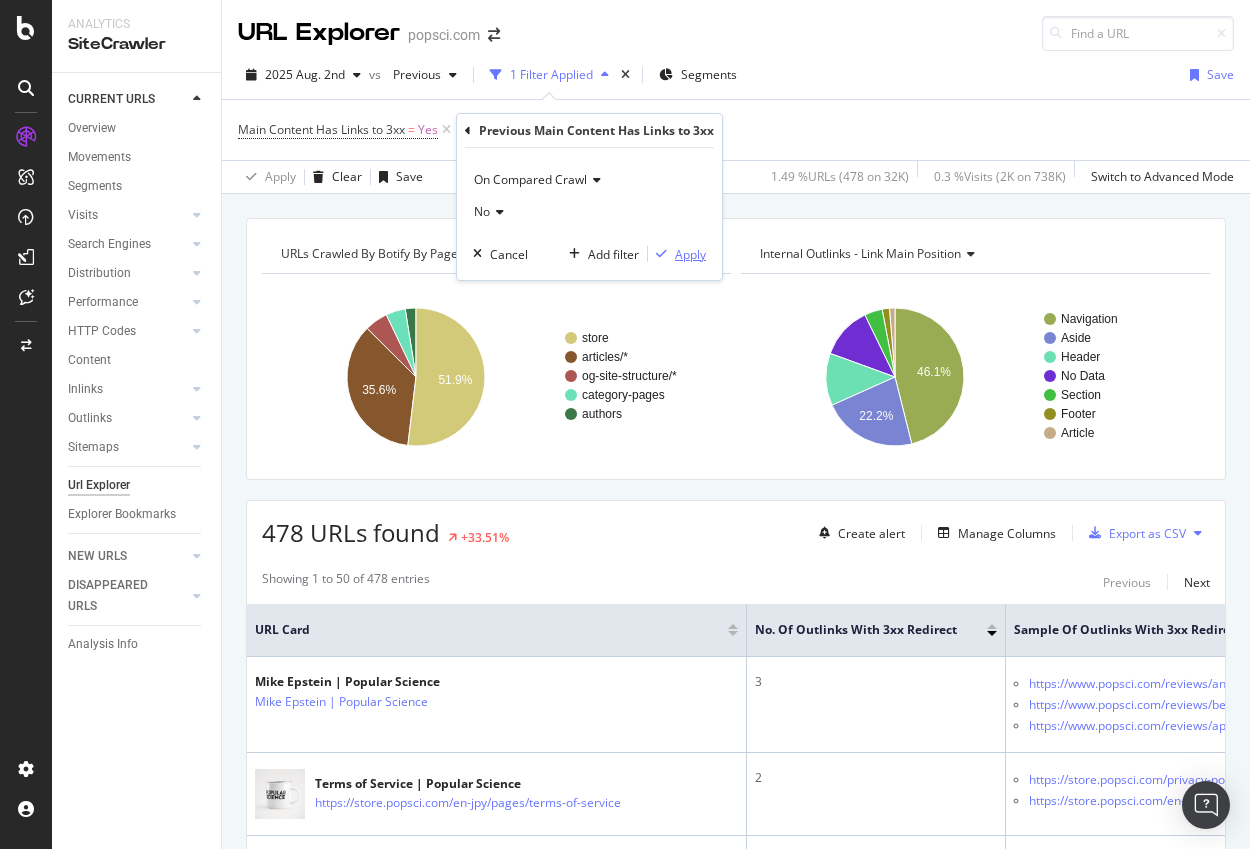 click at bounding box center (661, 254) 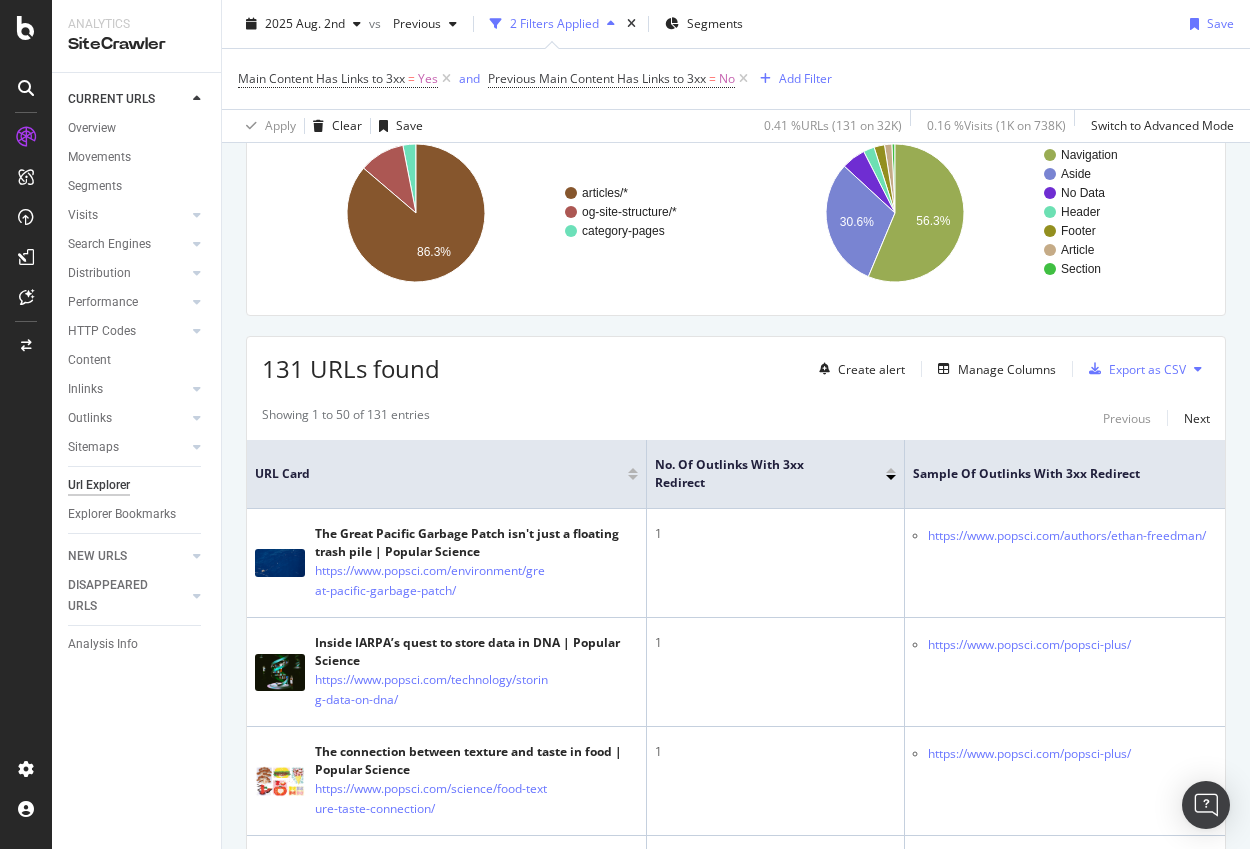 scroll, scrollTop: 165, scrollLeft: 0, axis: vertical 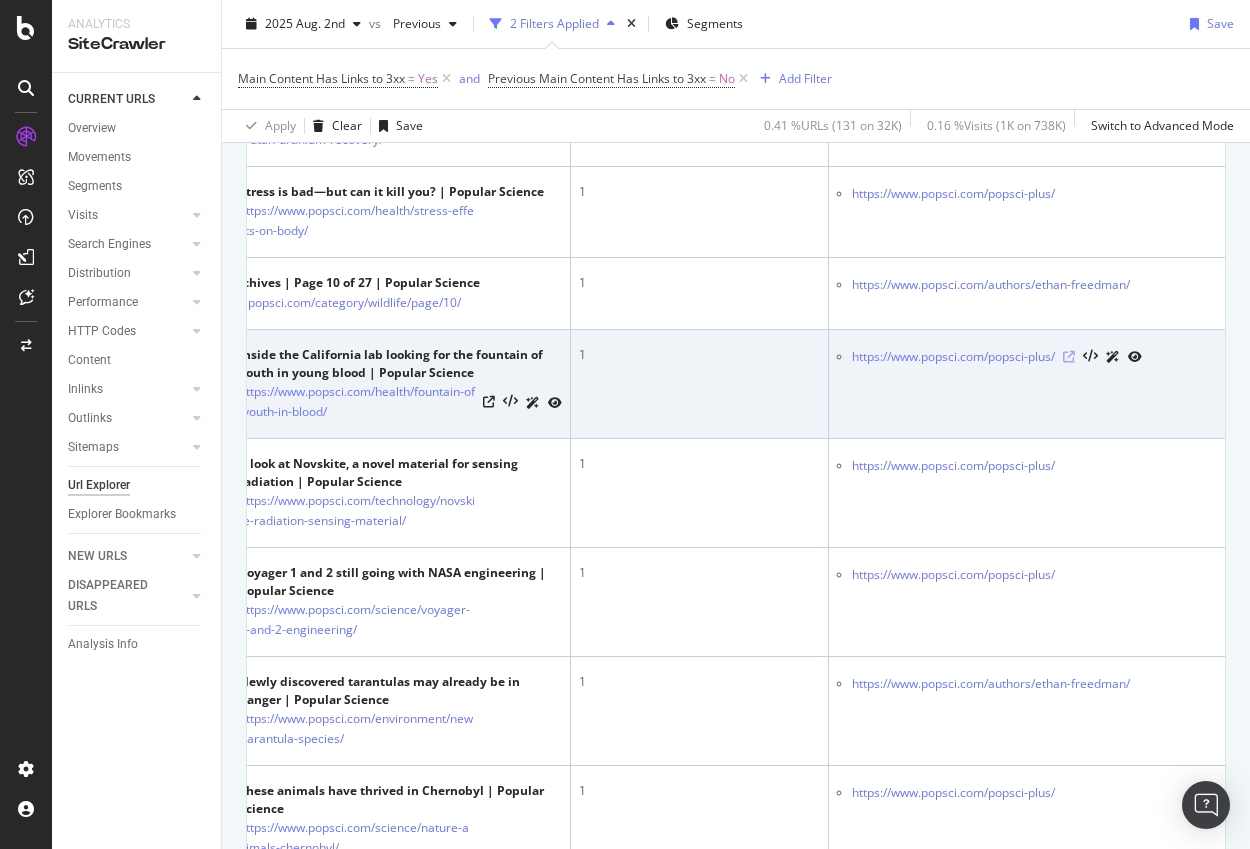 click at bounding box center [1069, 357] 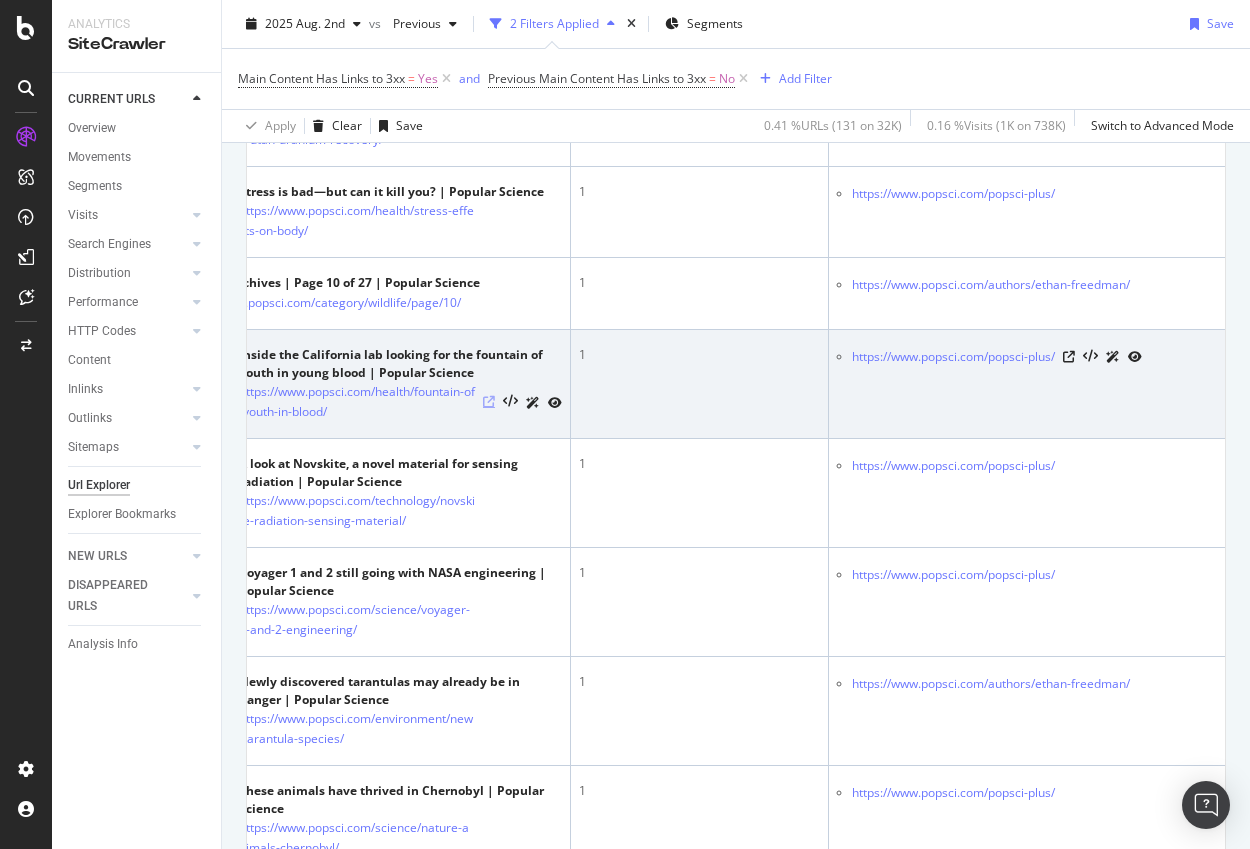 click at bounding box center [489, 402] 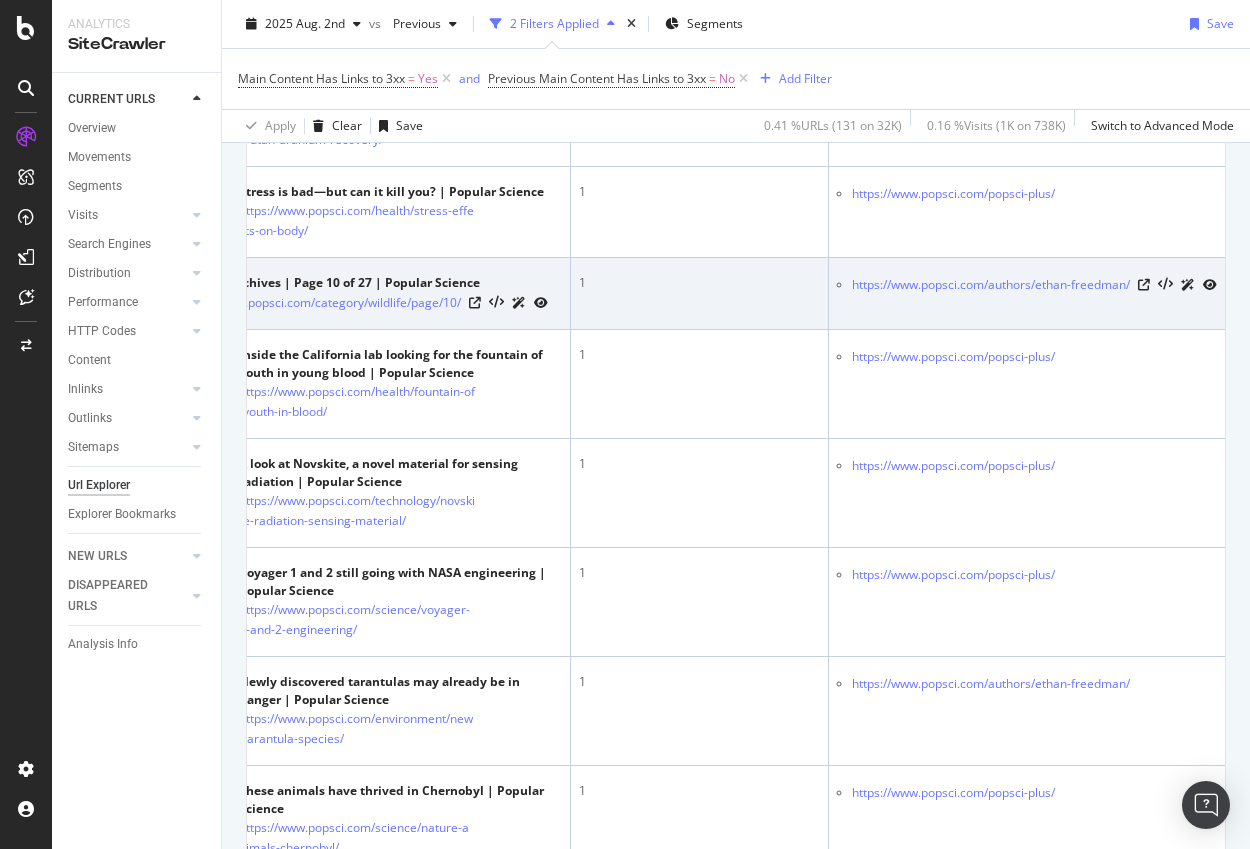scroll, scrollTop: 0, scrollLeft: 0, axis: both 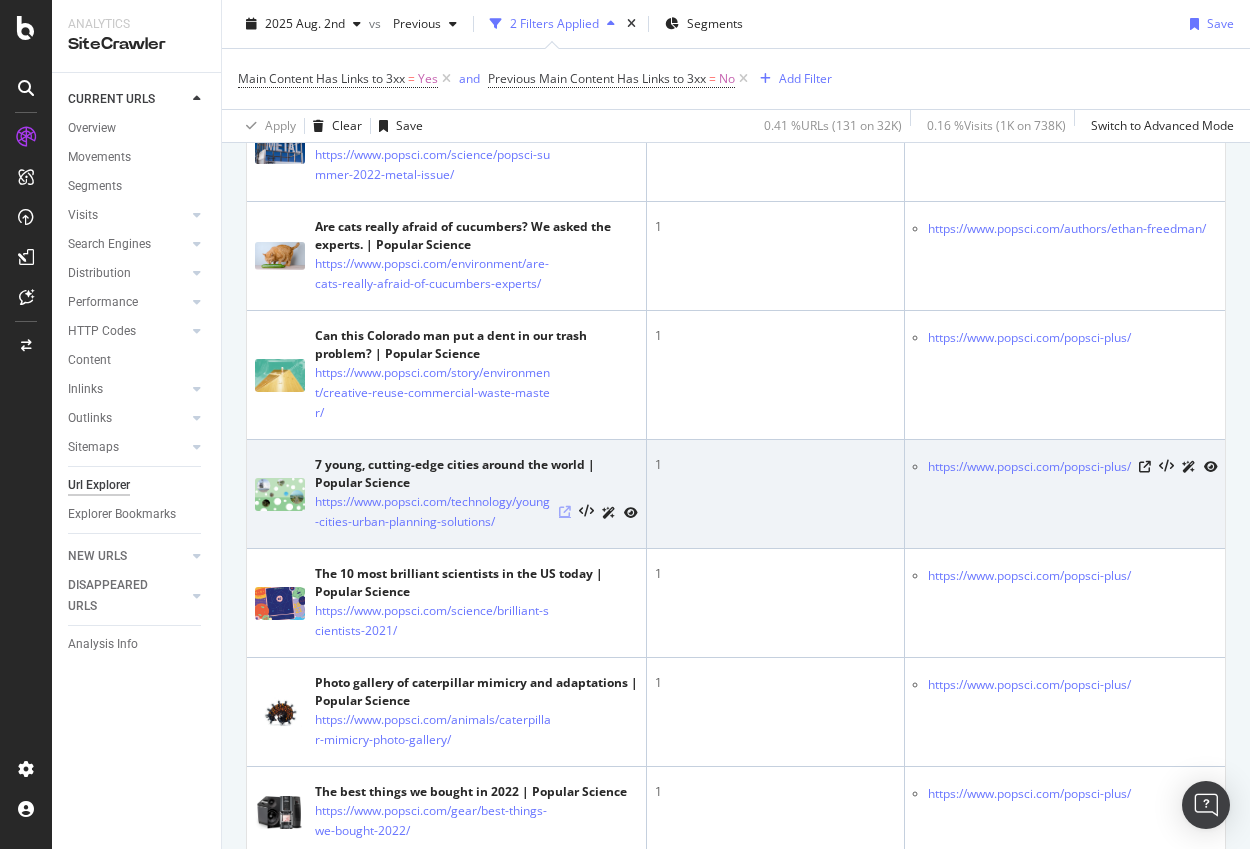 click at bounding box center [565, 512] 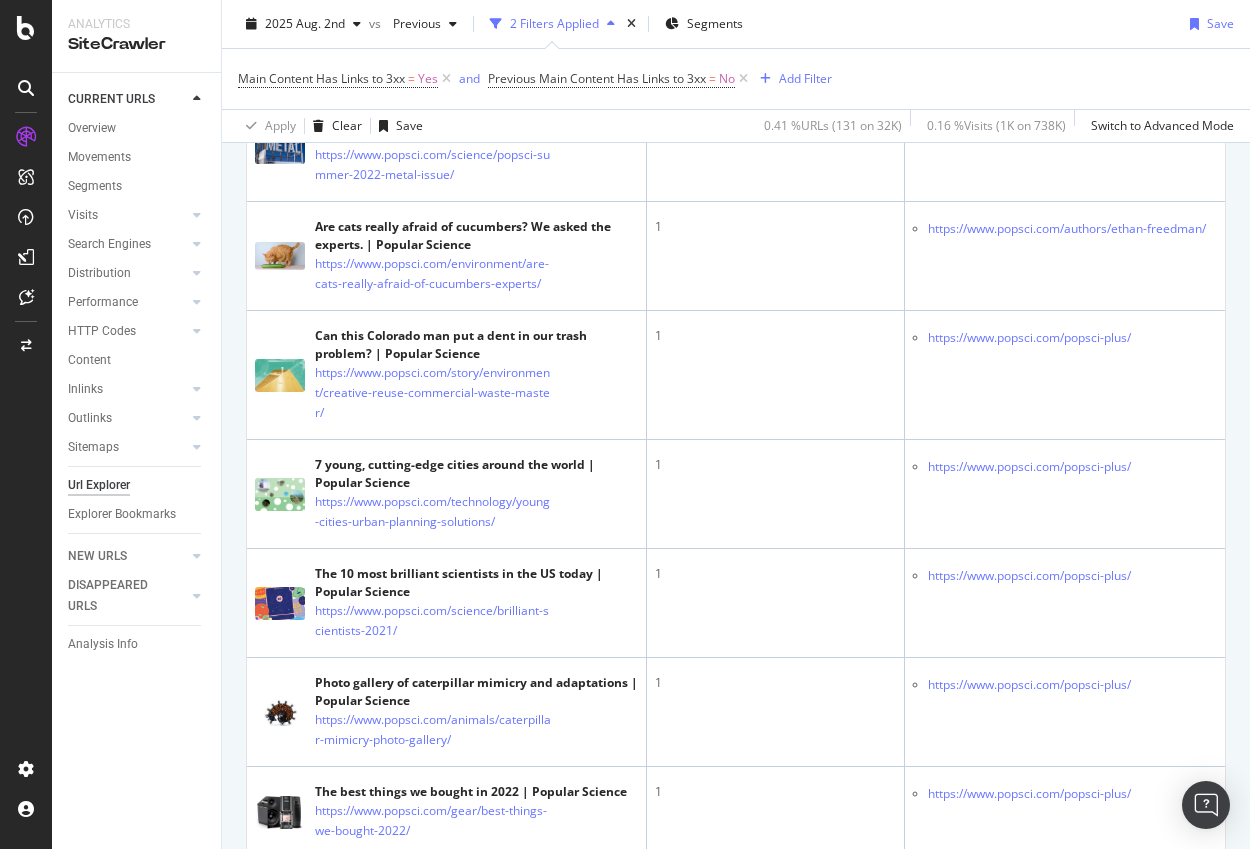 drag, startPoint x: 1136, startPoint y: 448, endPoint x: 491, endPoint y: 29, distance: 769.1463 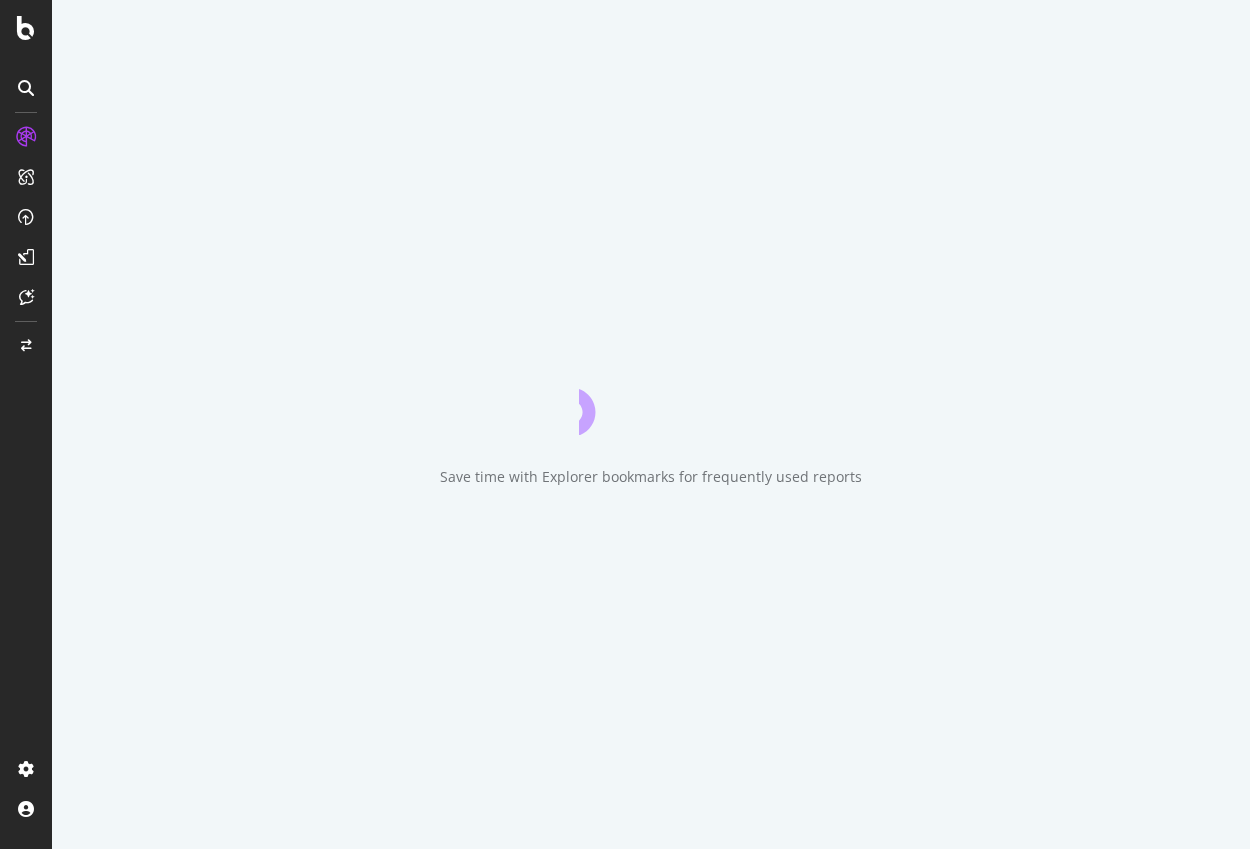 scroll, scrollTop: 0, scrollLeft: 0, axis: both 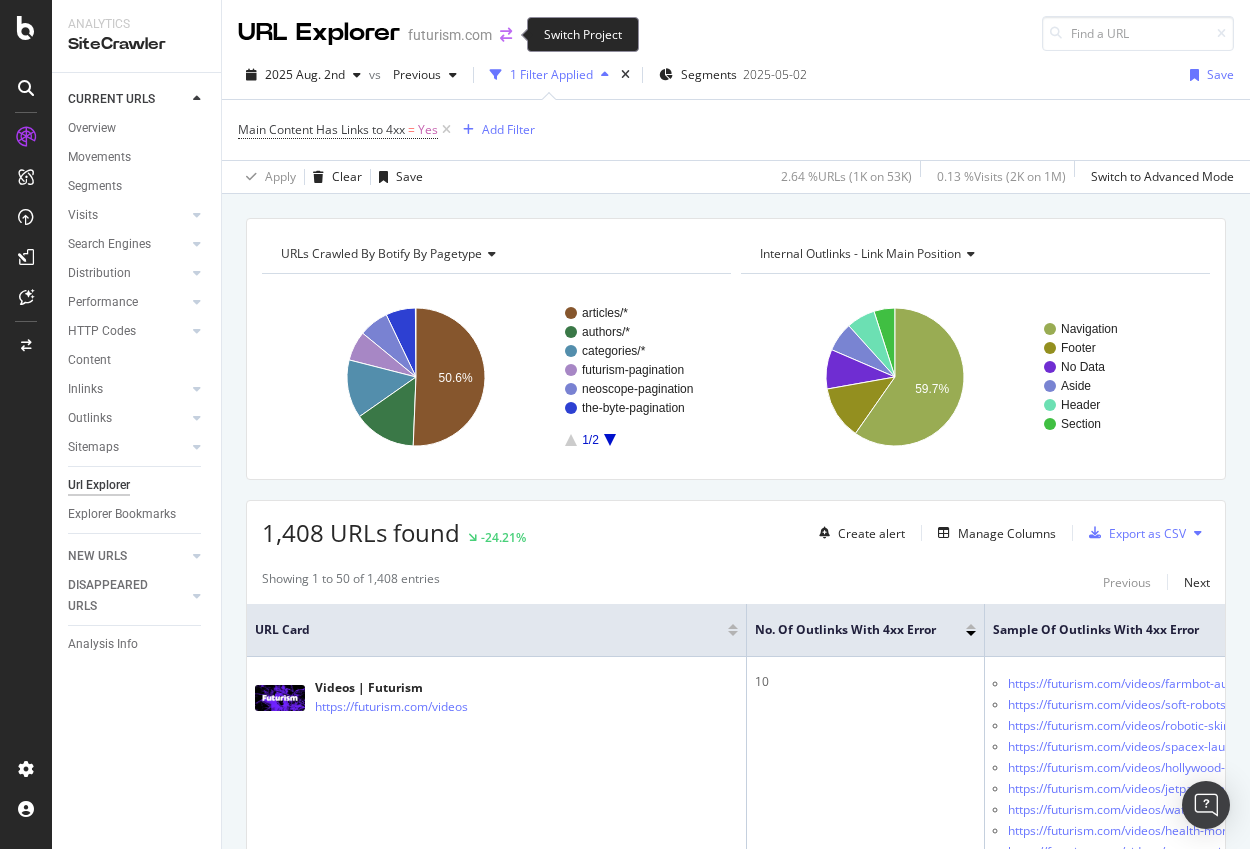 click at bounding box center [506, 35] 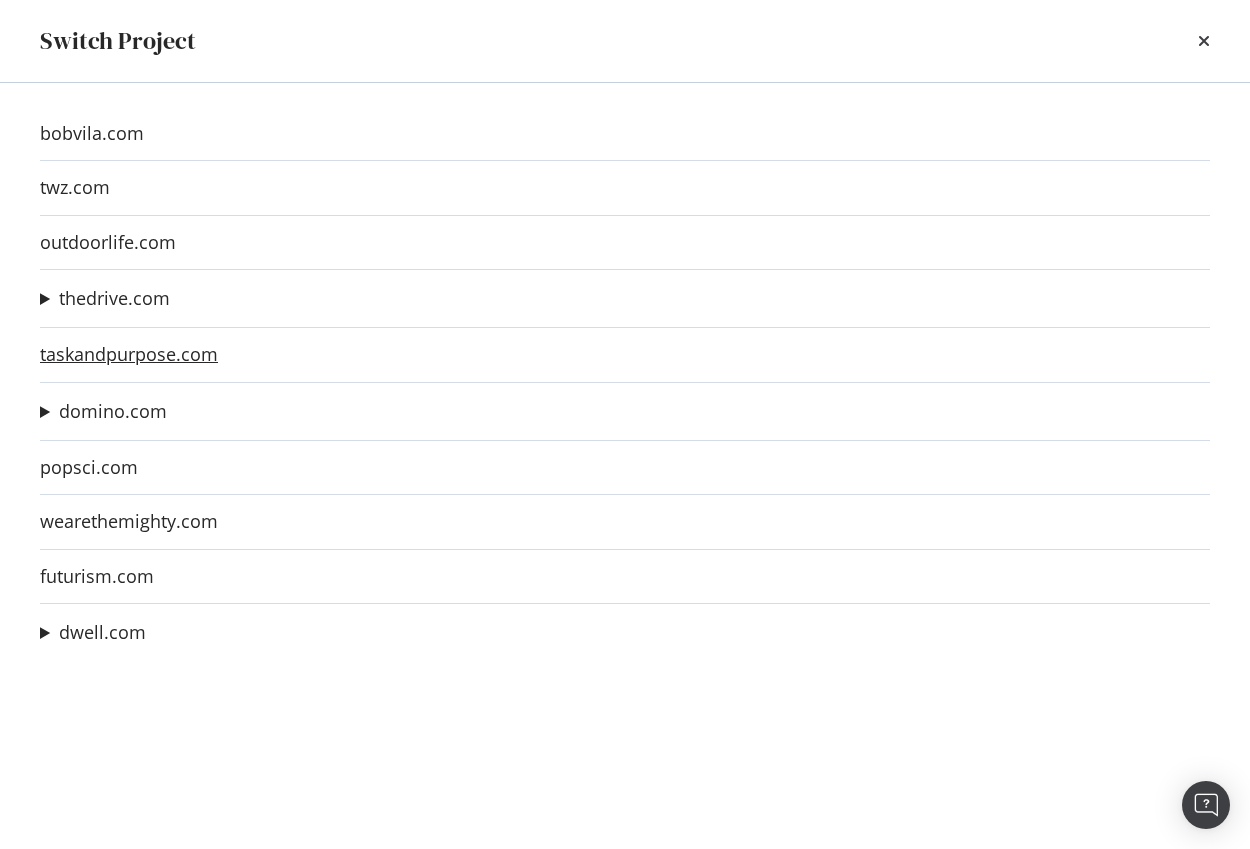 click on "taskandpurpose.com" at bounding box center (129, 354) 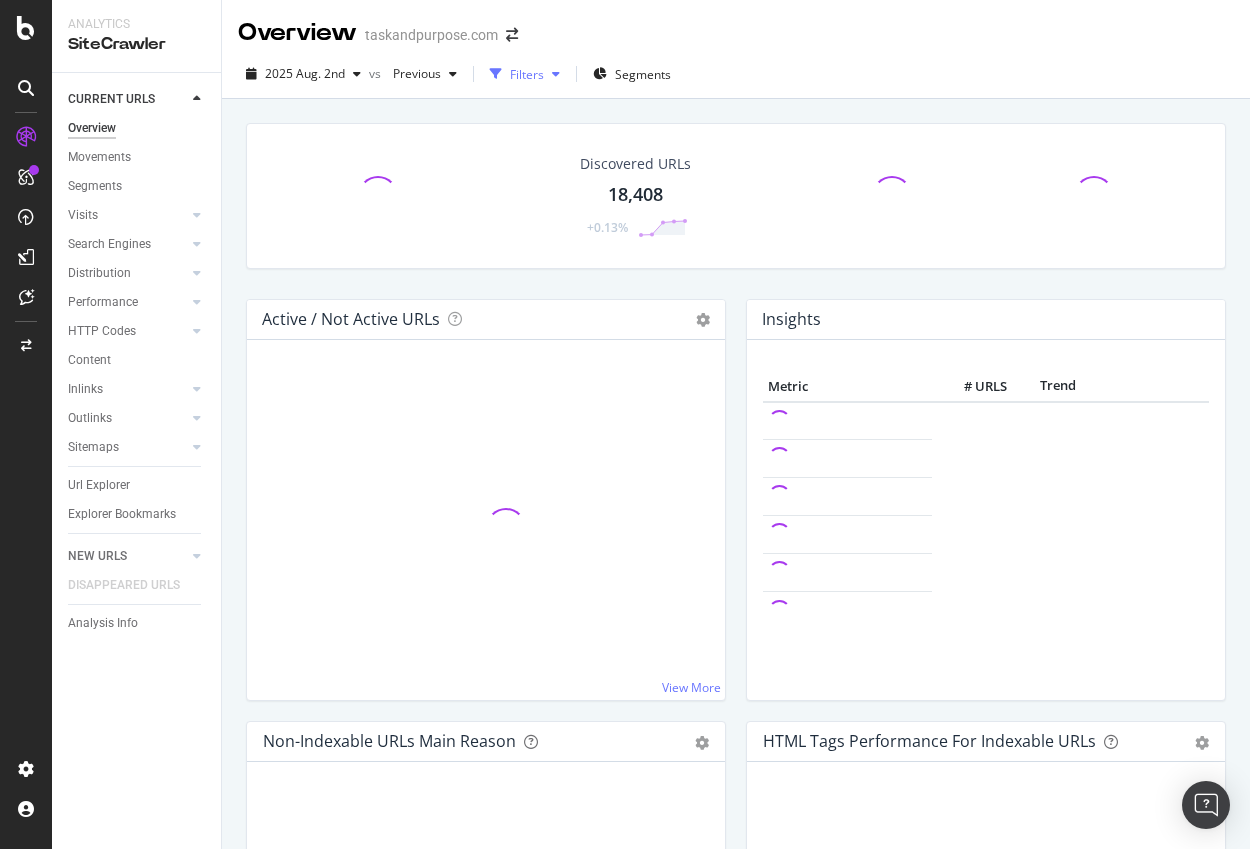 click on "Filters" at bounding box center (527, 74) 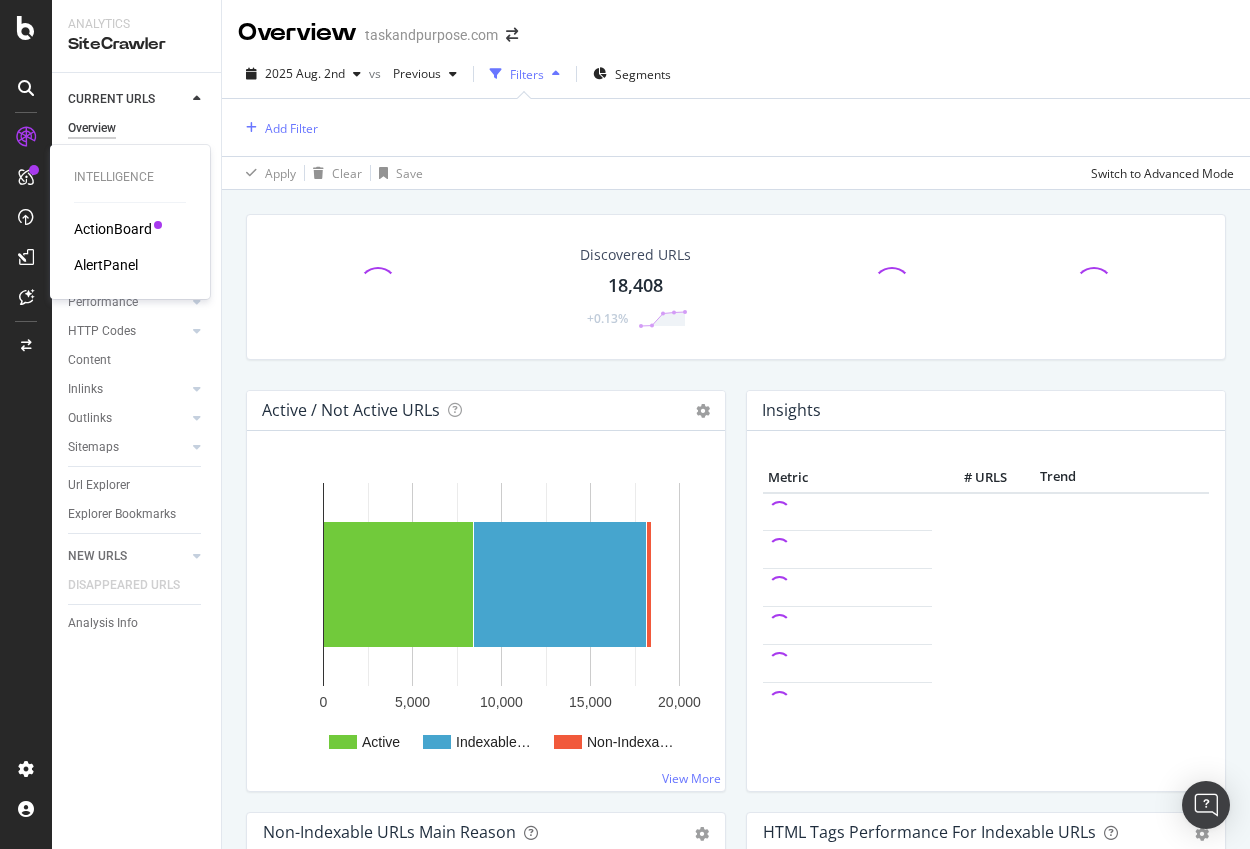 click at bounding box center [26, 177] 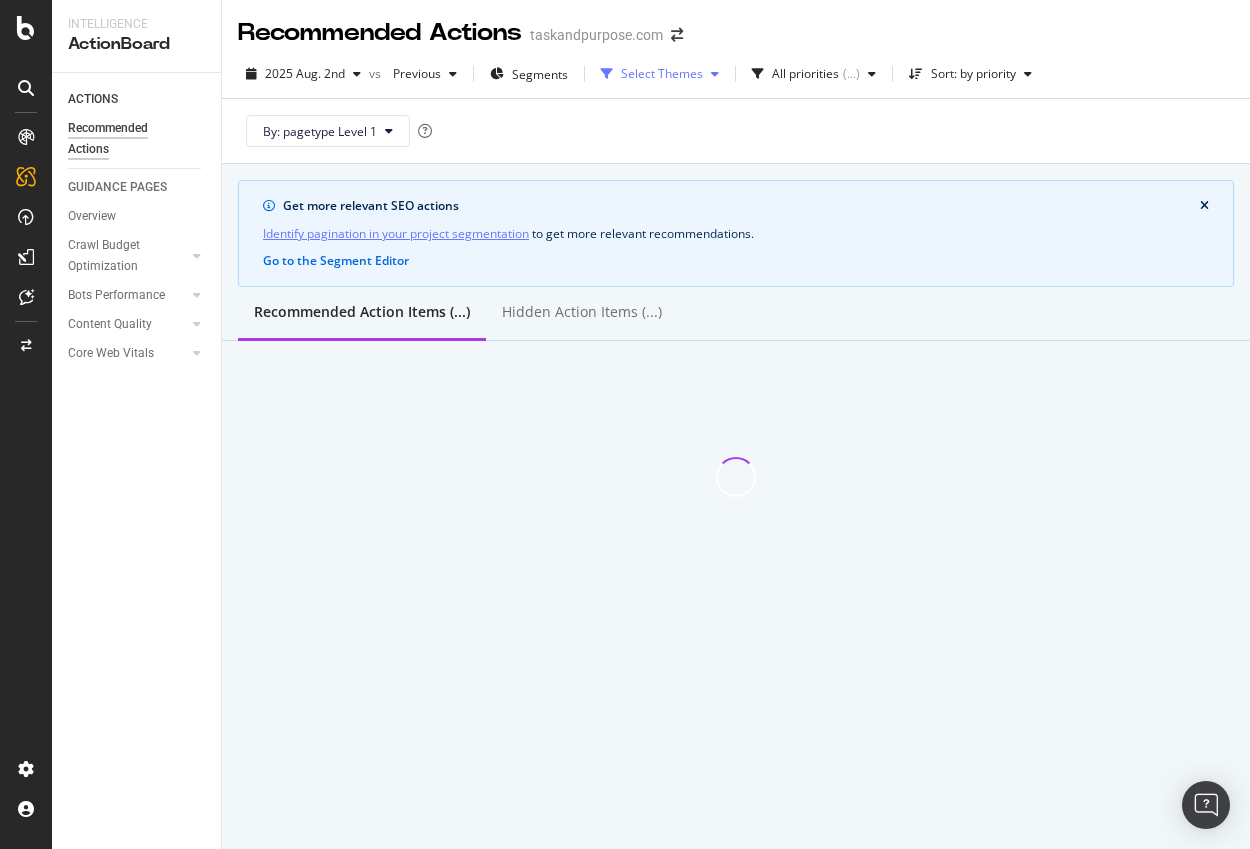 click on "Select Themes" at bounding box center [662, 74] 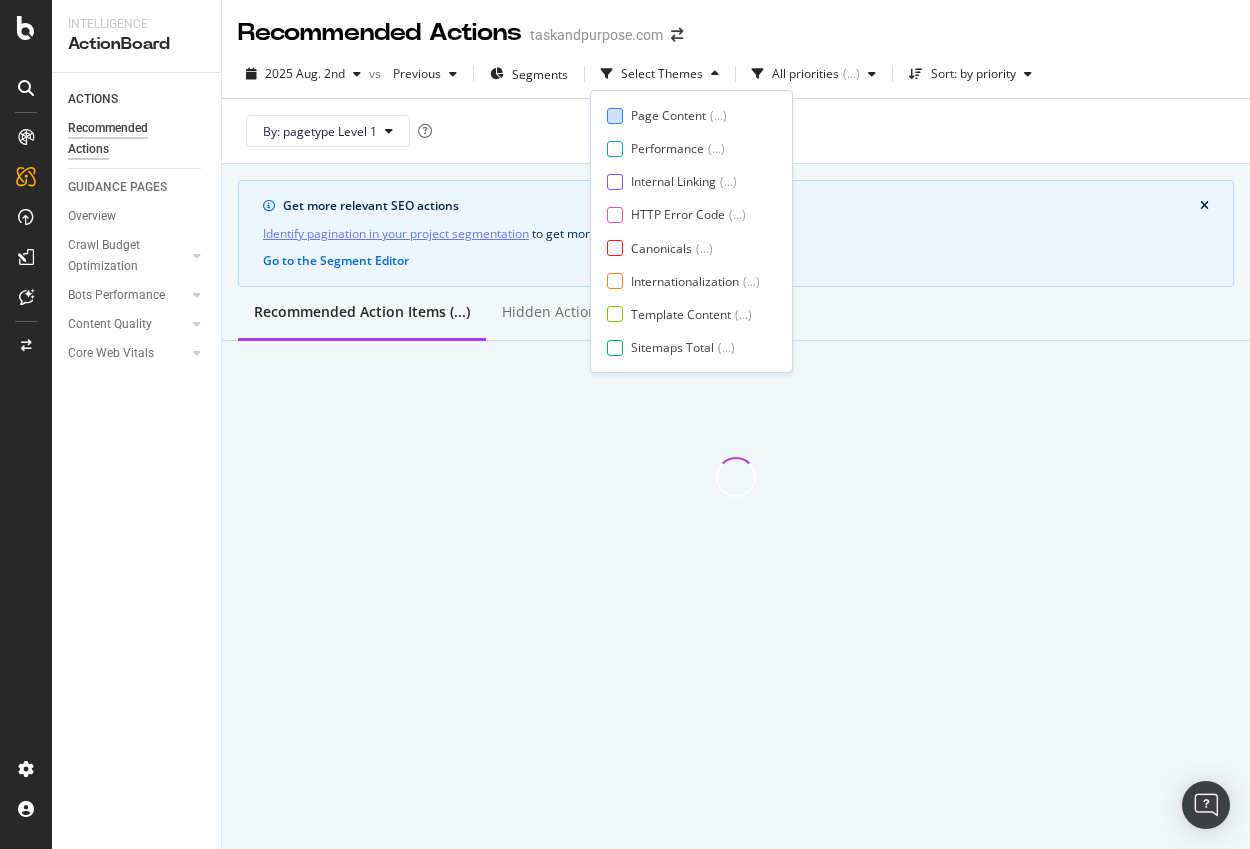 click on "Page Content ( ... )" at bounding box center [683, 115] 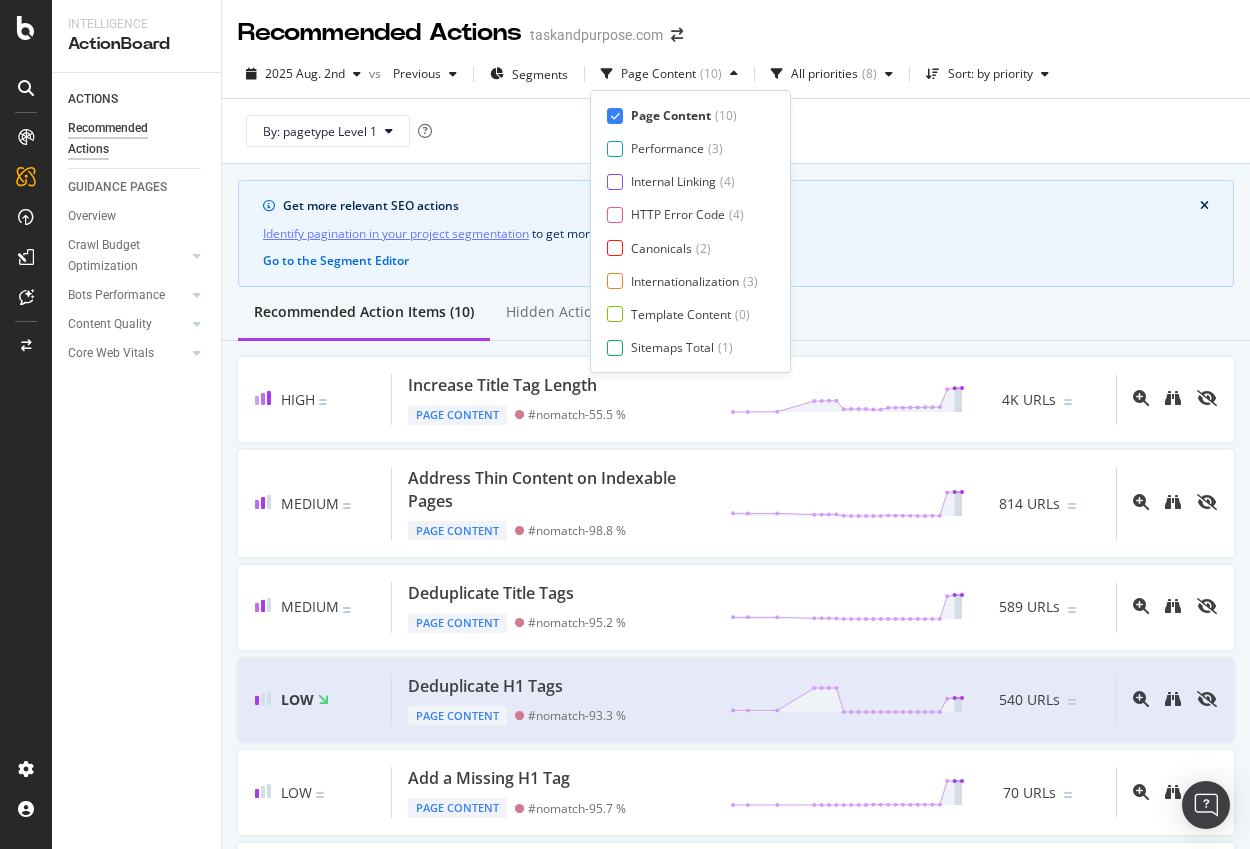 click on "Page Content ( 10 ) Performance ( 3 ) Internal Linking ( 4 ) HTTP Error Code ( 4 ) Canonicals ( 2 ) Internationalization ( 3 ) Template Content ( 0 ) Sitemaps Total ( 1 ) Page Meta Data ( 4 )" at bounding box center (690, 231) 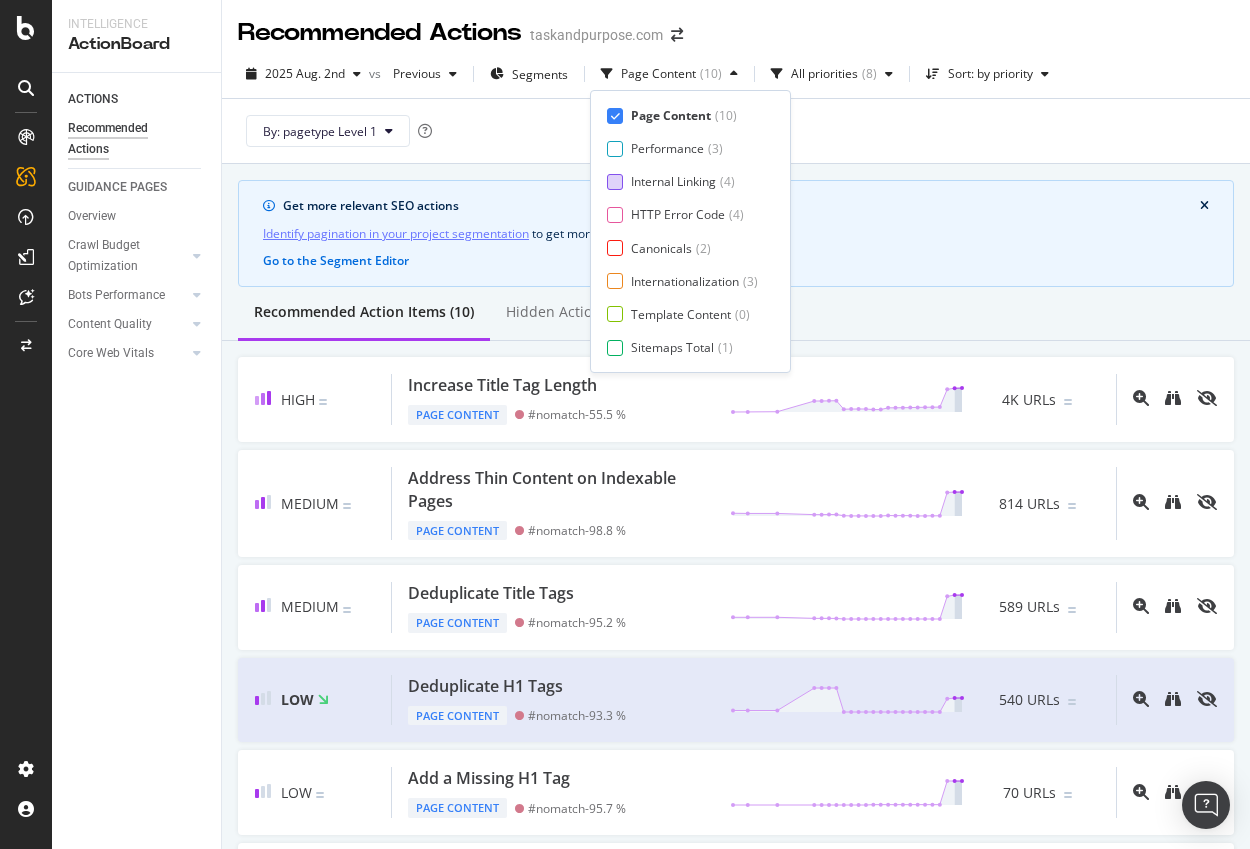 click at bounding box center [615, 182] 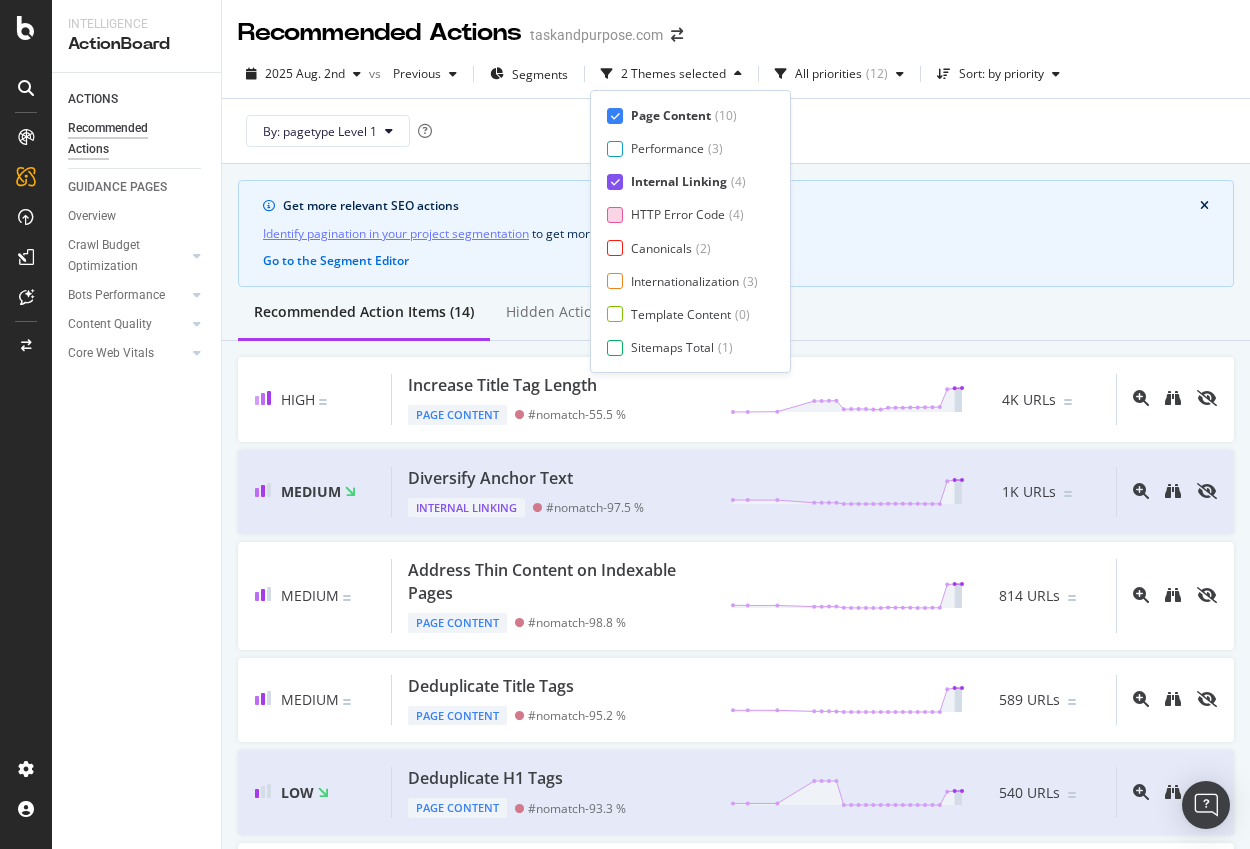 click on "HTTP Error Code ( 4 )" at bounding box center [682, 214] 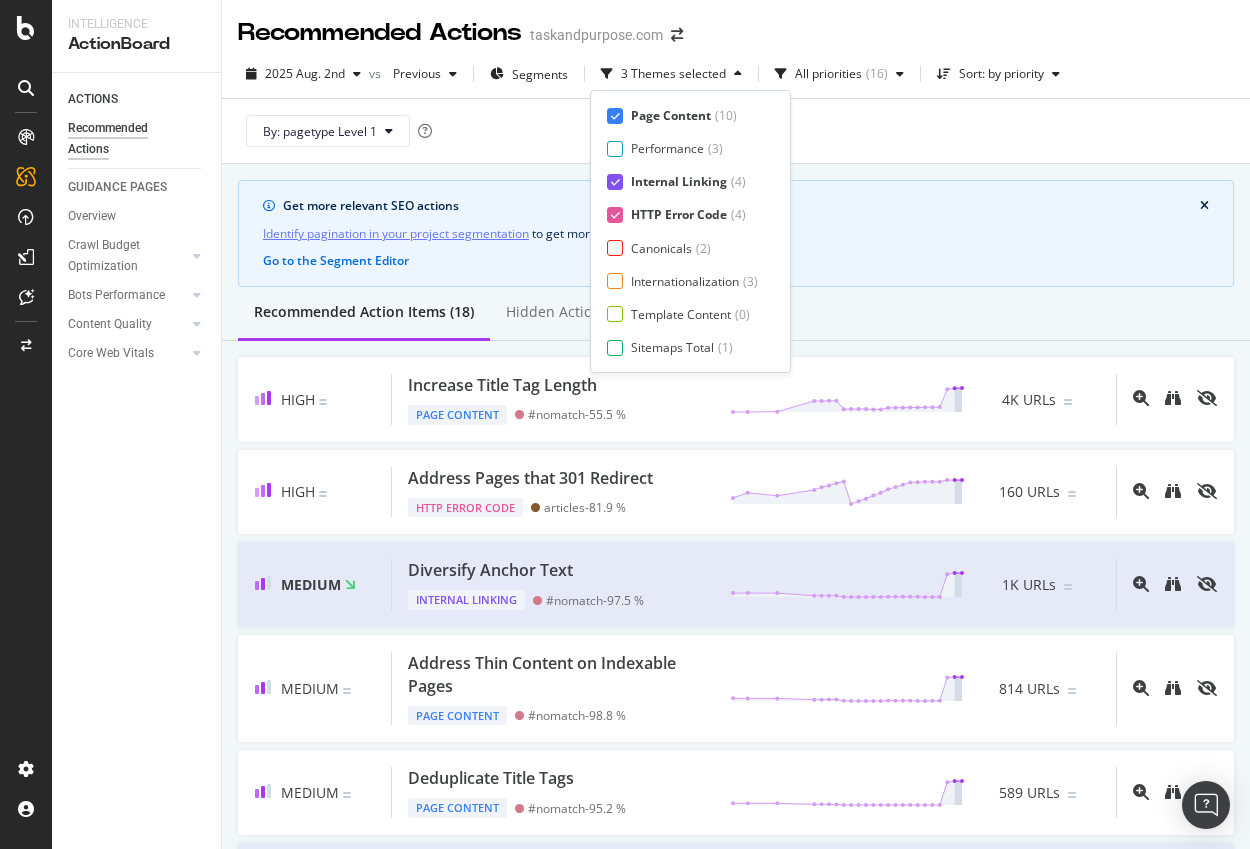 click on "Page Content ( 10 ) Performance ( 3 ) Internal Linking ( 4 ) HTTP Error Code ( 4 ) Canonicals ( 2 ) Internationalization ( 3 ) Template Content ( 0 ) Sitemaps Total ( 1 ) Page Meta Data ( 4 )" at bounding box center (690, 231) 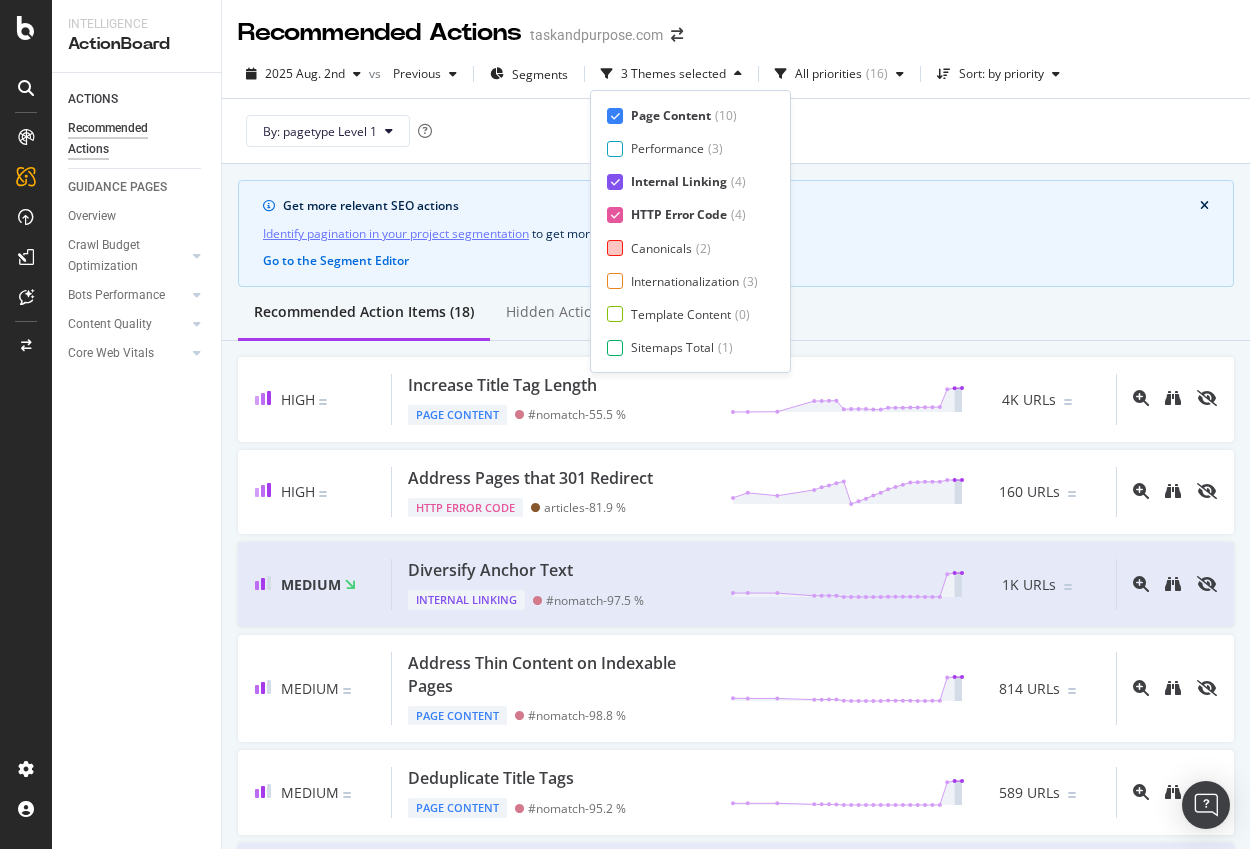 click at bounding box center [615, 248] 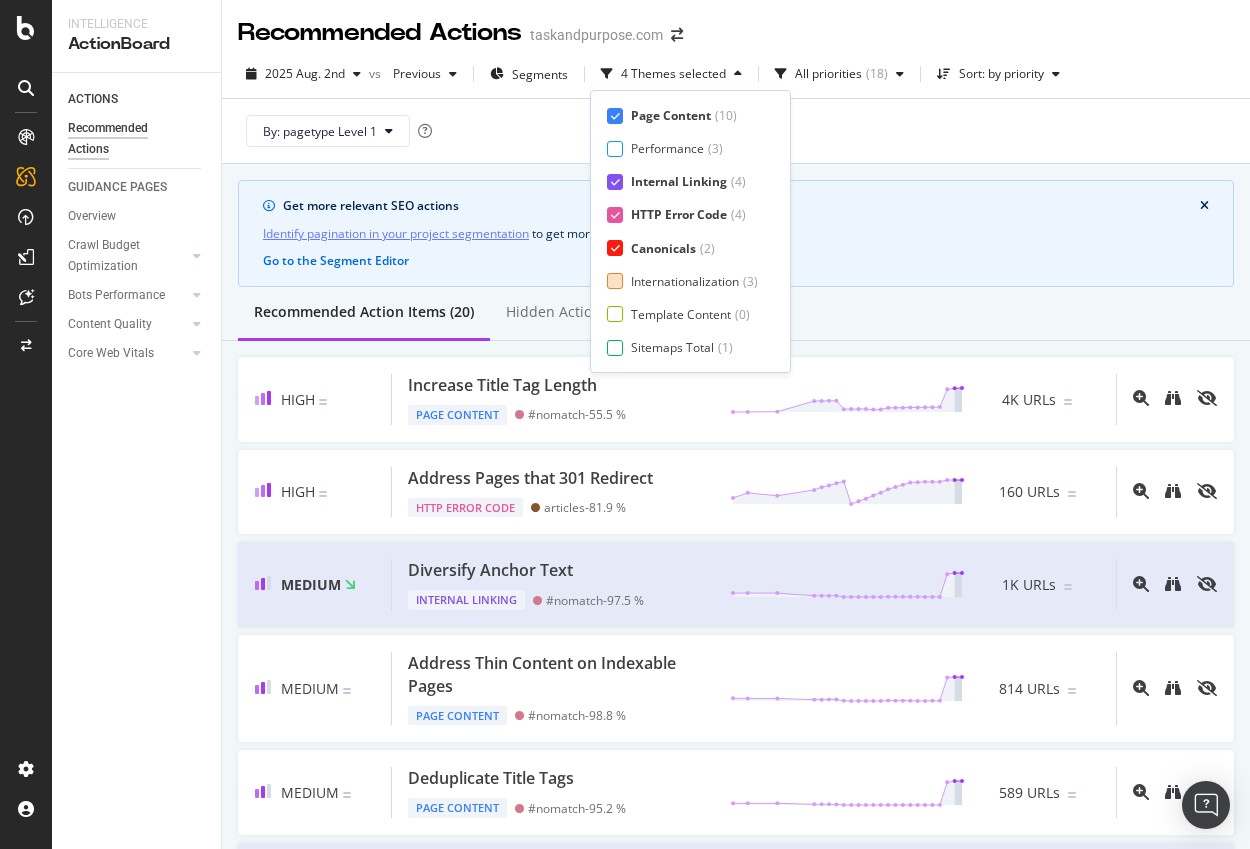 click at bounding box center (615, 281) 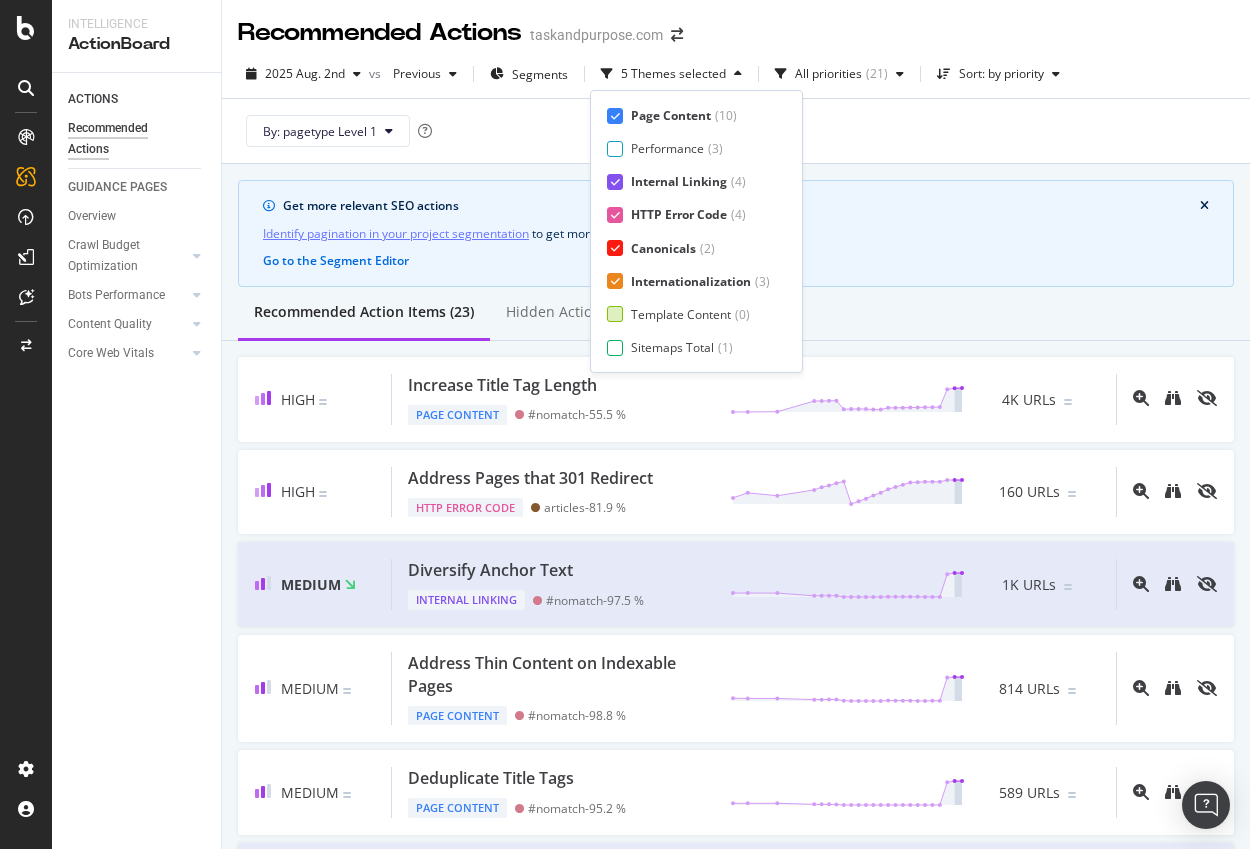 click at bounding box center [615, 314] 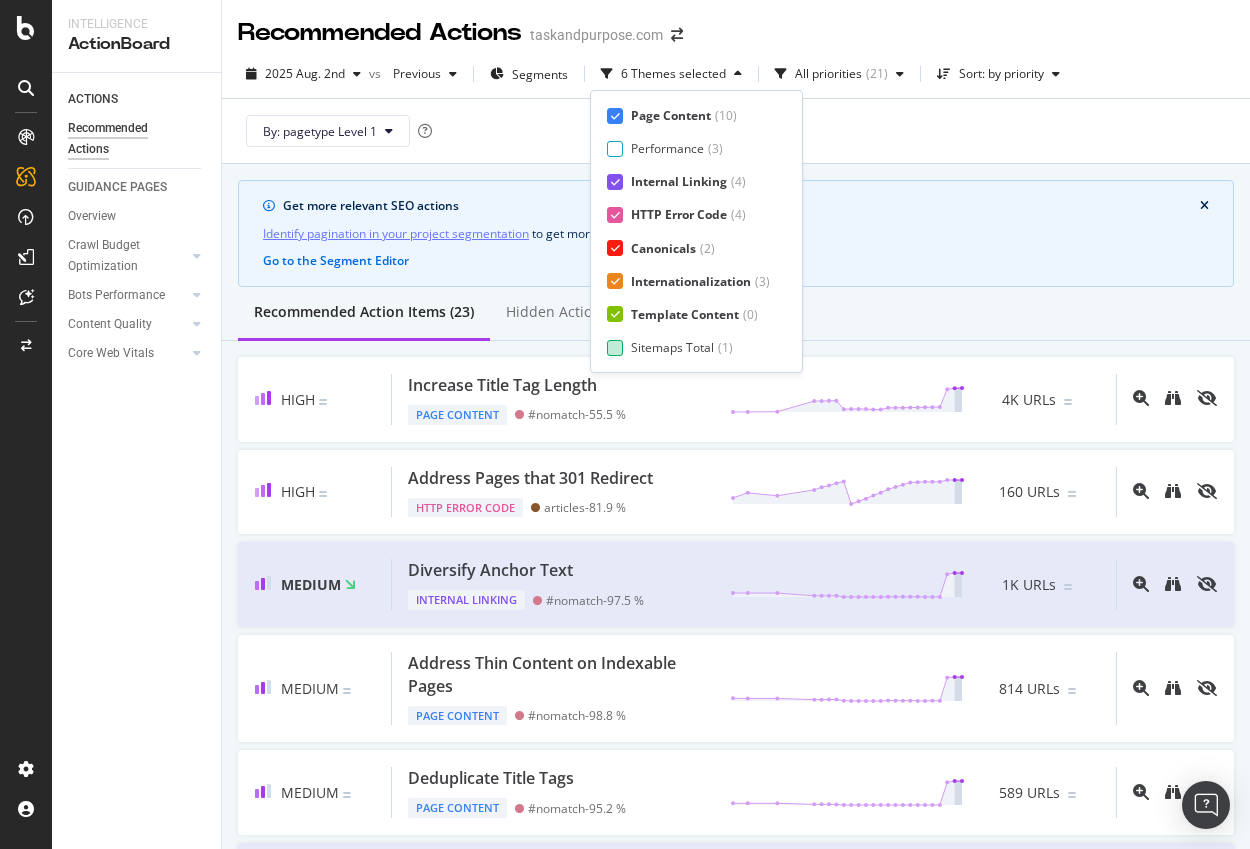 click at bounding box center [615, 348] 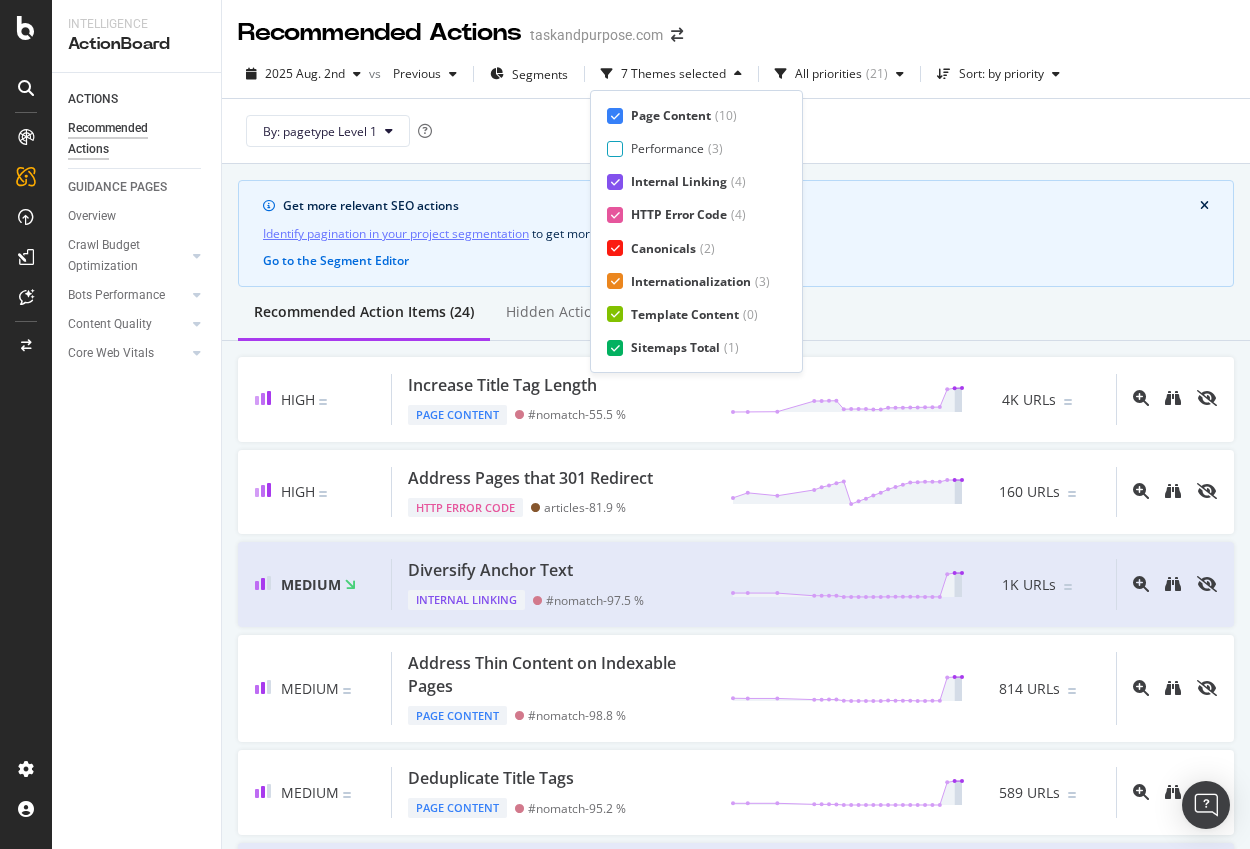 scroll, scrollTop: 33, scrollLeft: 0, axis: vertical 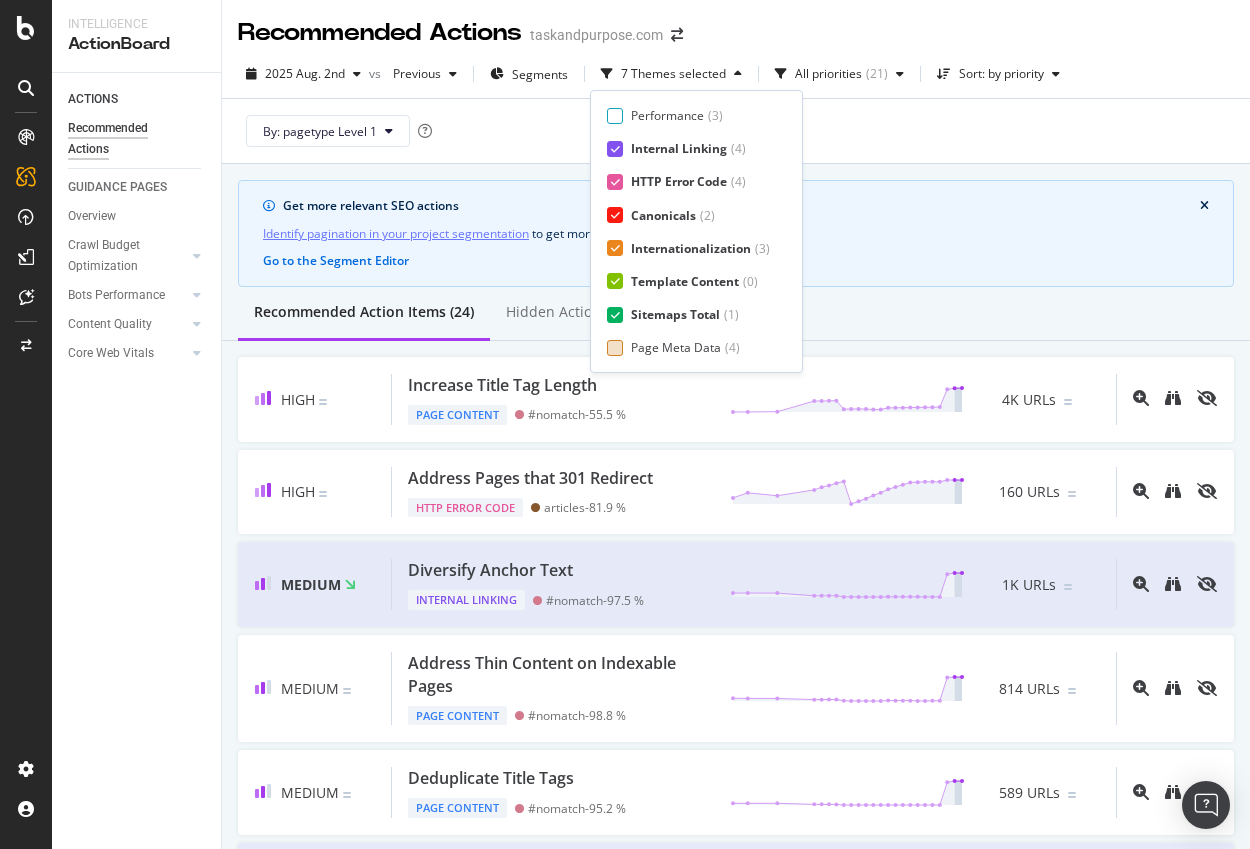 click at bounding box center (615, 348) 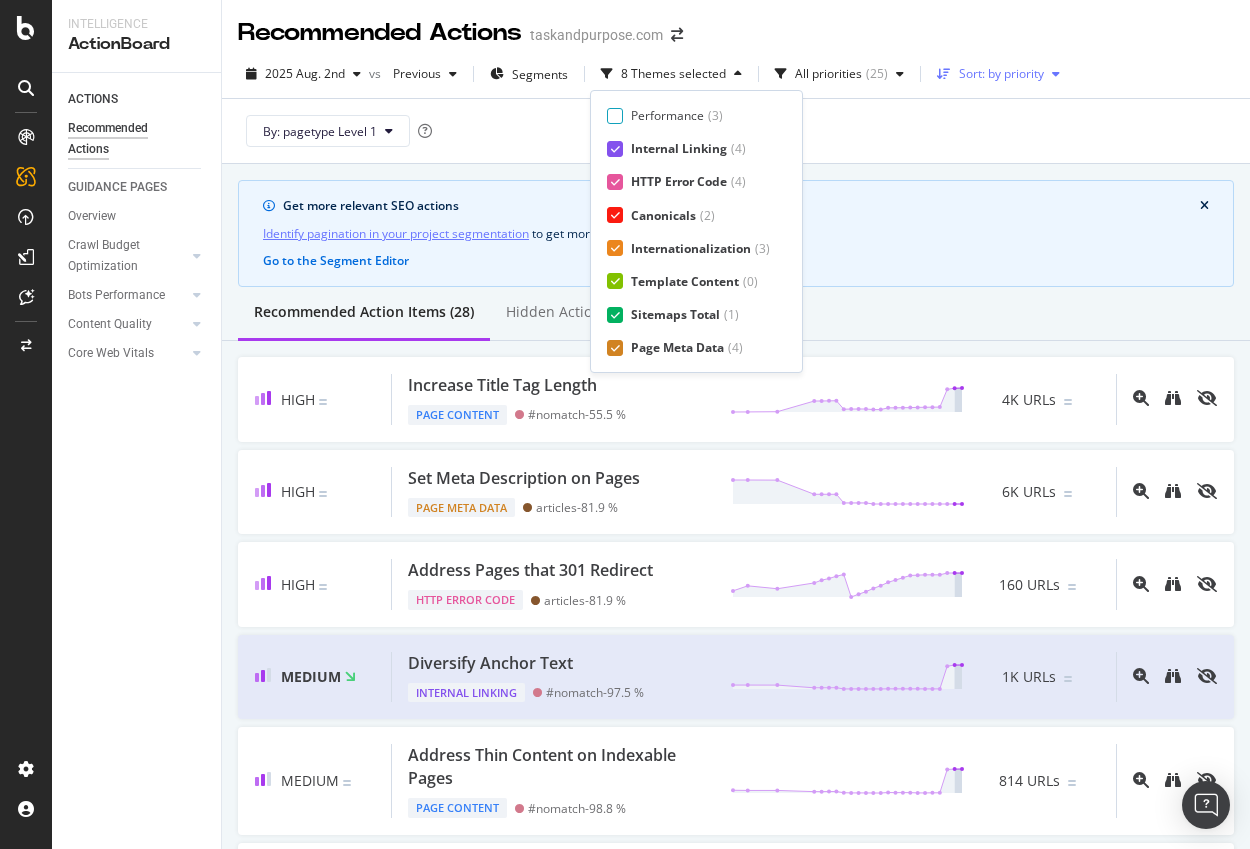 click on "Sort: by priority" at bounding box center (1001, 74) 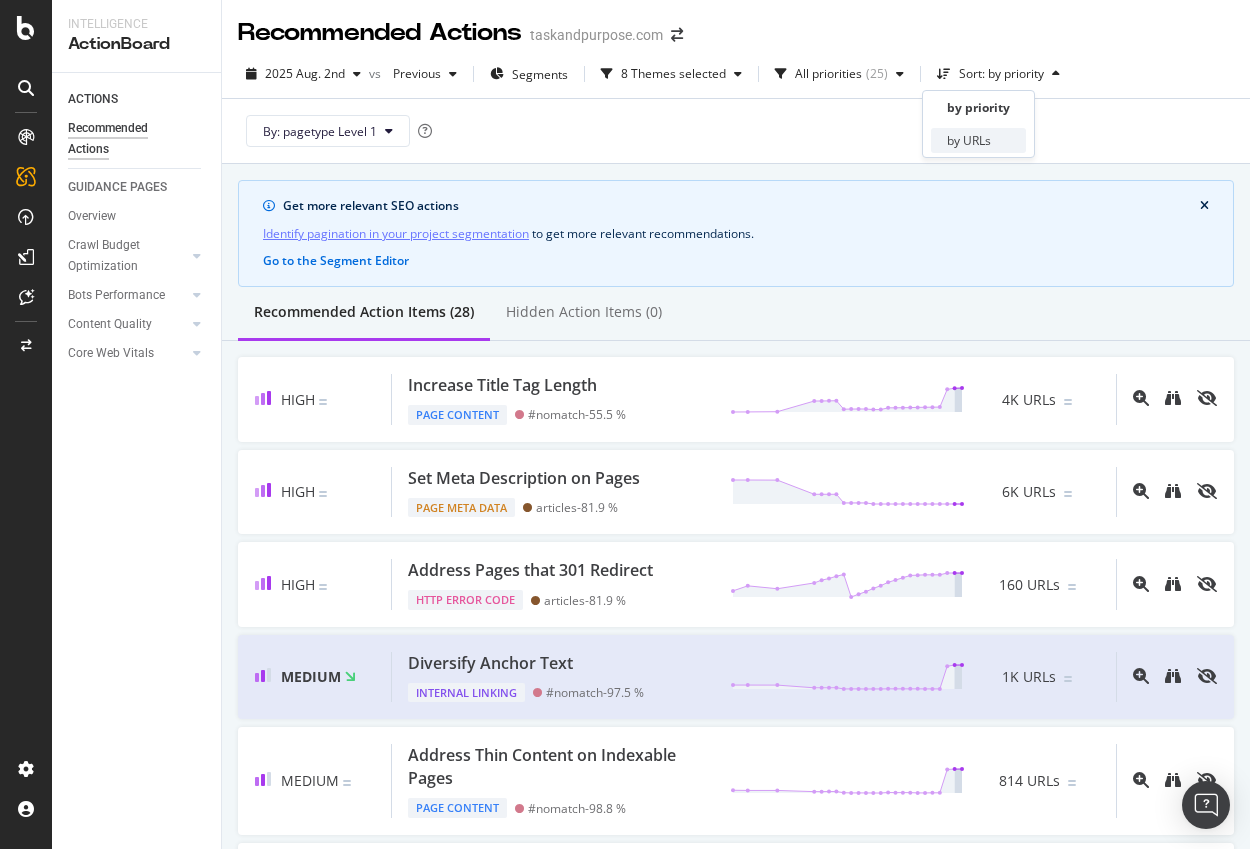 click on "by URLs" at bounding box center (969, 140) 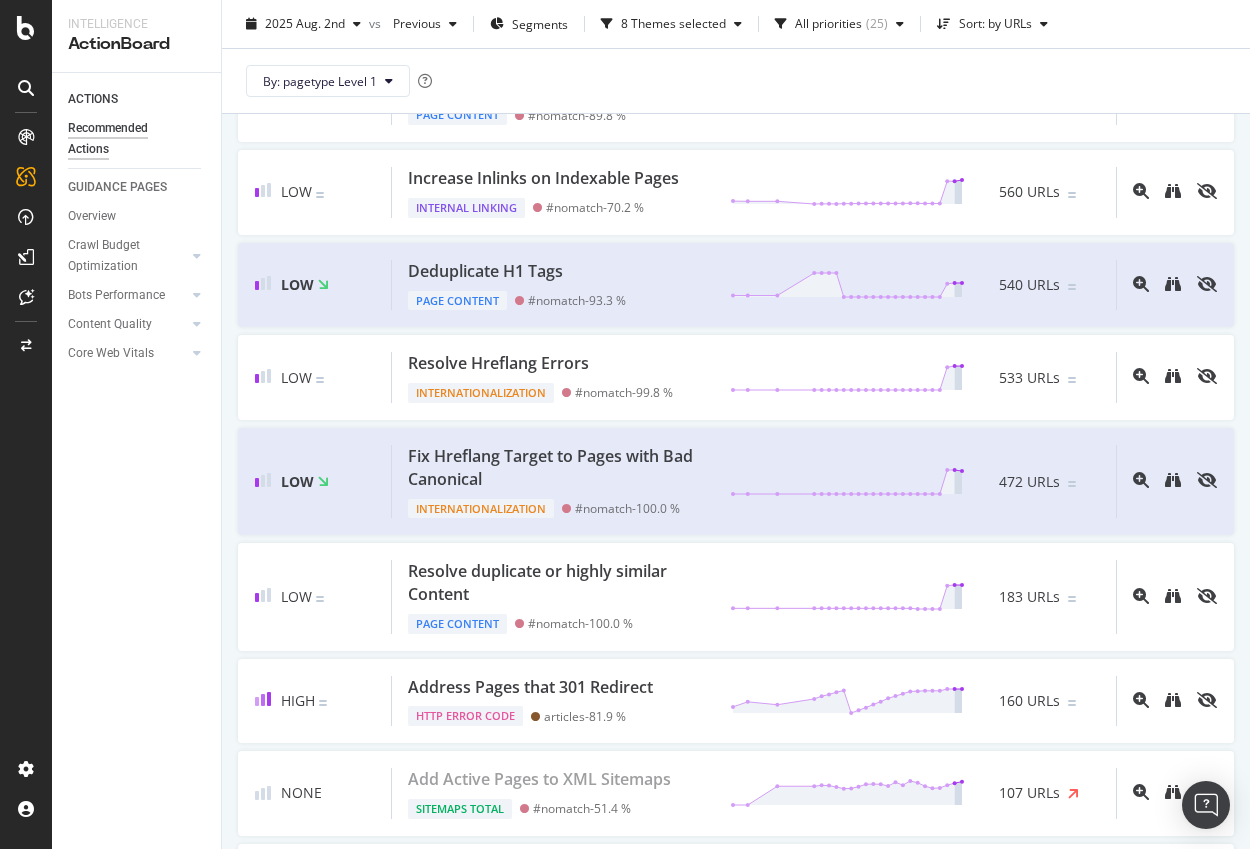 scroll, scrollTop: 0, scrollLeft: 0, axis: both 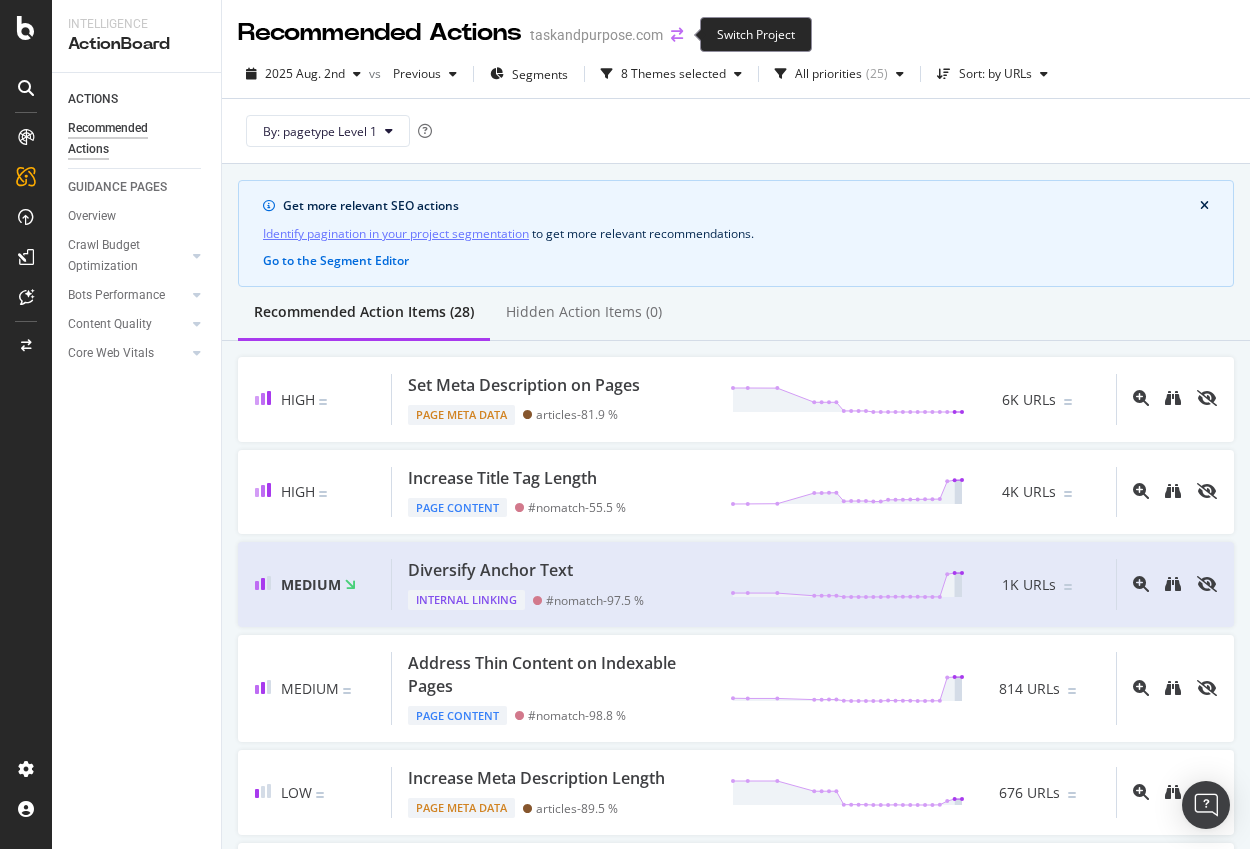 click at bounding box center (677, 35) 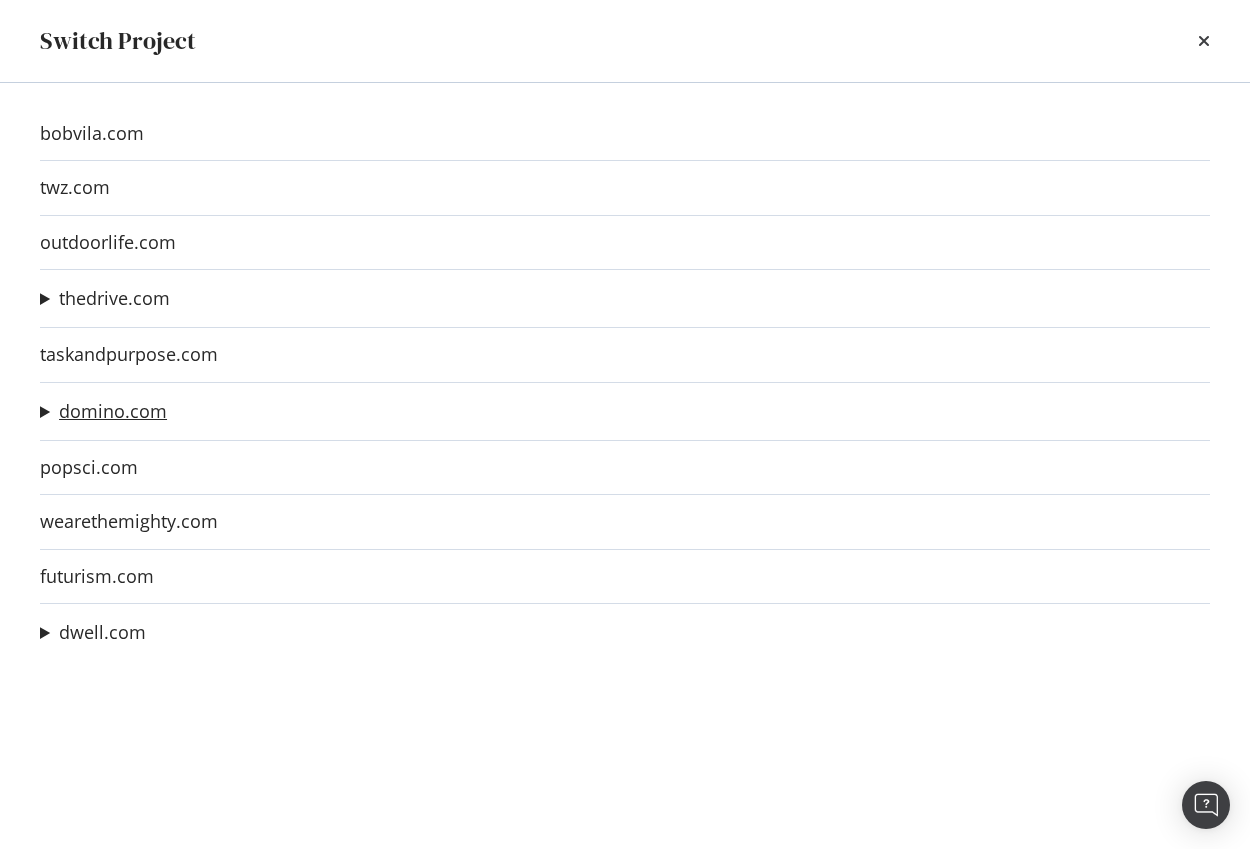 click on "domino.com" at bounding box center (113, 411) 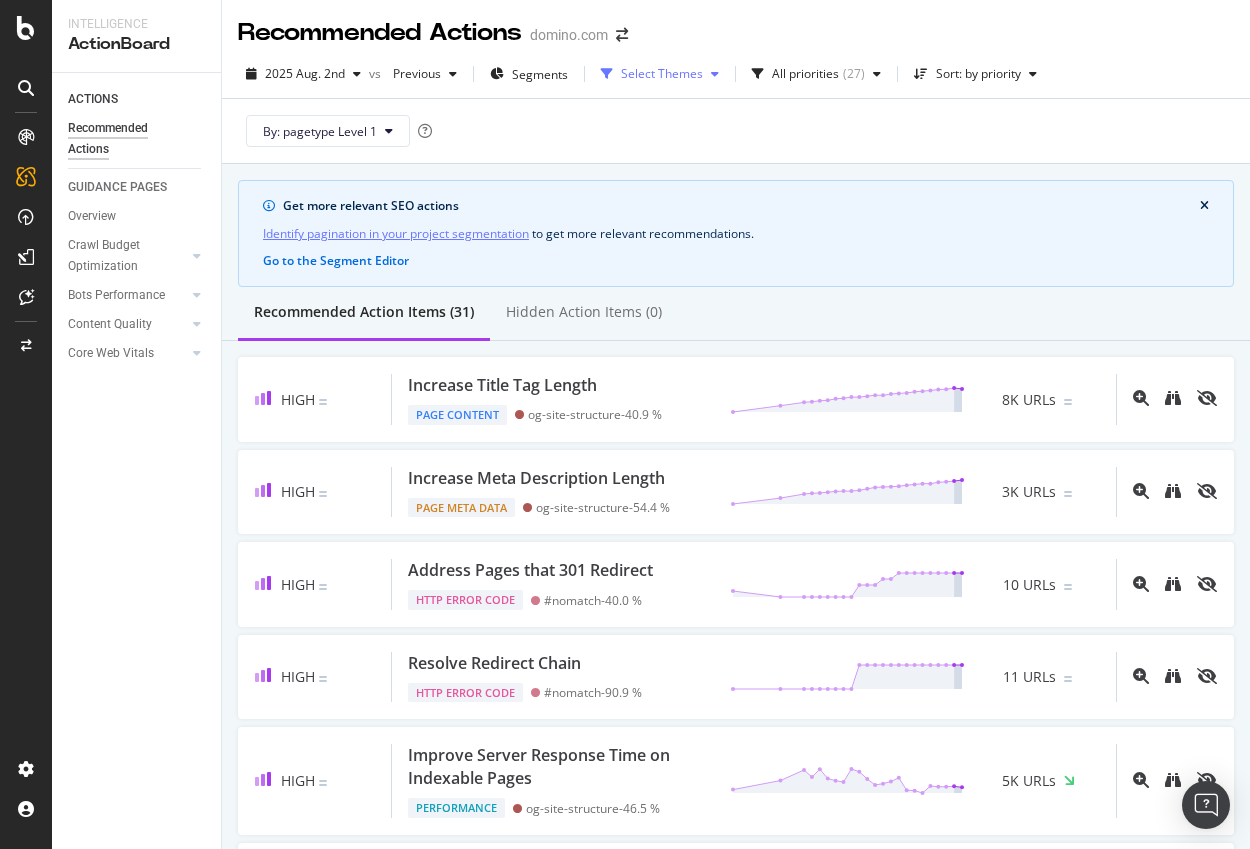 click on "Select Themes" at bounding box center [660, 74] 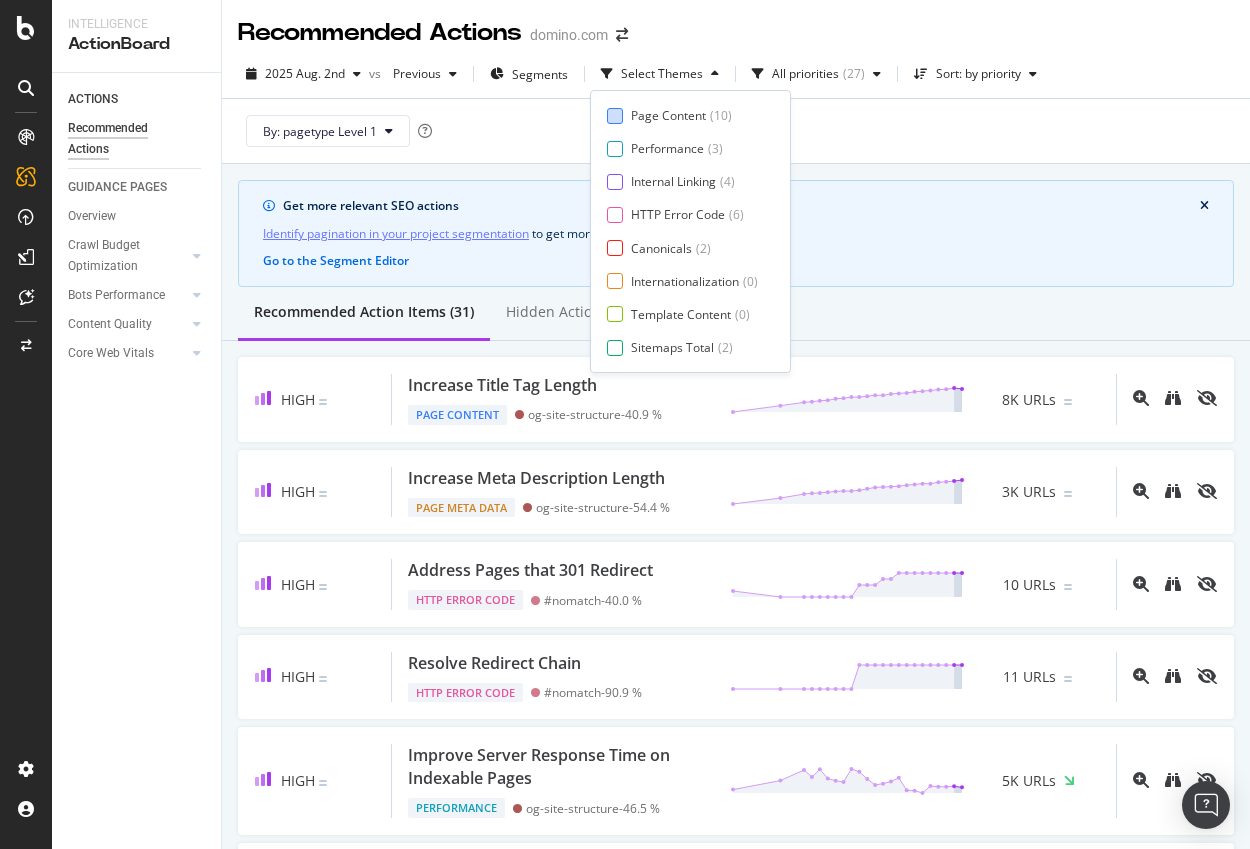 click on "Page Content" at bounding box center [668, 115] 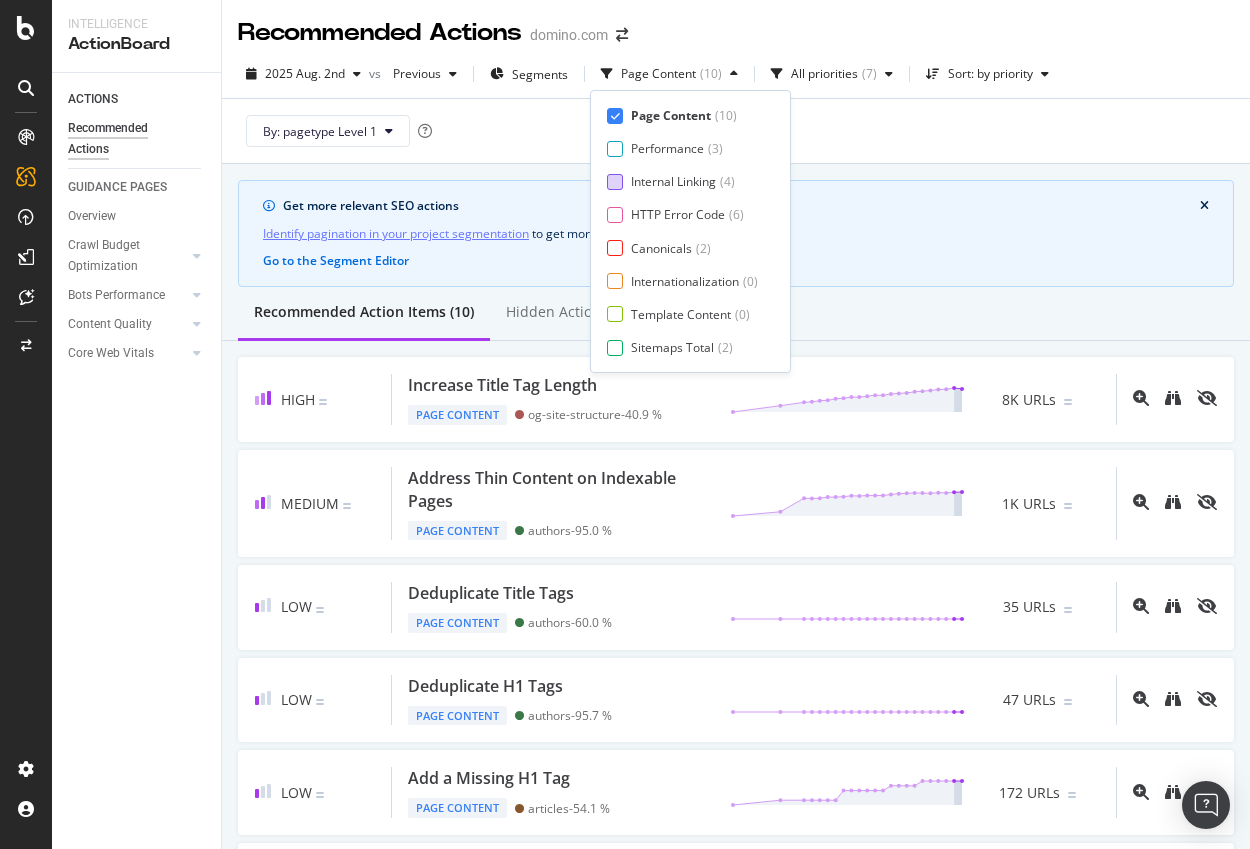 click on "Internal Linking ( 4 )" at bounding box center [682, 181] 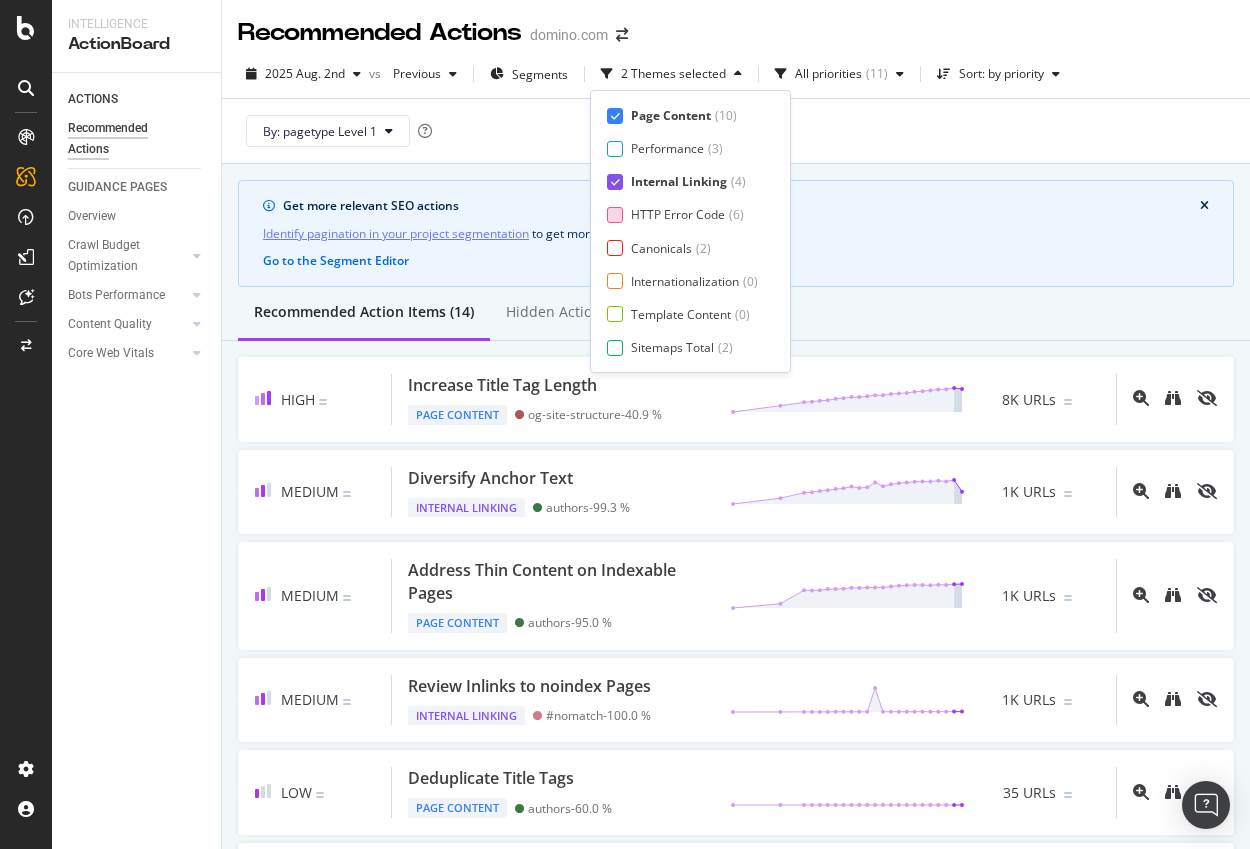 click on "HTTP Error Code ( 6 )" at bounding box center (682, 214) 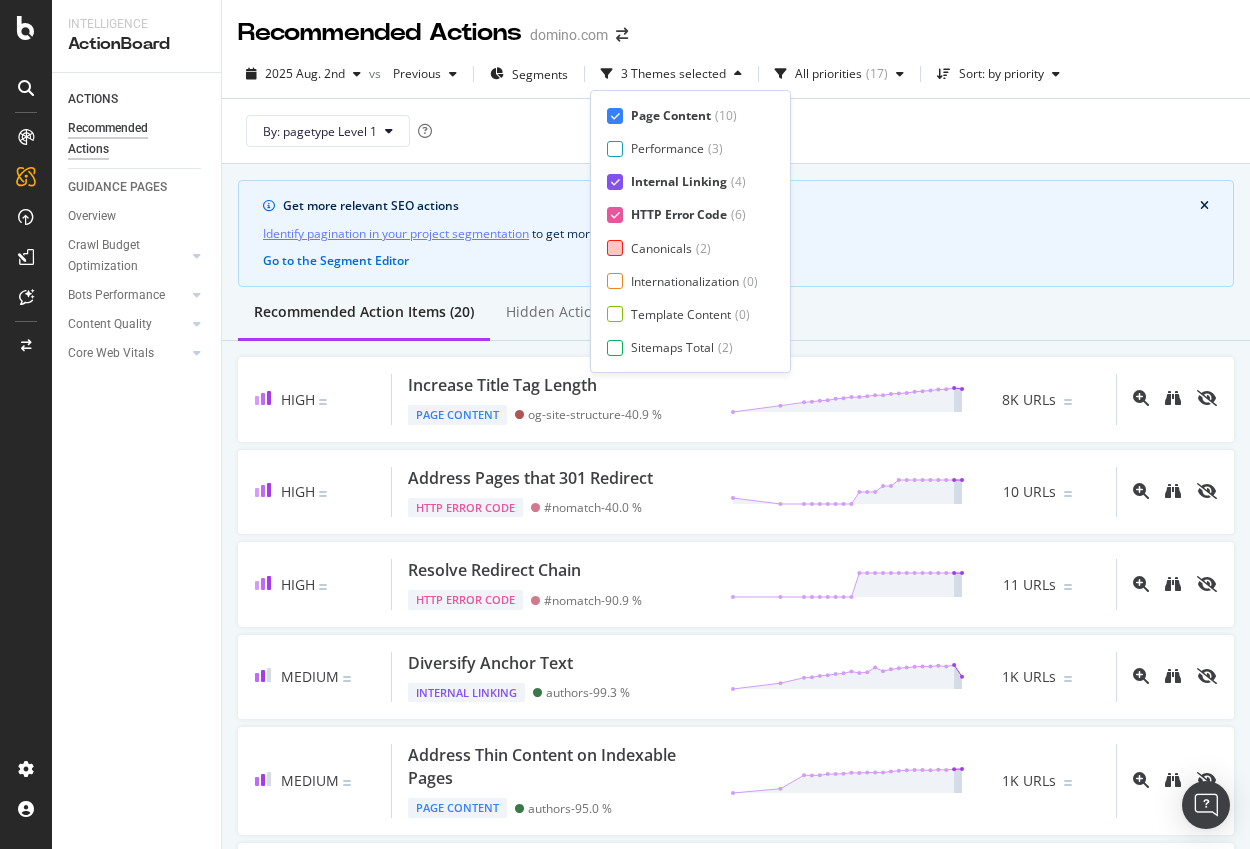 click at bounding box center [615, 248] 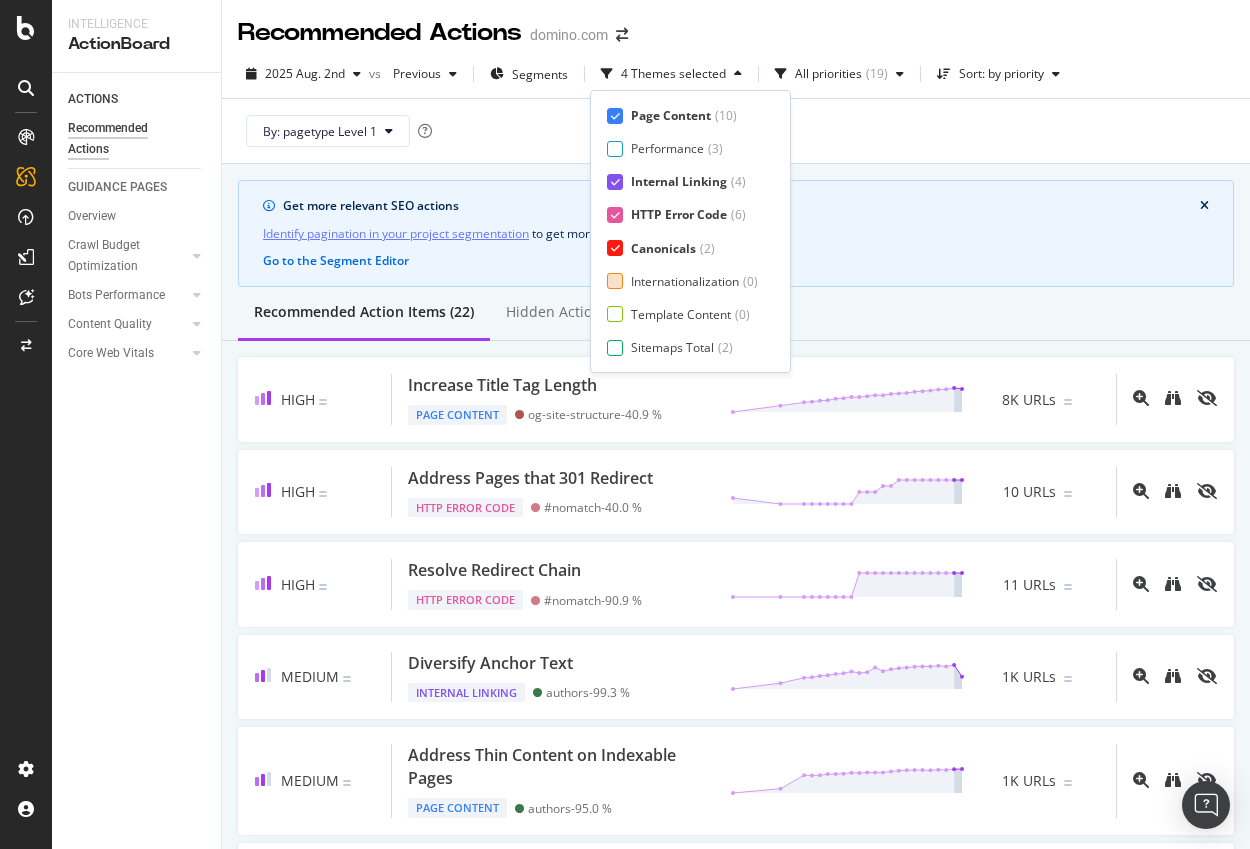 click on "Internationalization ( 0 )" at bounding box center (682, 281) 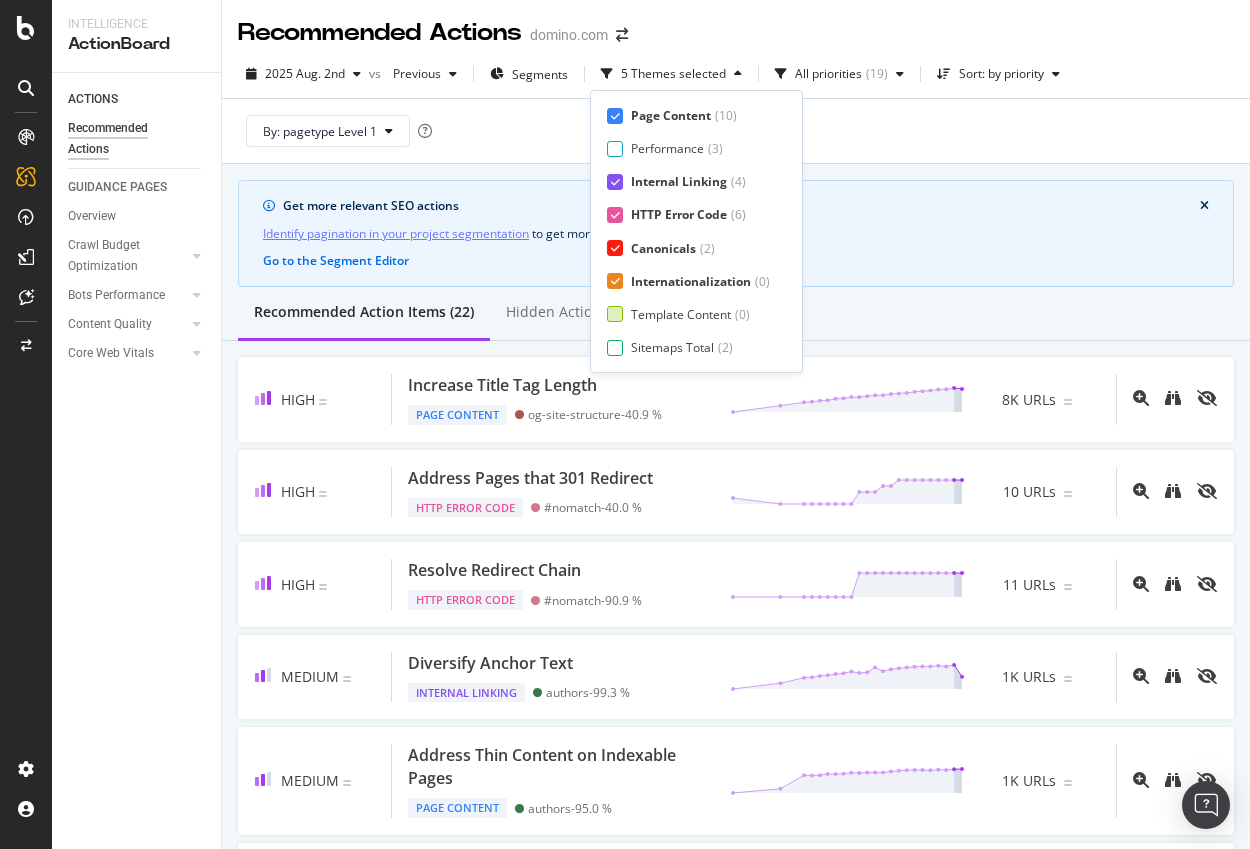 click on "Template Content ( 0 )" at bounding box center [688, 314] 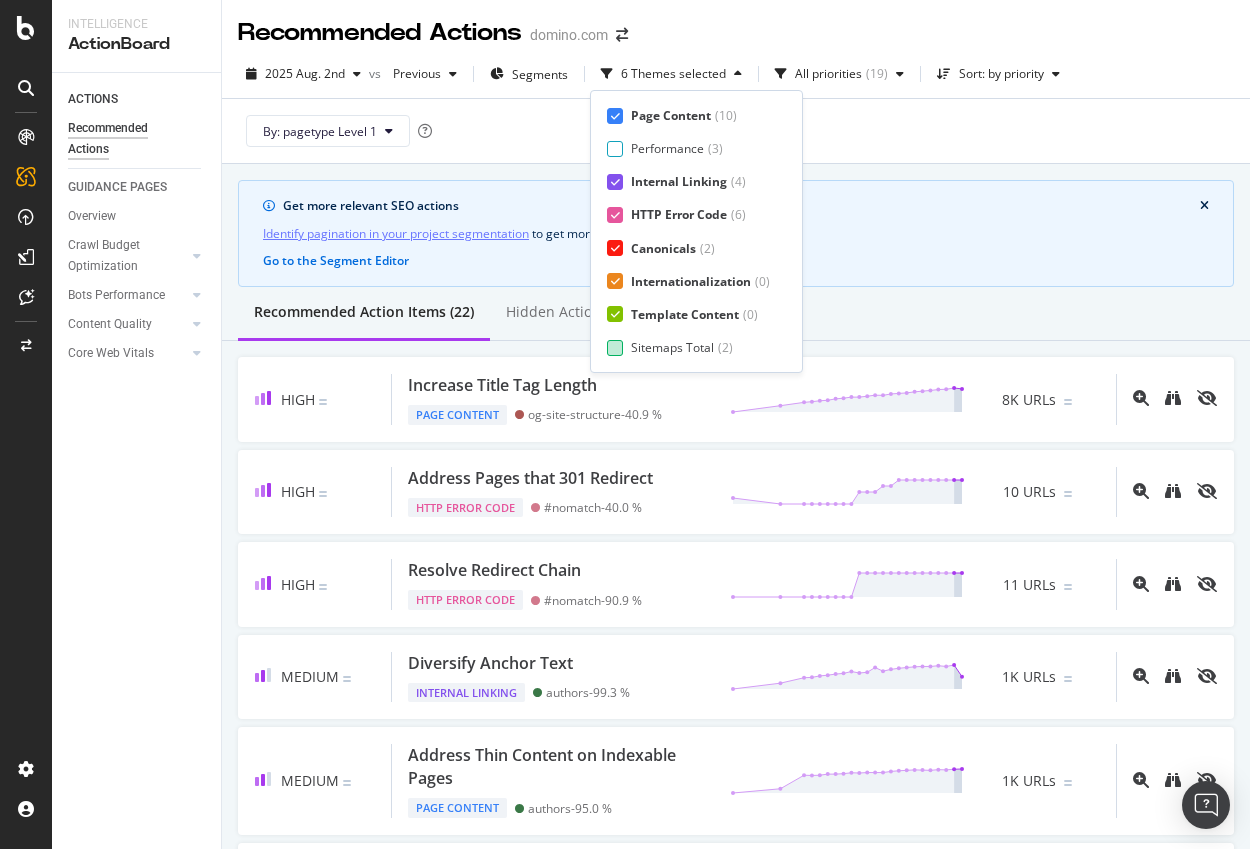 click at bounding box center [615, 348] 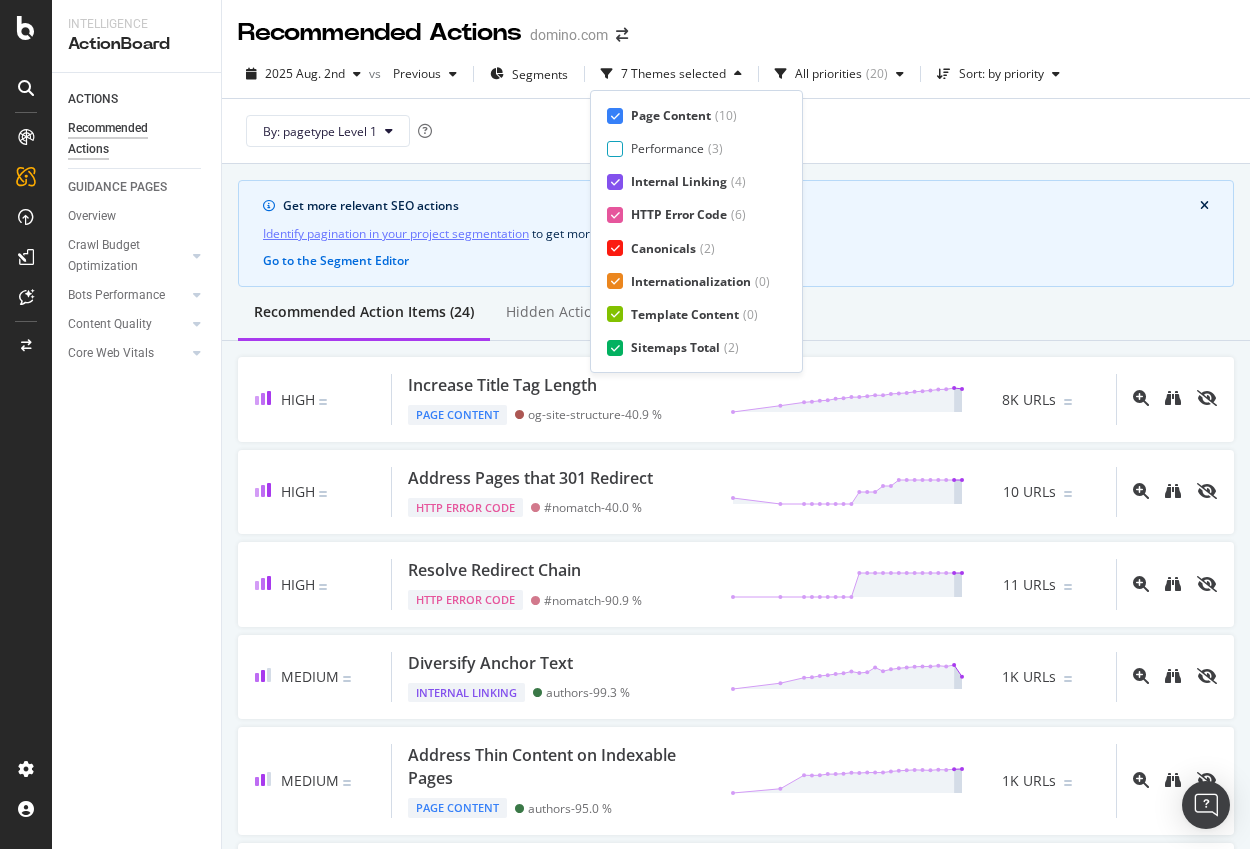 scroll, scrollTop: 33, scrollLeft: 0, axis: vertical 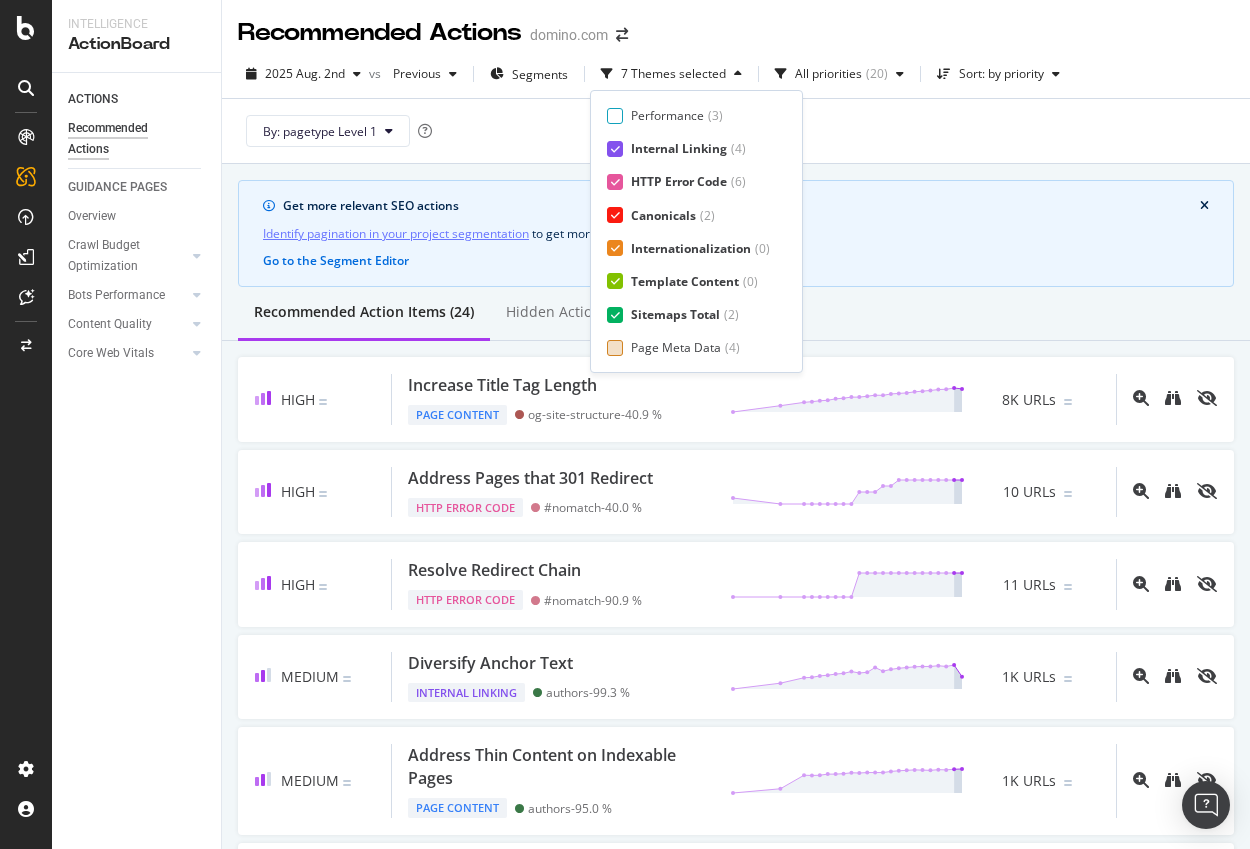 click on "Page Meta Data" at bounding box center (676, 347) 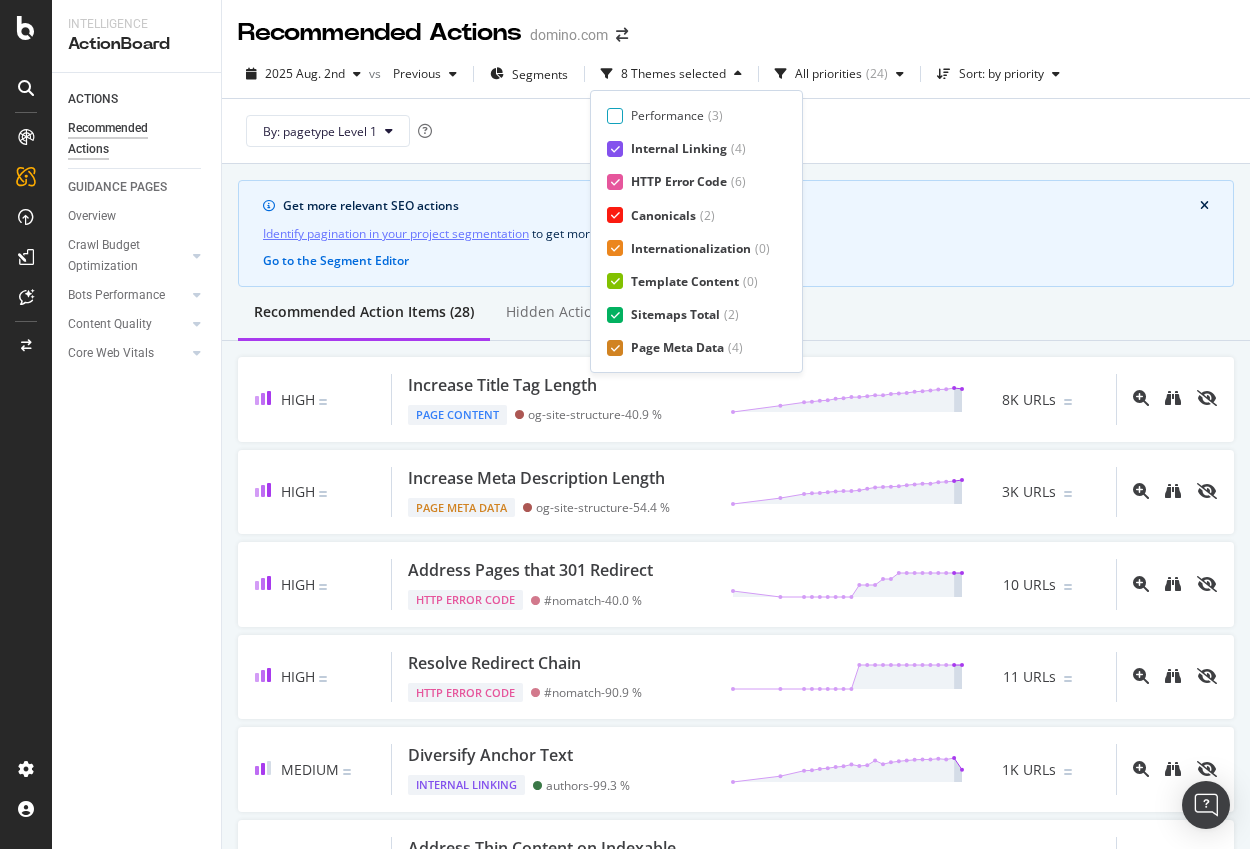 click on "By: pagetype Level 1" at bounding box center (736, 130) 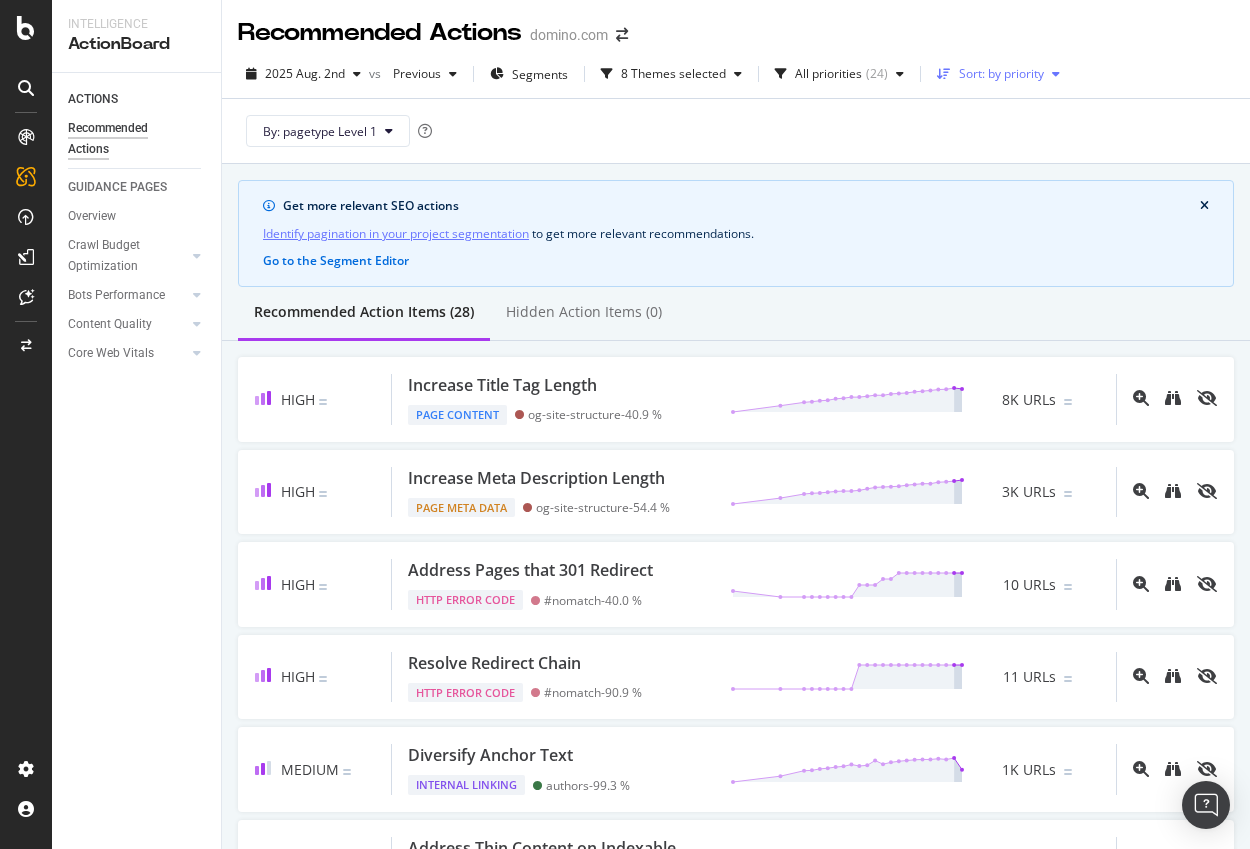 click on "Sort: by priority" at bounding box center [998, 74] 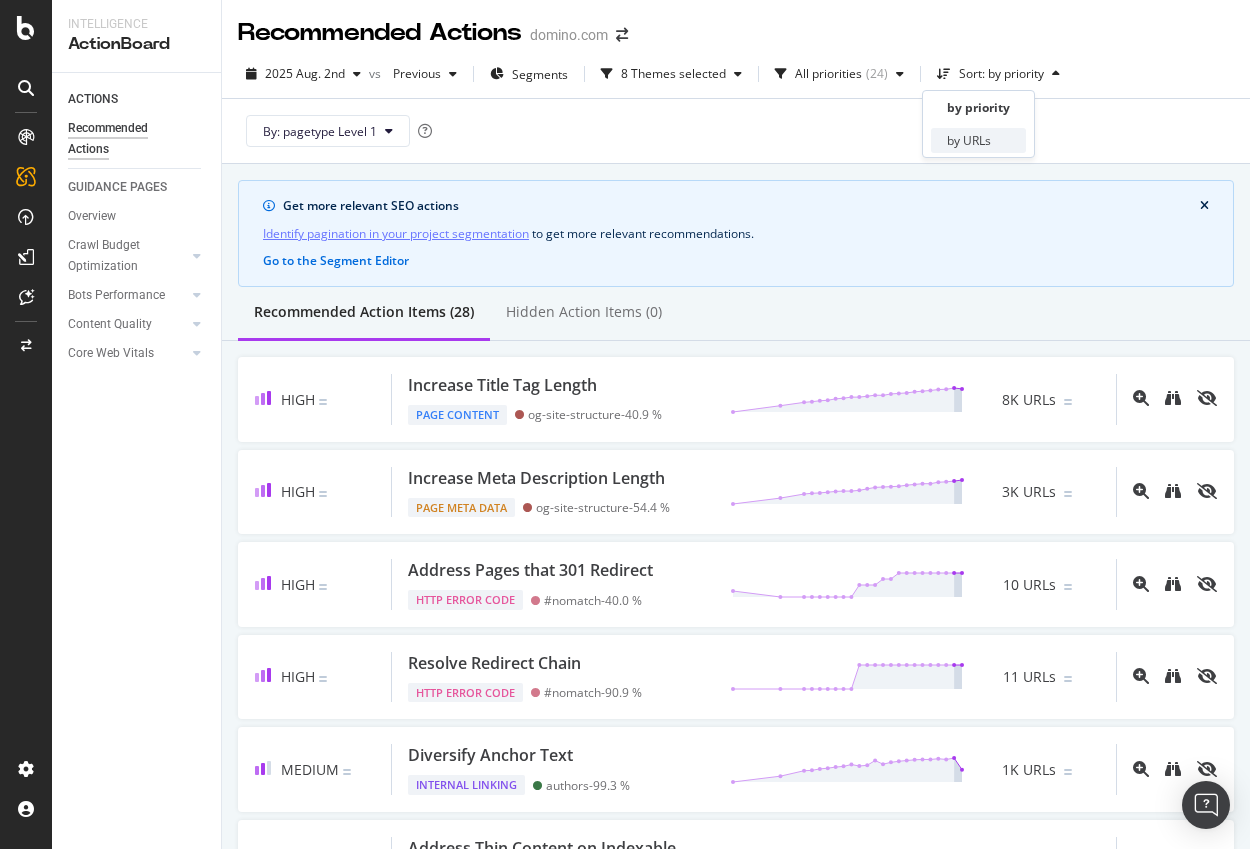 click on "by URLs" at bounding box center [969, 140] 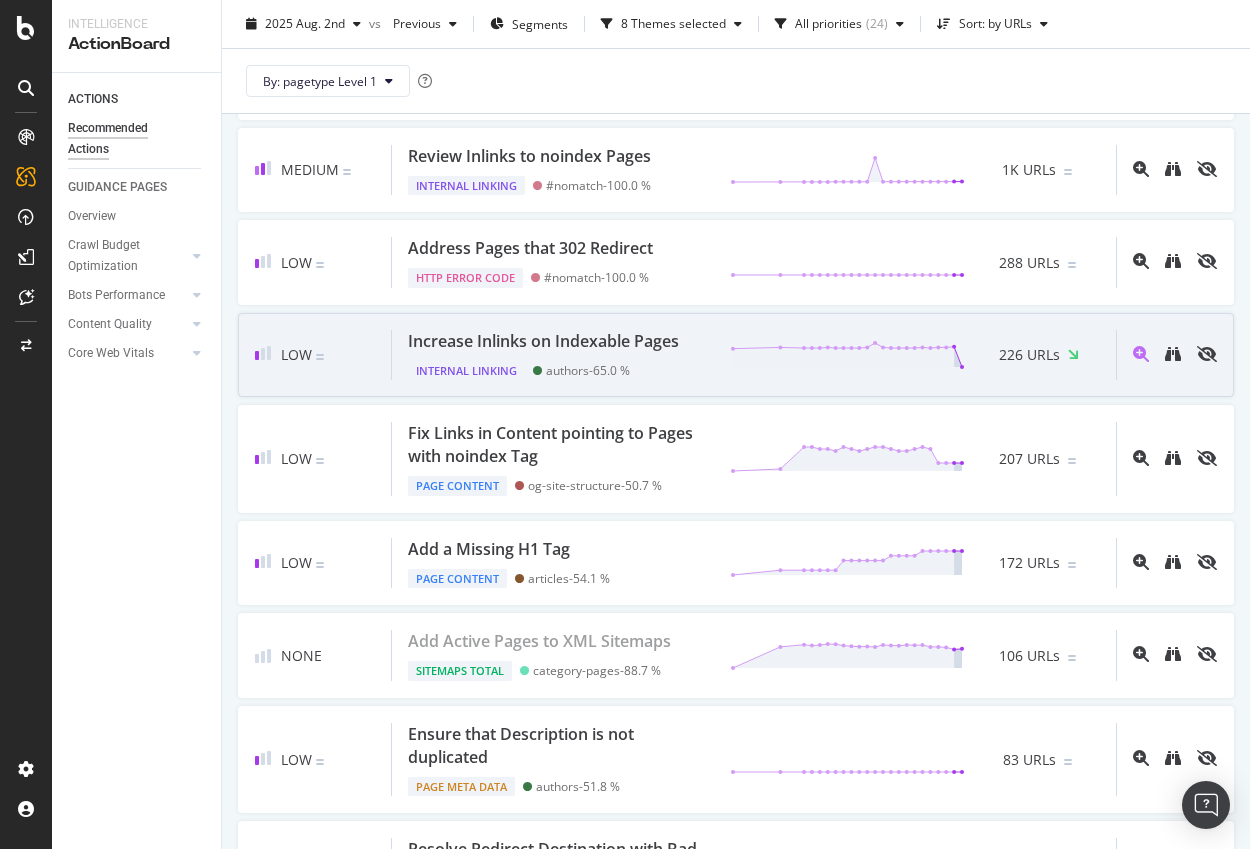 scroll, scrollTop: 694, scrollLeft: 0, axis: vertical 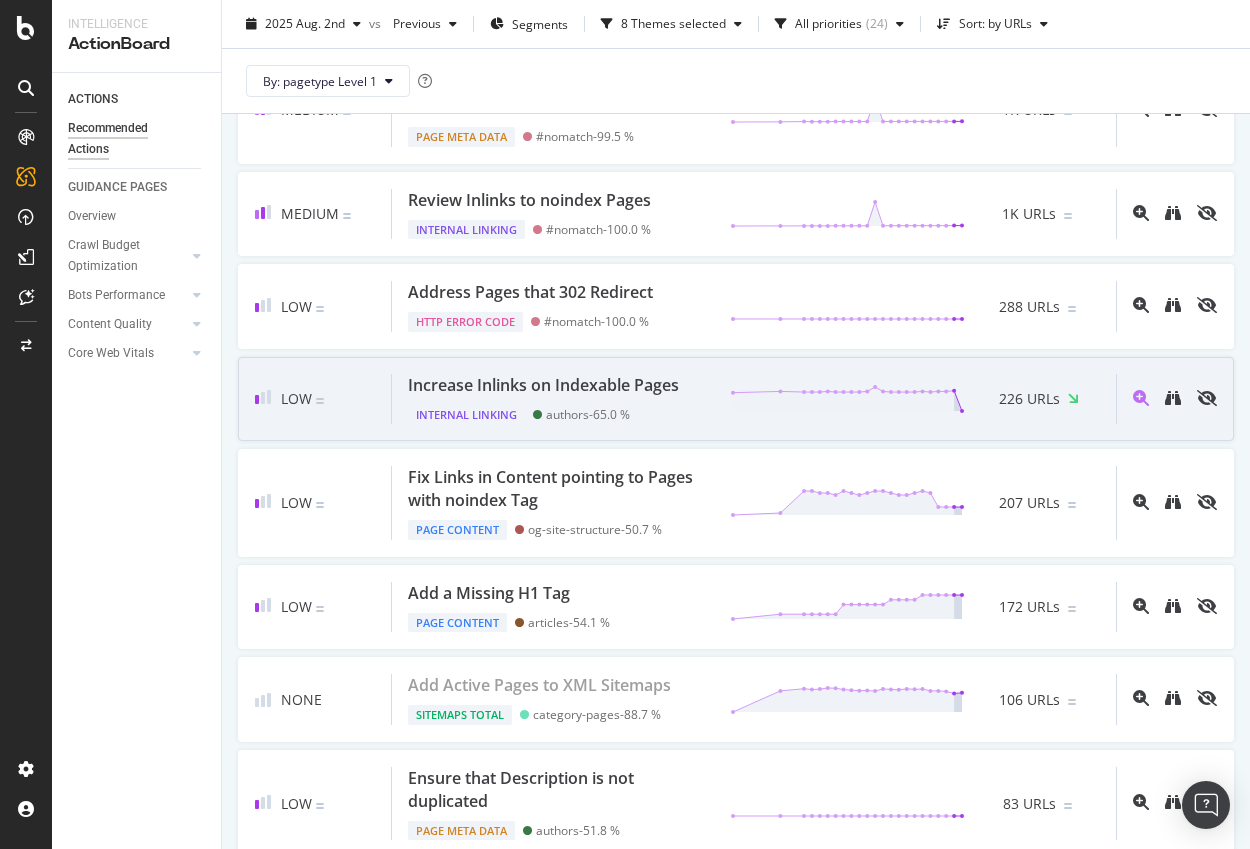 click on "Low Increase Inlinks on Indexable Pages Internal Linking authors  -  65.0 % 226 URLs" at bounding box center (736, 399) 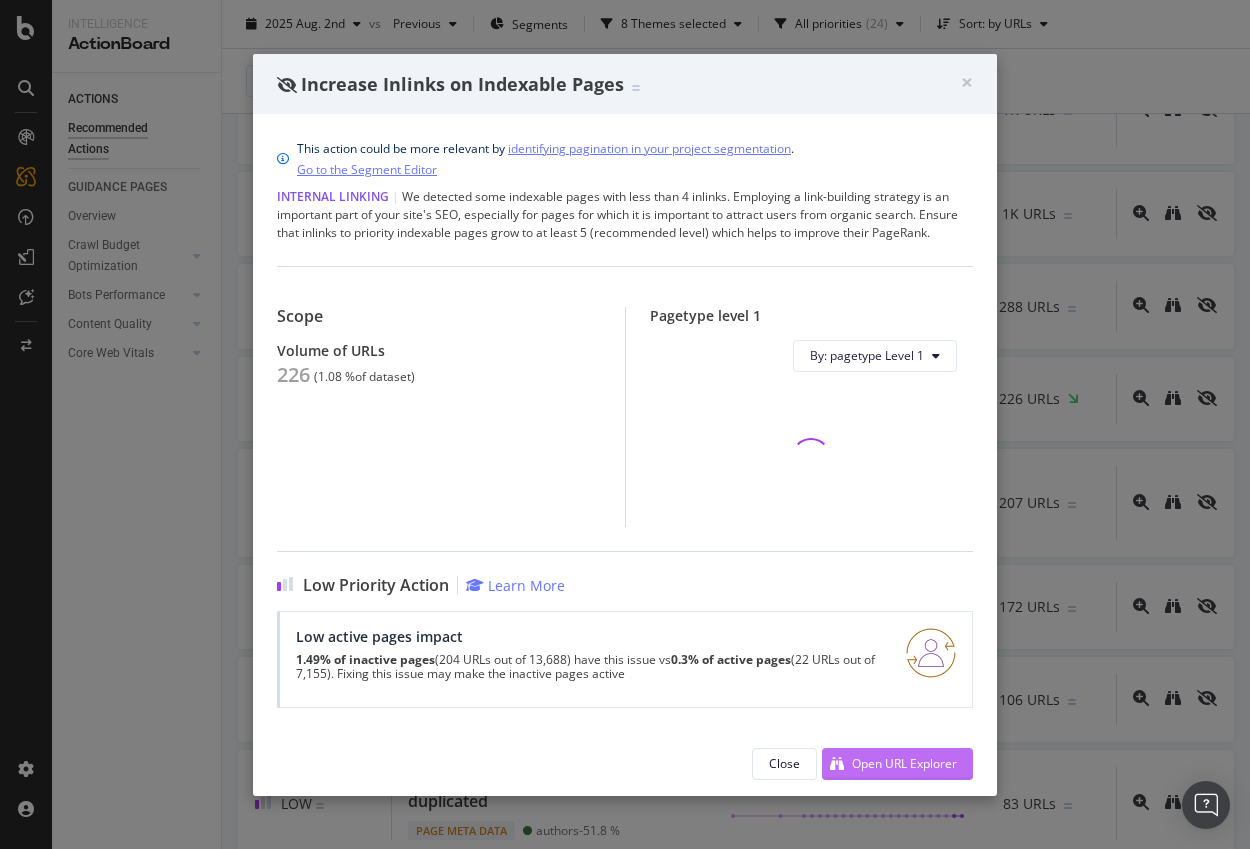 click on "Open URL Explorer" at bounding box center (889, 764) 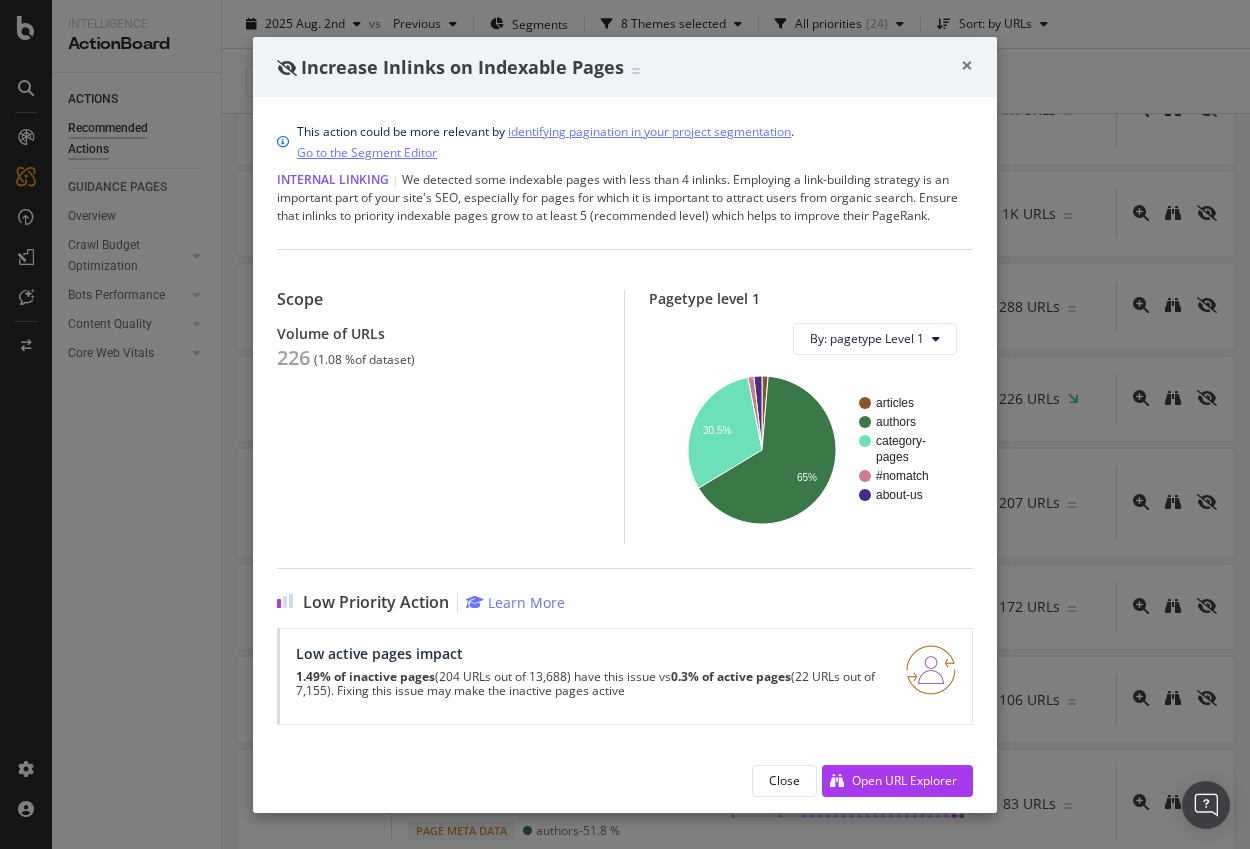 click on "×" at bounding box center [967, 65] 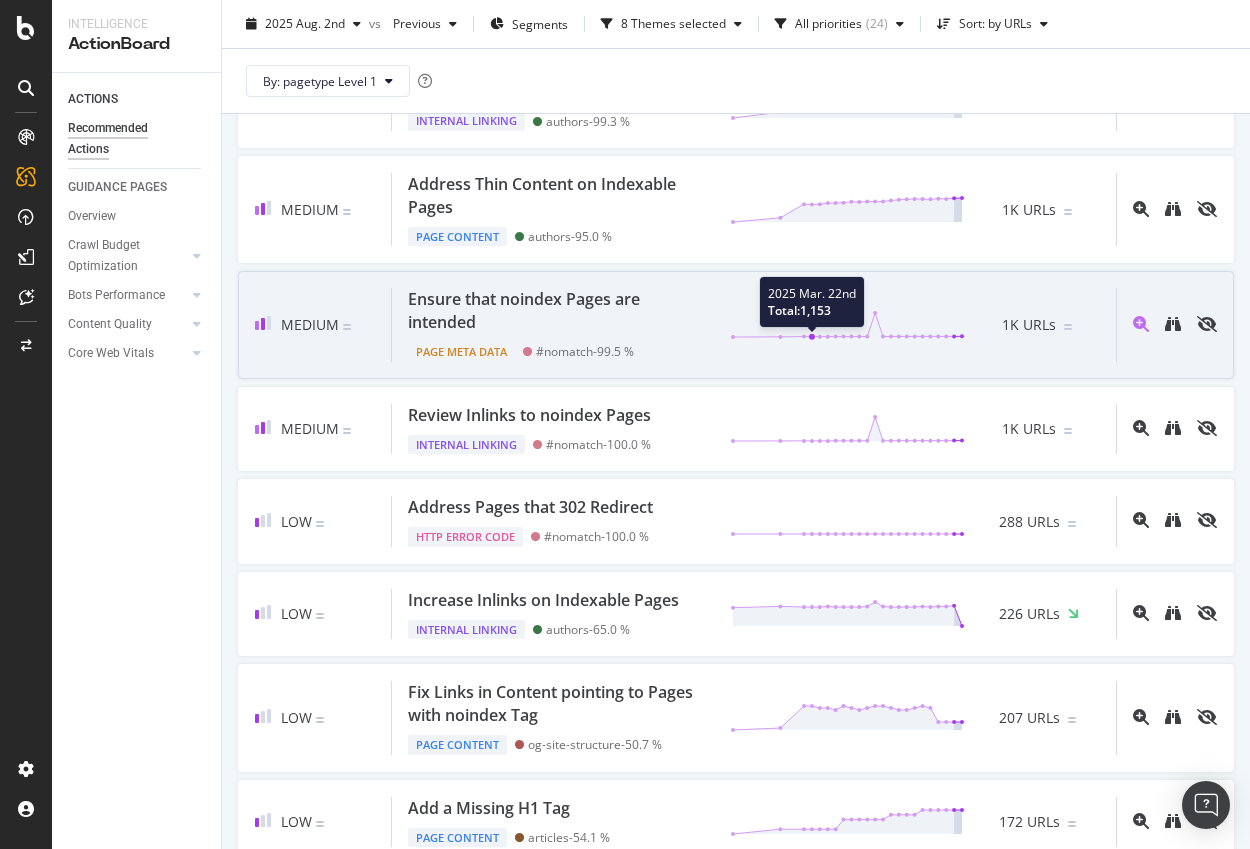 scroll, scrollTop: 0, scrollLeft: 0, axis: both 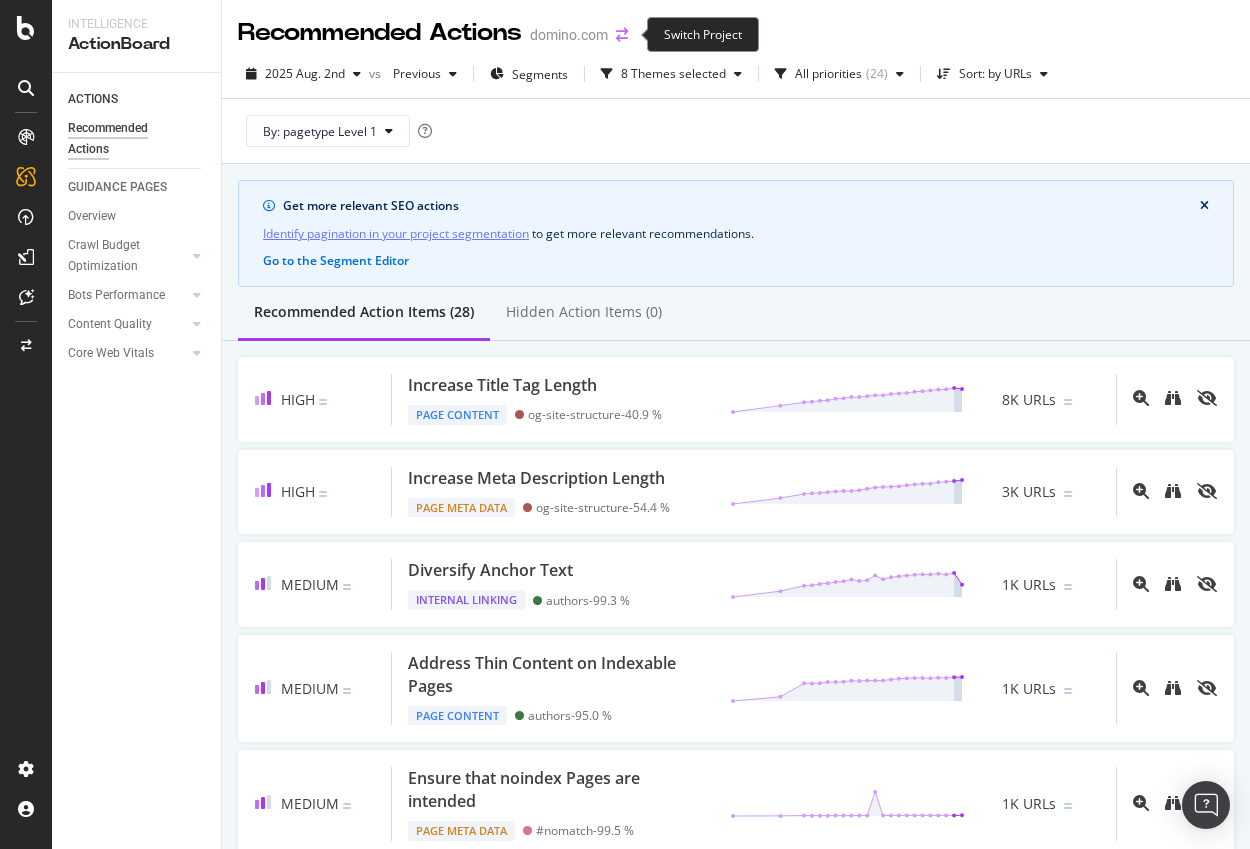 click at bounding box center (622, 35) 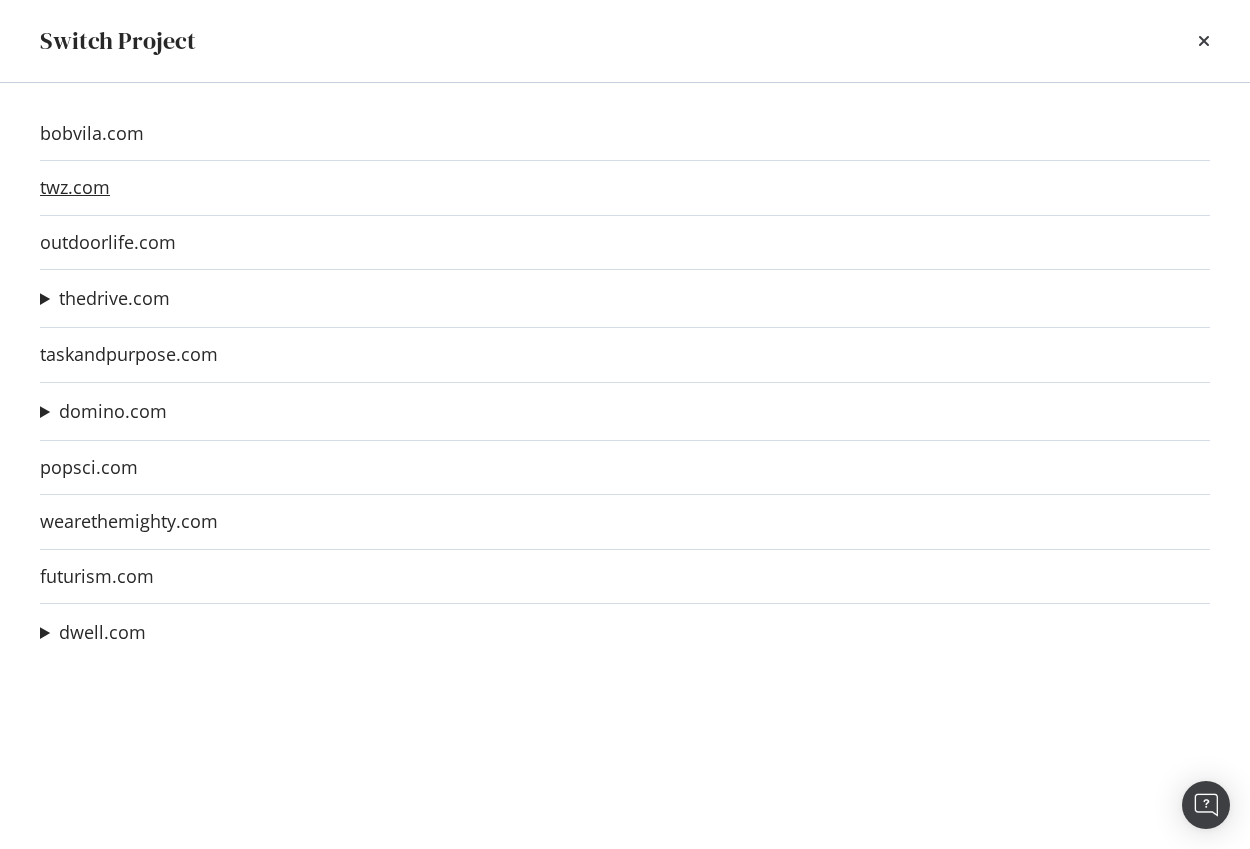 click on "twz.com" at bounding box center [75, 187] 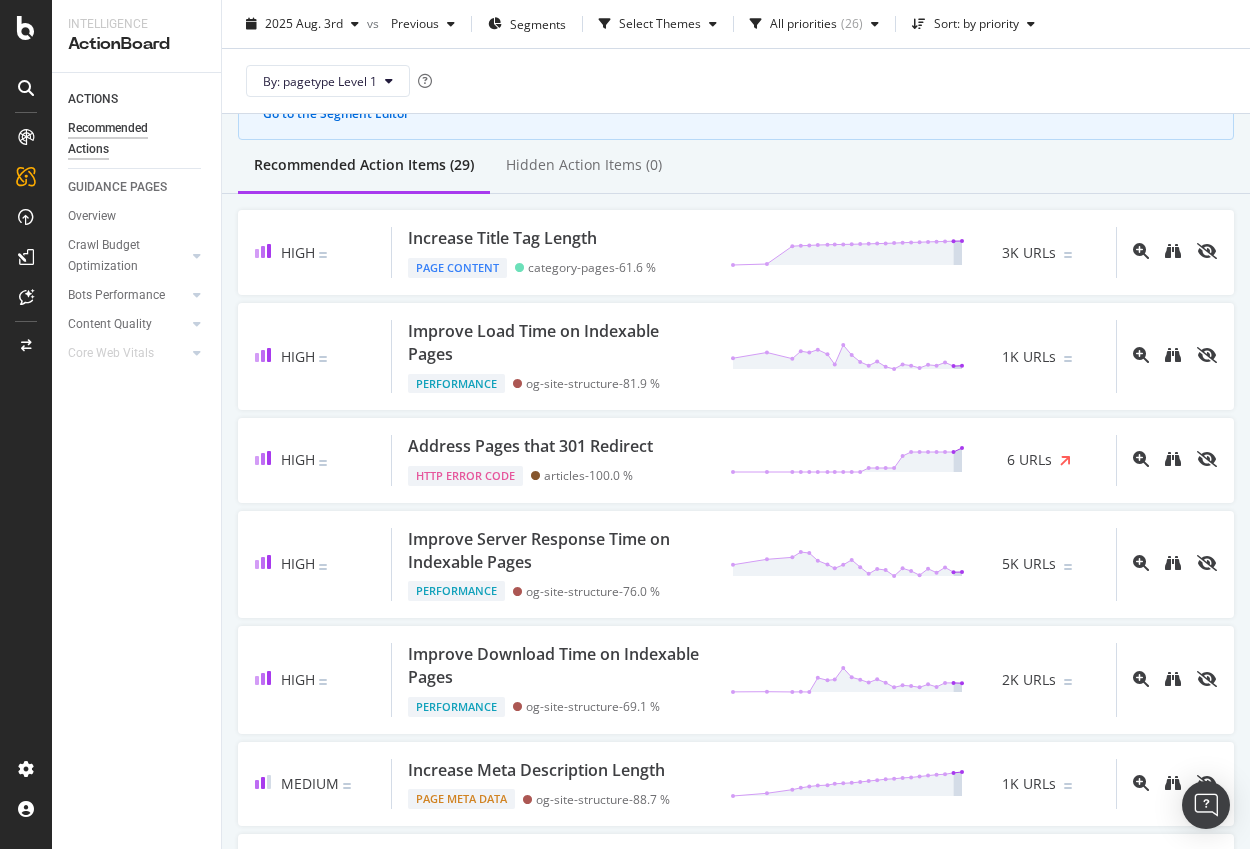 scroll, scrollTop: 0, scrollLeft: 0, axis: both 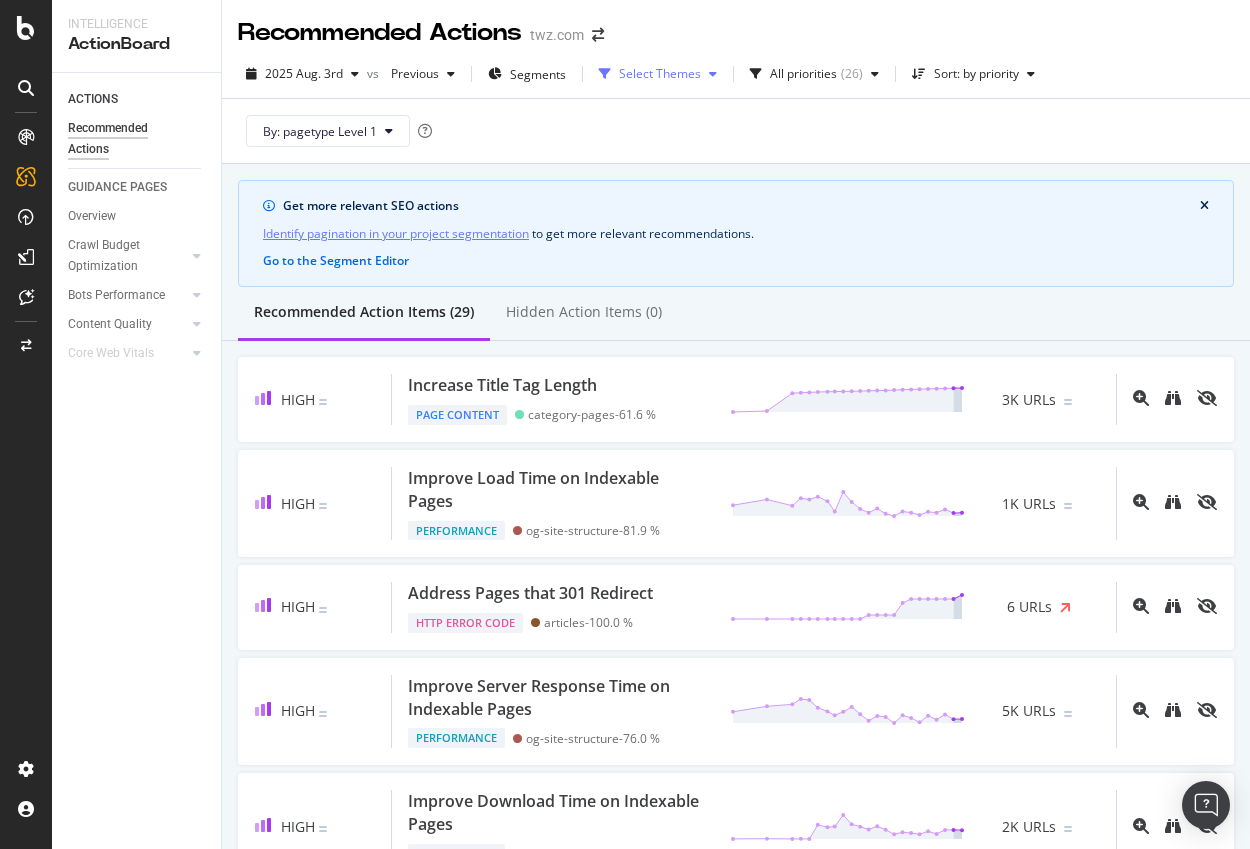click on "Select Themes" at bounding box center [660, 74] 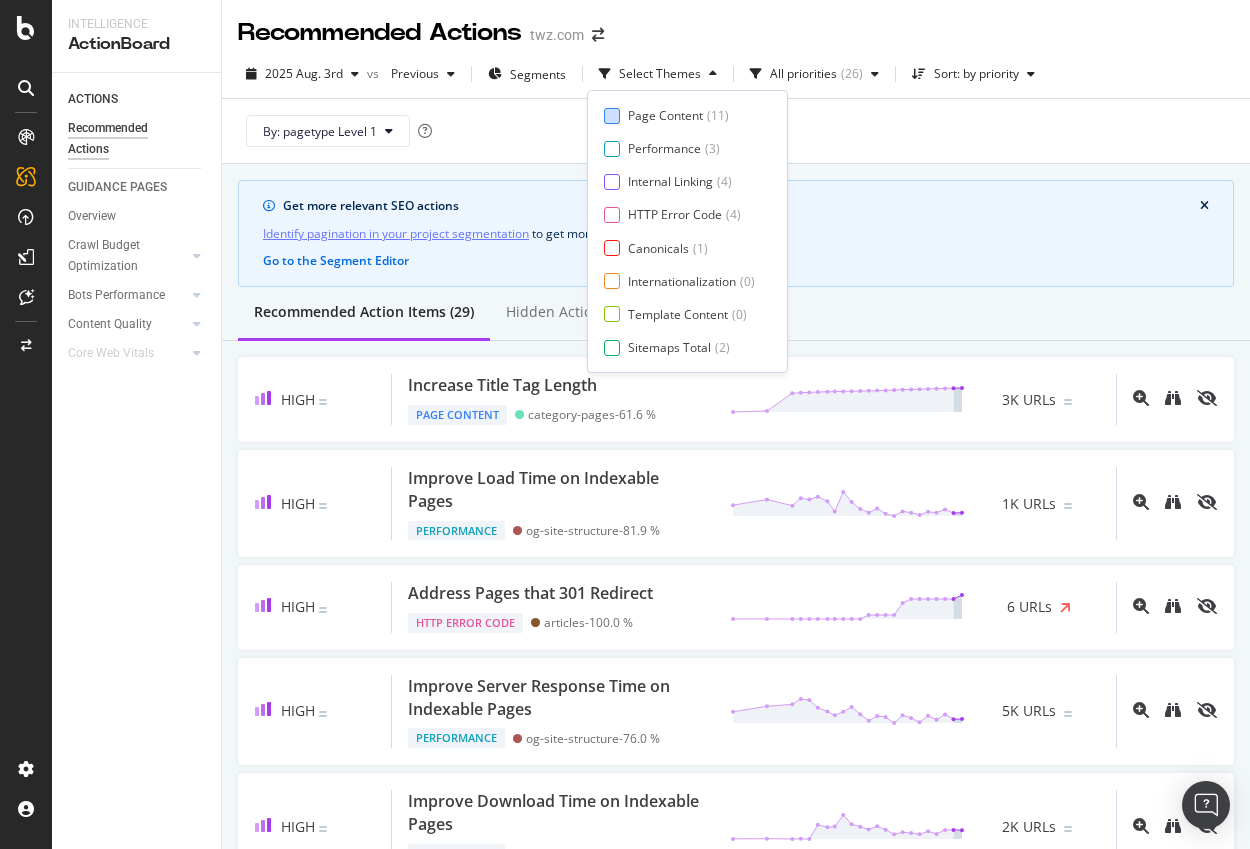 click on "Page Content" at bounding box center [665, 115] 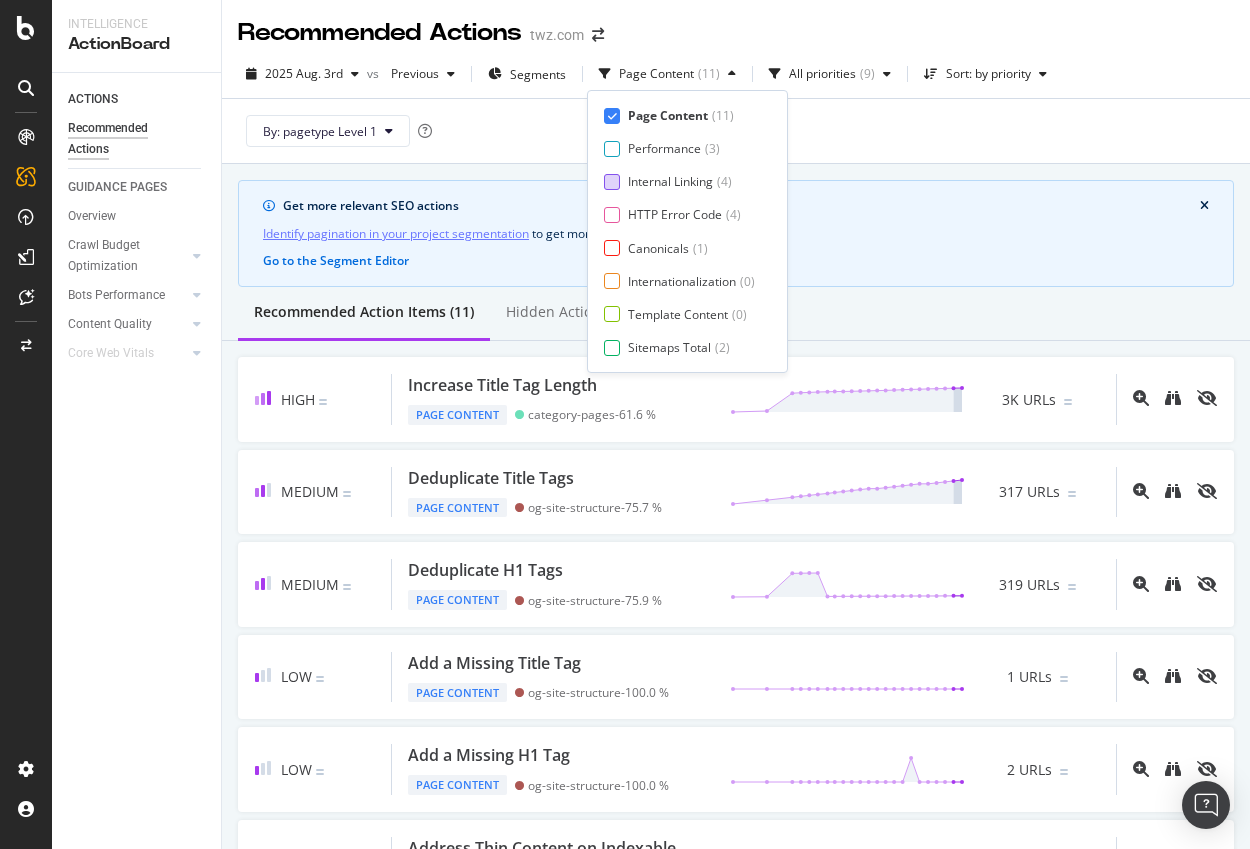 click at bounding box center (612, 182) 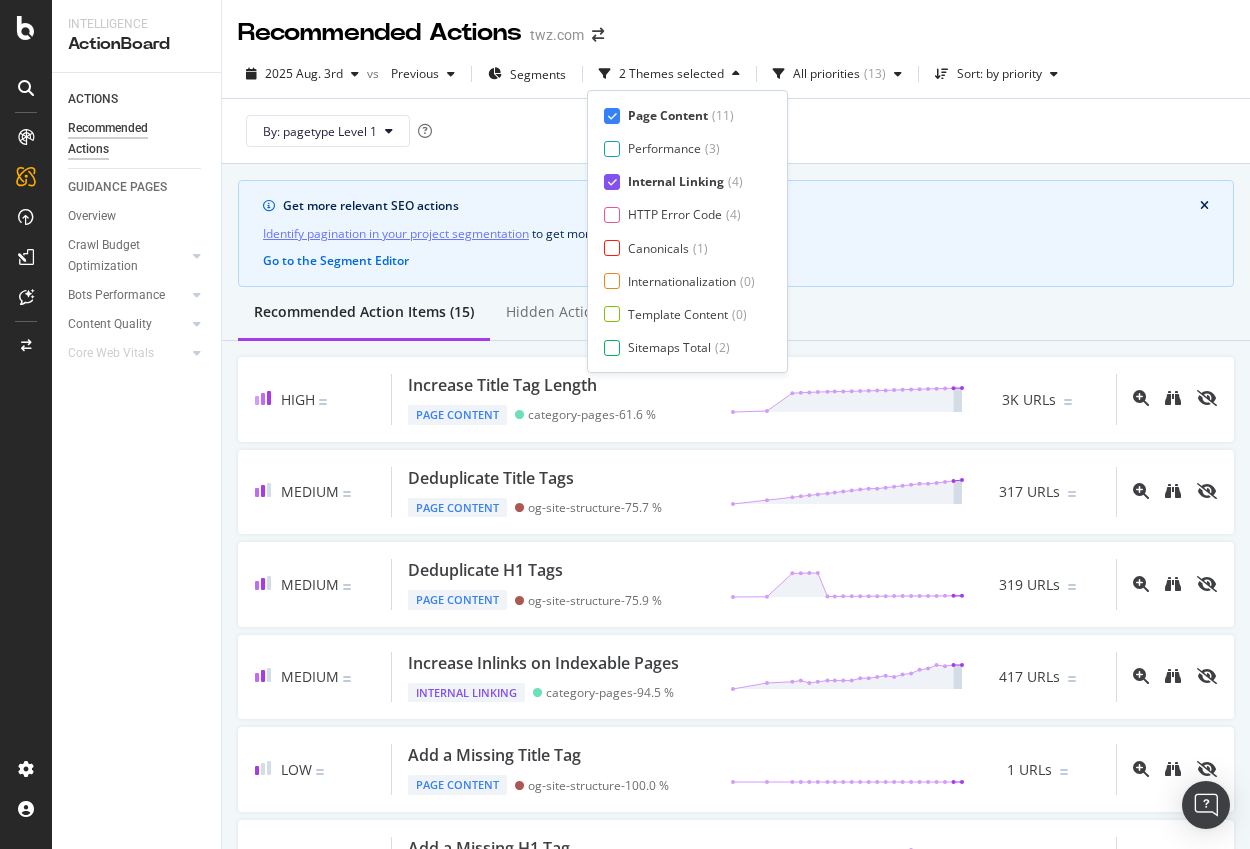 click on "Page Content ( 11 ) Performance ( 3 ) Internal Linking ( 4 ) HTTP Error Code ( 4 ) Canonicals ( 1 ) Internationalization ( 0 ) Template Content ( 0 ) Sitemaps Total ( 2 ) Page Meta Data ( 4 )" at bounding box center (687, 231) 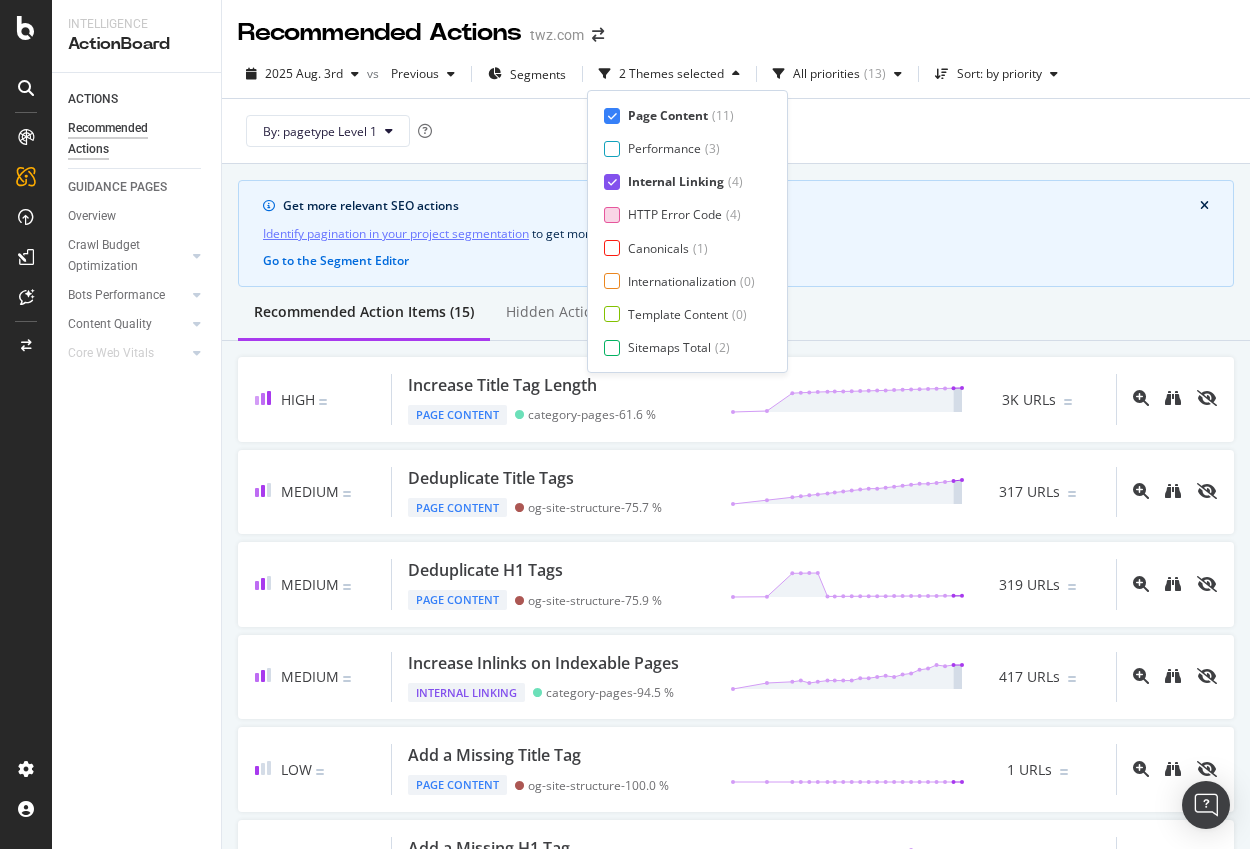 click at bounding box center (612, 215) 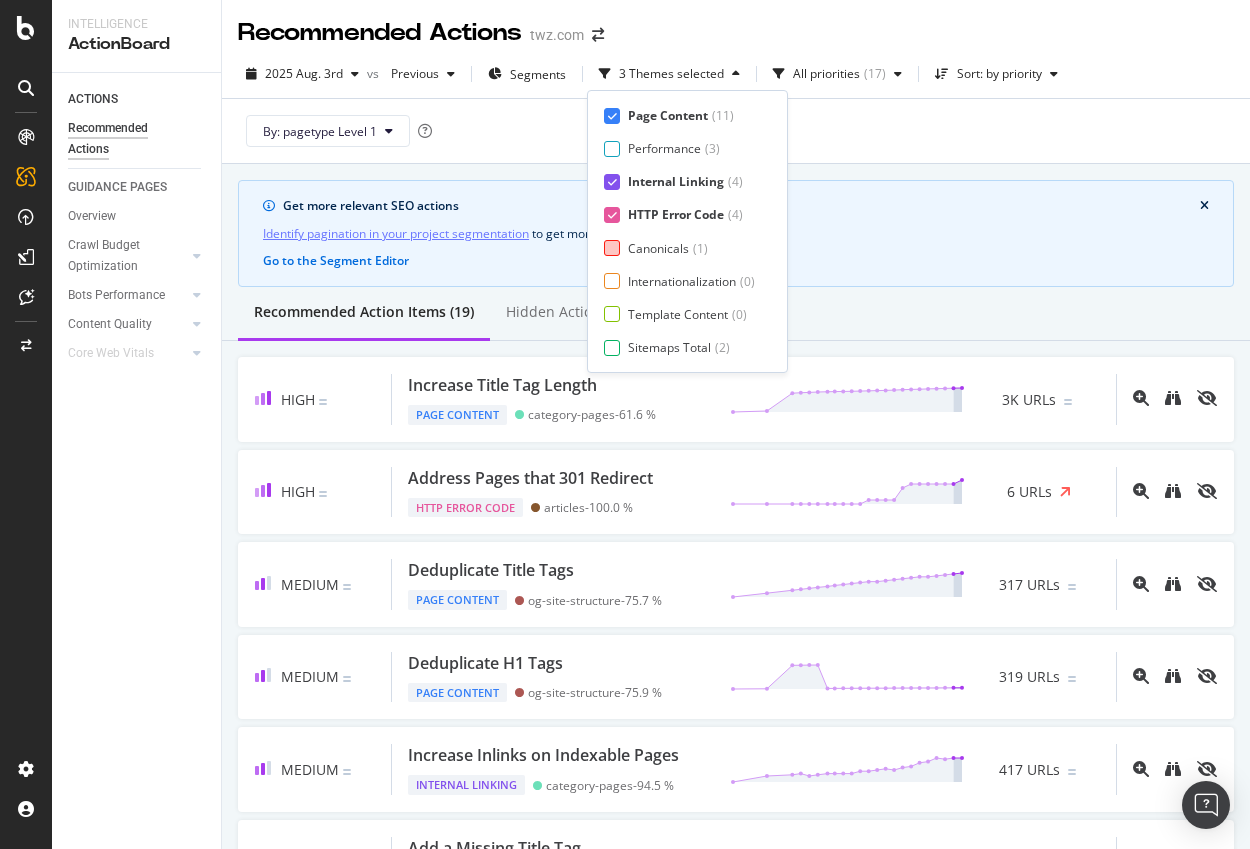 click at bounding box center [612, 248] 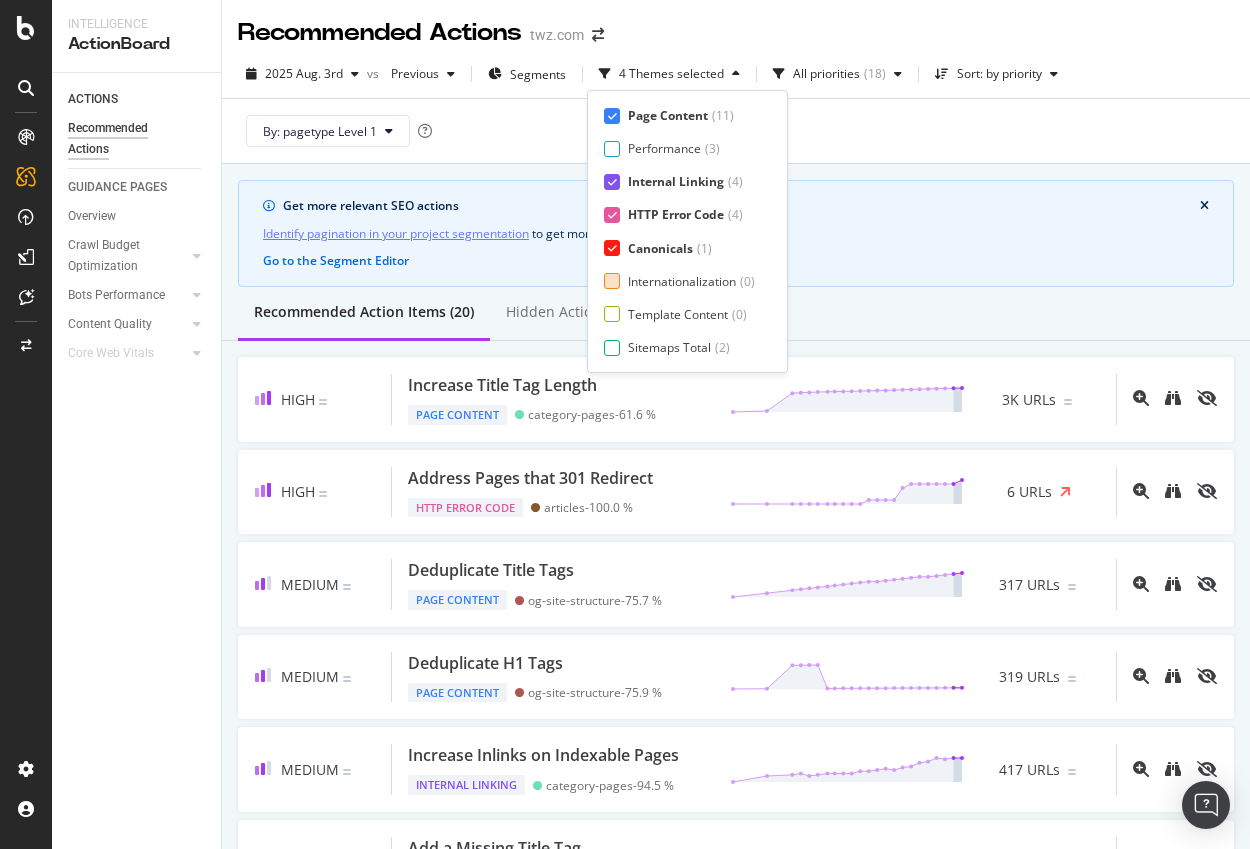 click at bounding box center (612, 281) 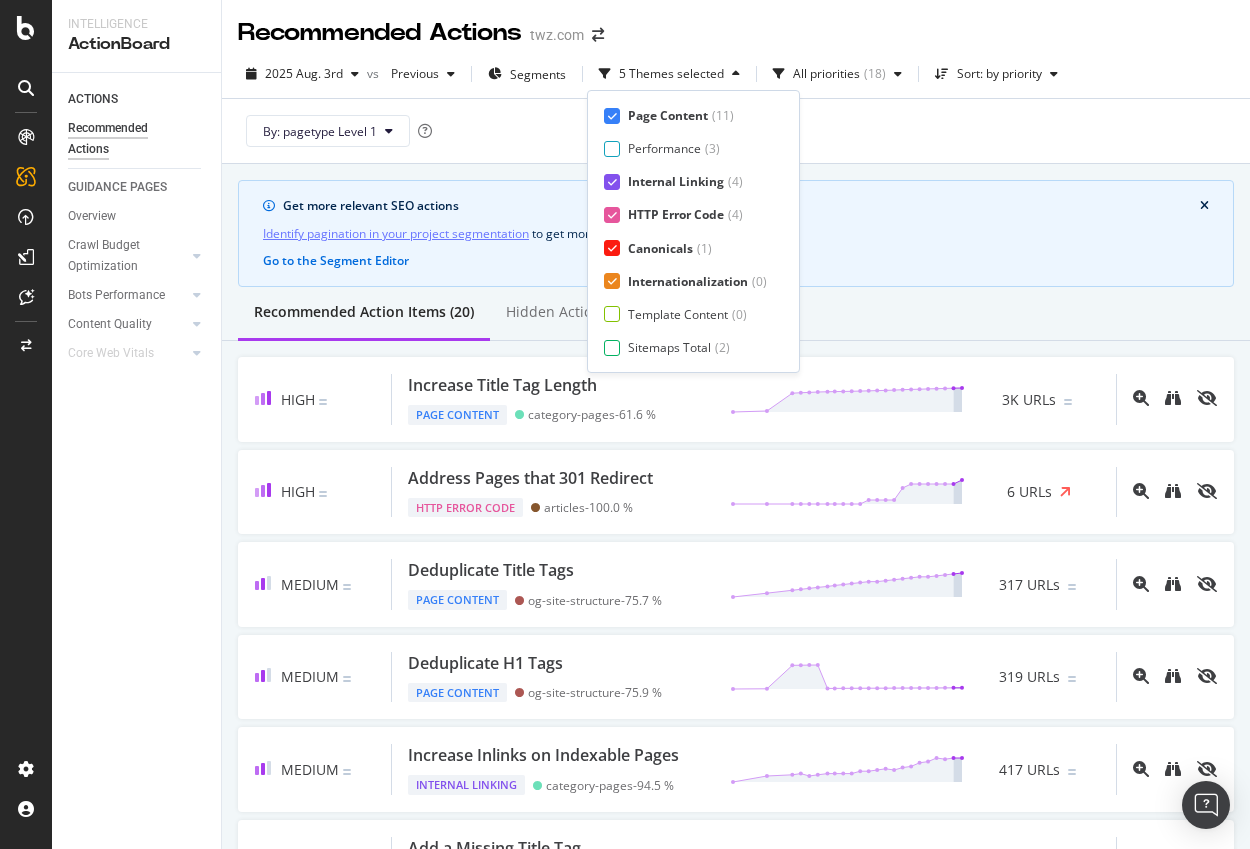 click on "Page Content ( 11 ) Performance ( 3 ) Internal Linking ( 4 ) HTTP Error Code ( 4 ) Canonicals ( 1 ) Internationalization ( 0 ) Template Content ( 0 ) Sitemaps Total ( 2 ) Page Meta Data ( 4 )" at bounding box center [693, 231] 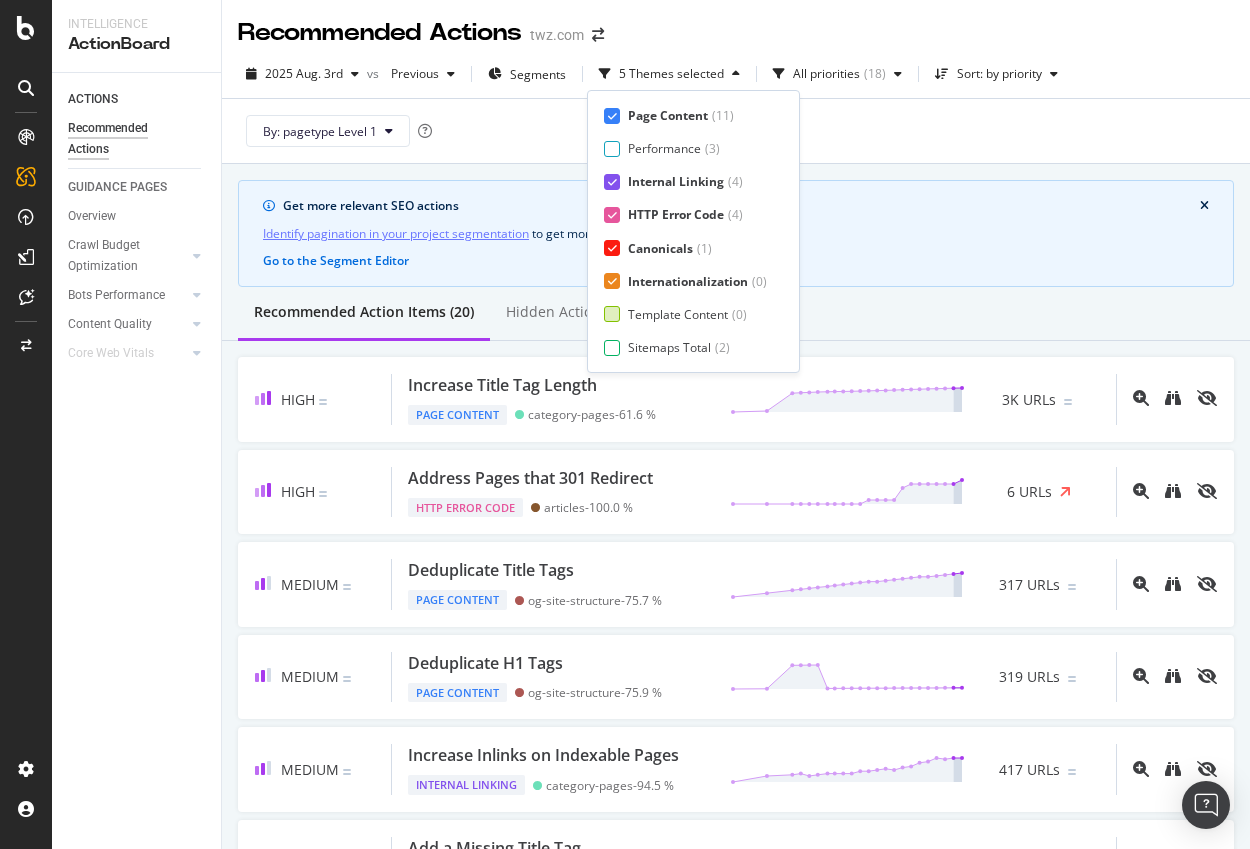 click at bounding box center (612, 314) 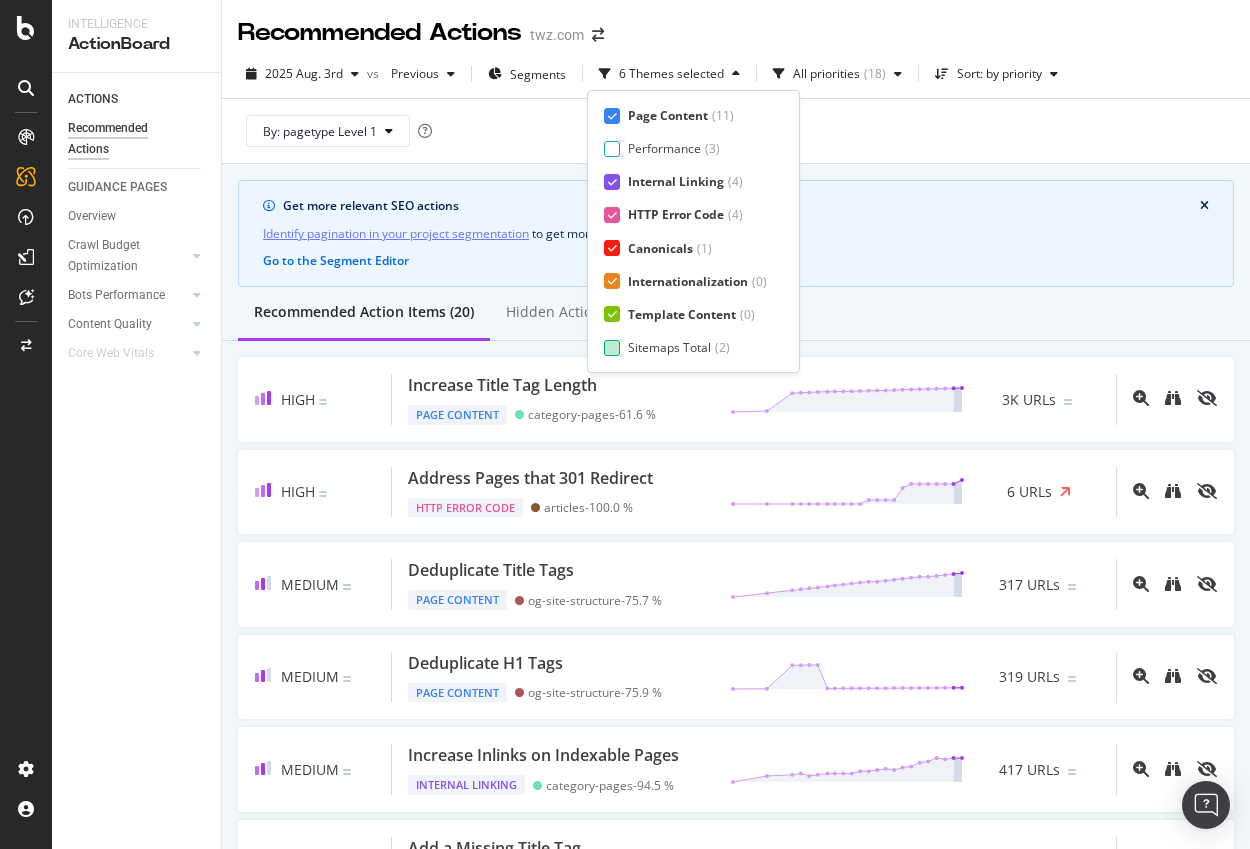 click at bounding box center (612, 348) 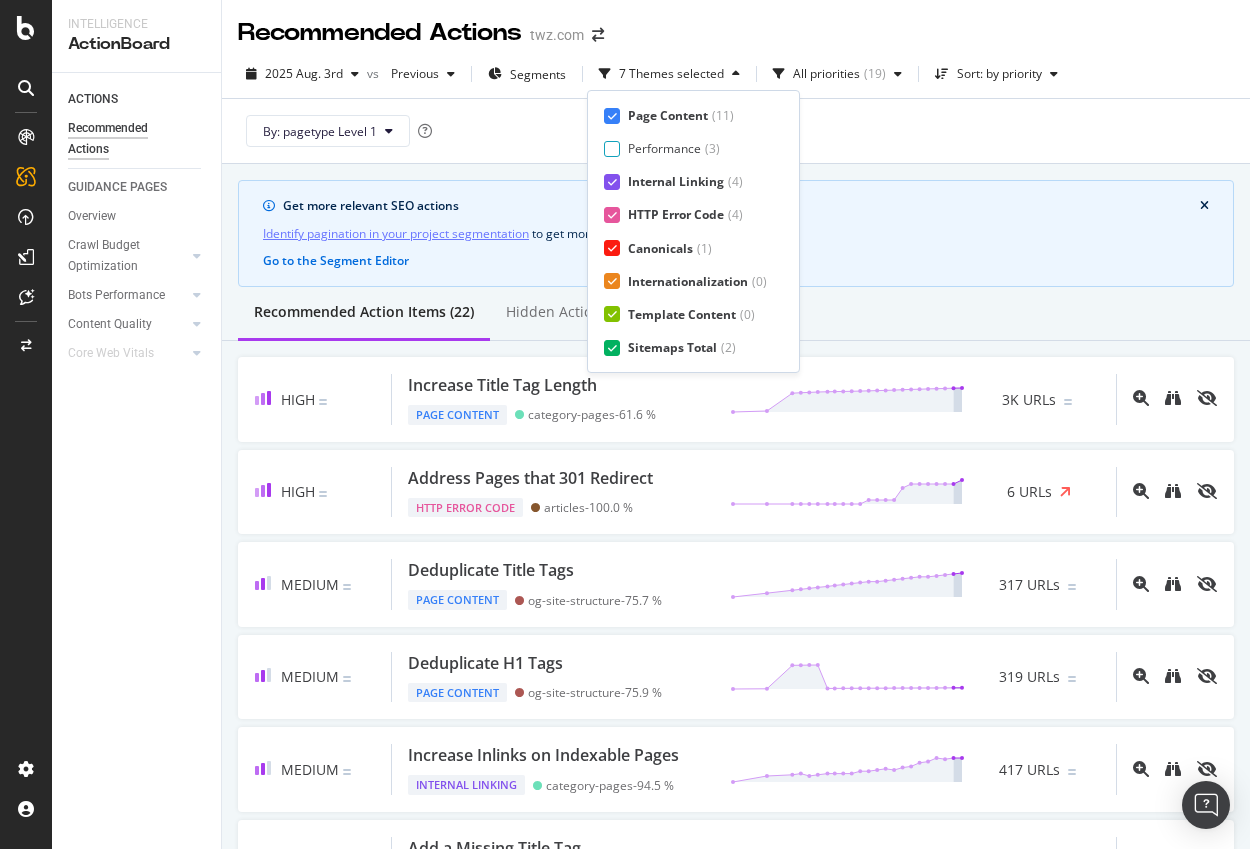 scroll, scrollTop: 33, scrollLeft: 0, axis: vertical 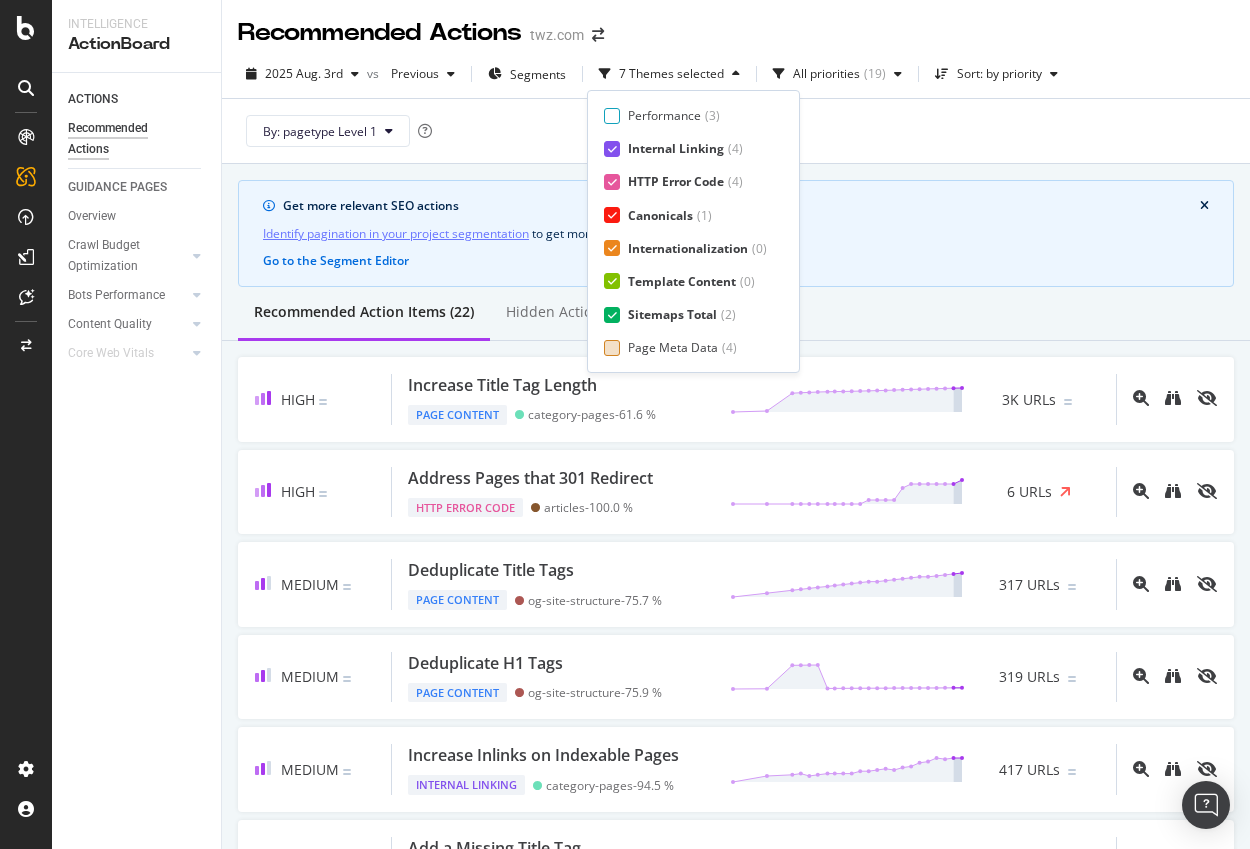 click on "Page Meta Data ( 4 )" at bounding box center (685, 347) 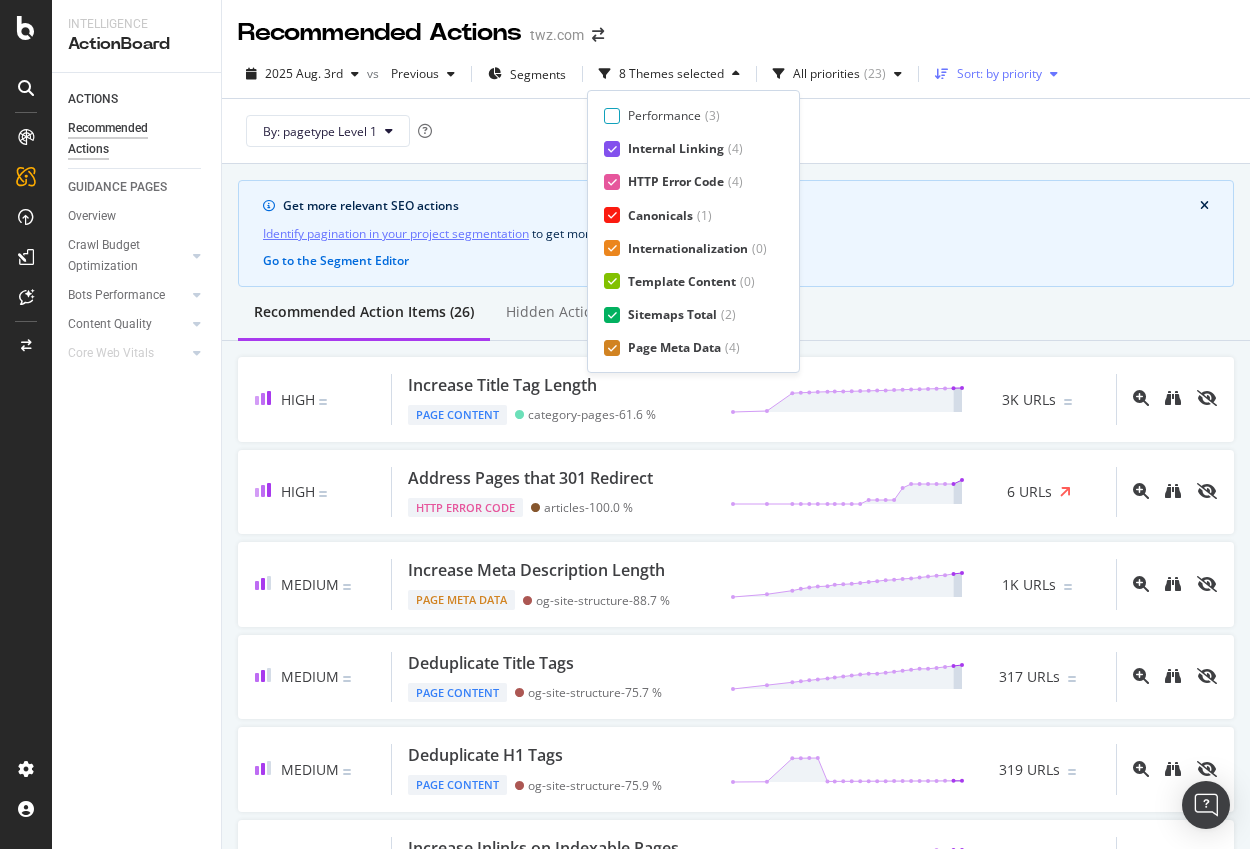 click on "Sort: by priority" at bounding box center (996, 74) 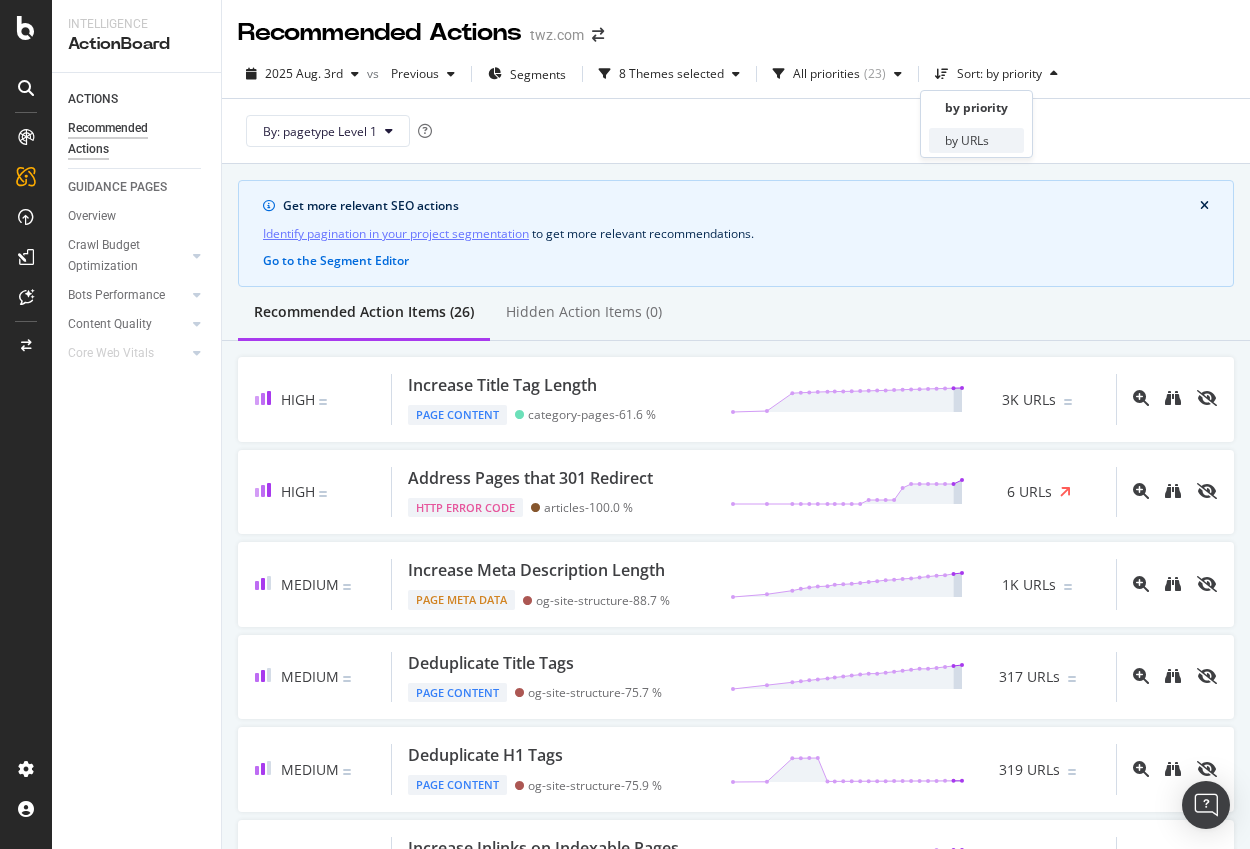 click on "by URLs" at bounding box center (976, 140) 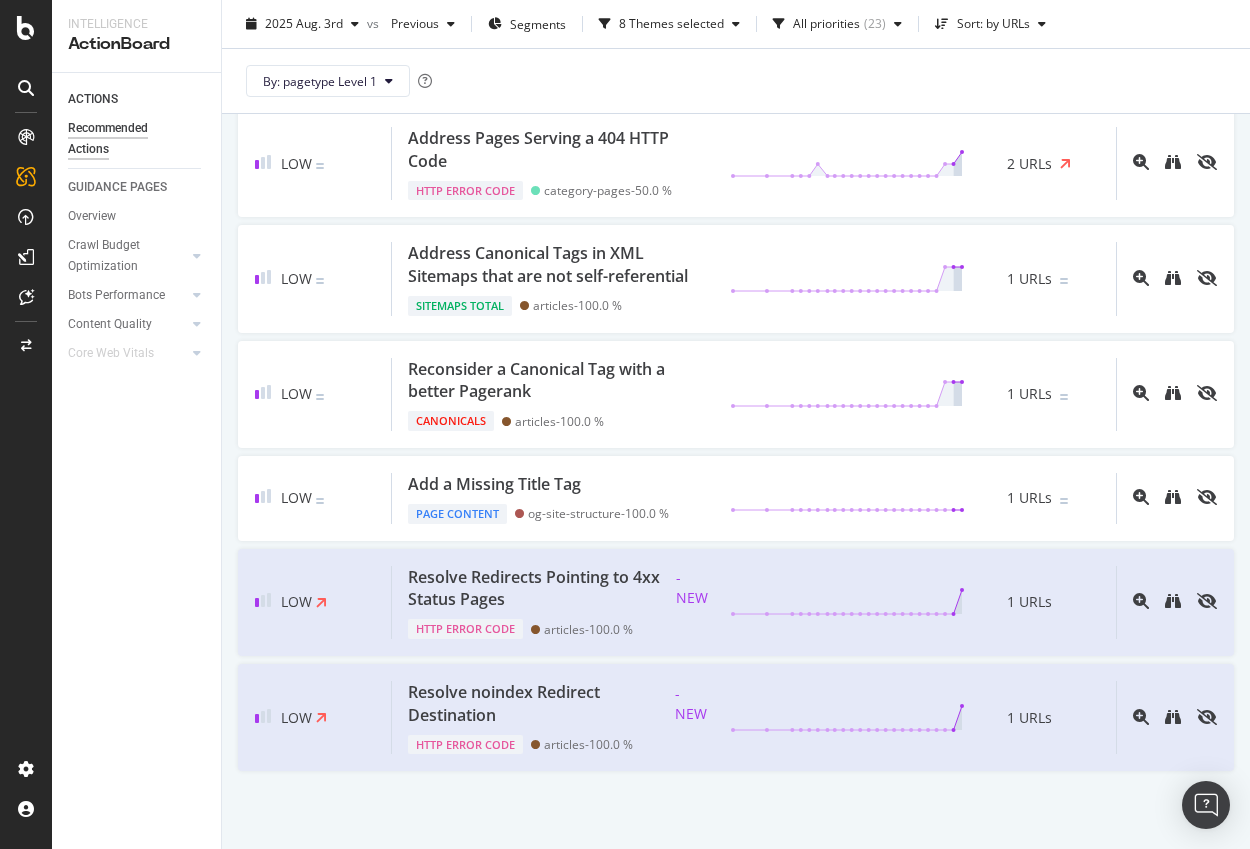 scroll, scrollTop: 2312, scrollLeft: 0, axis: vertical 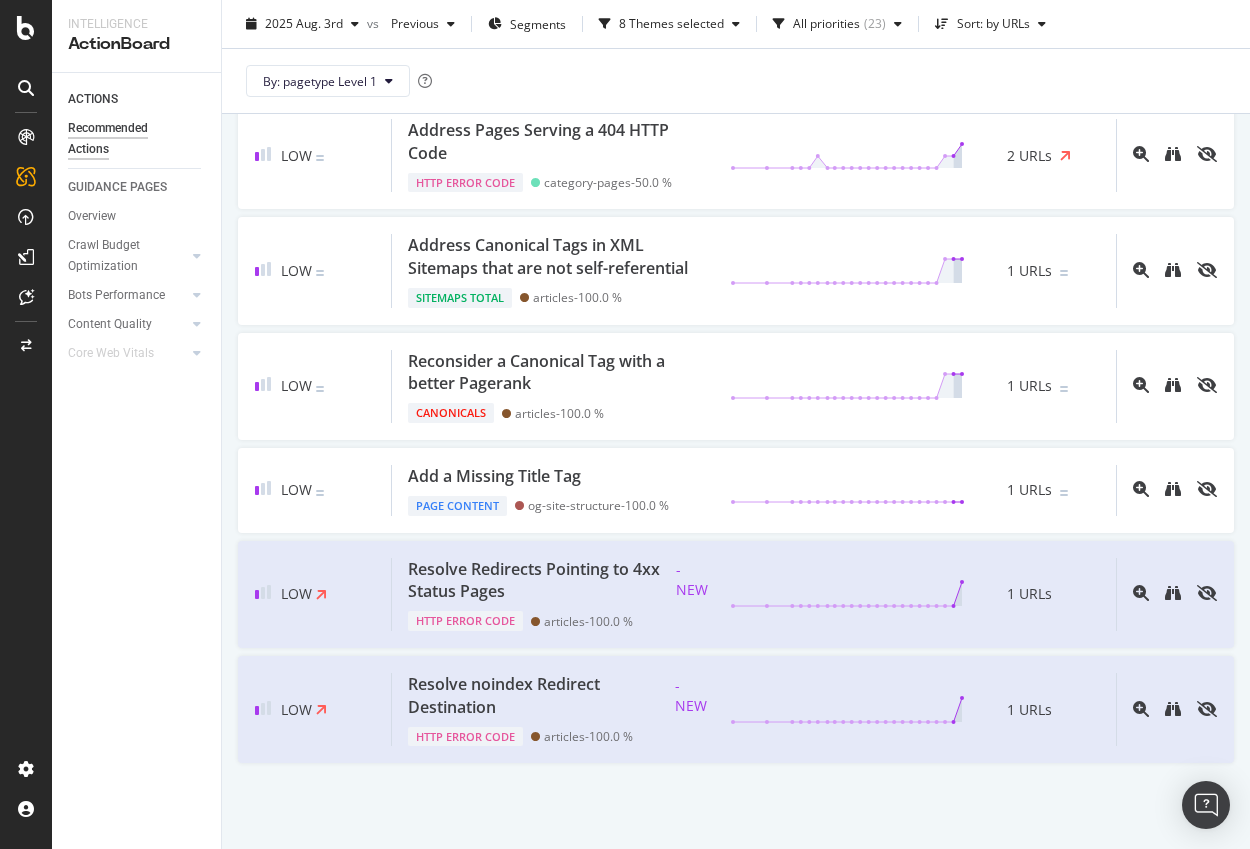 click 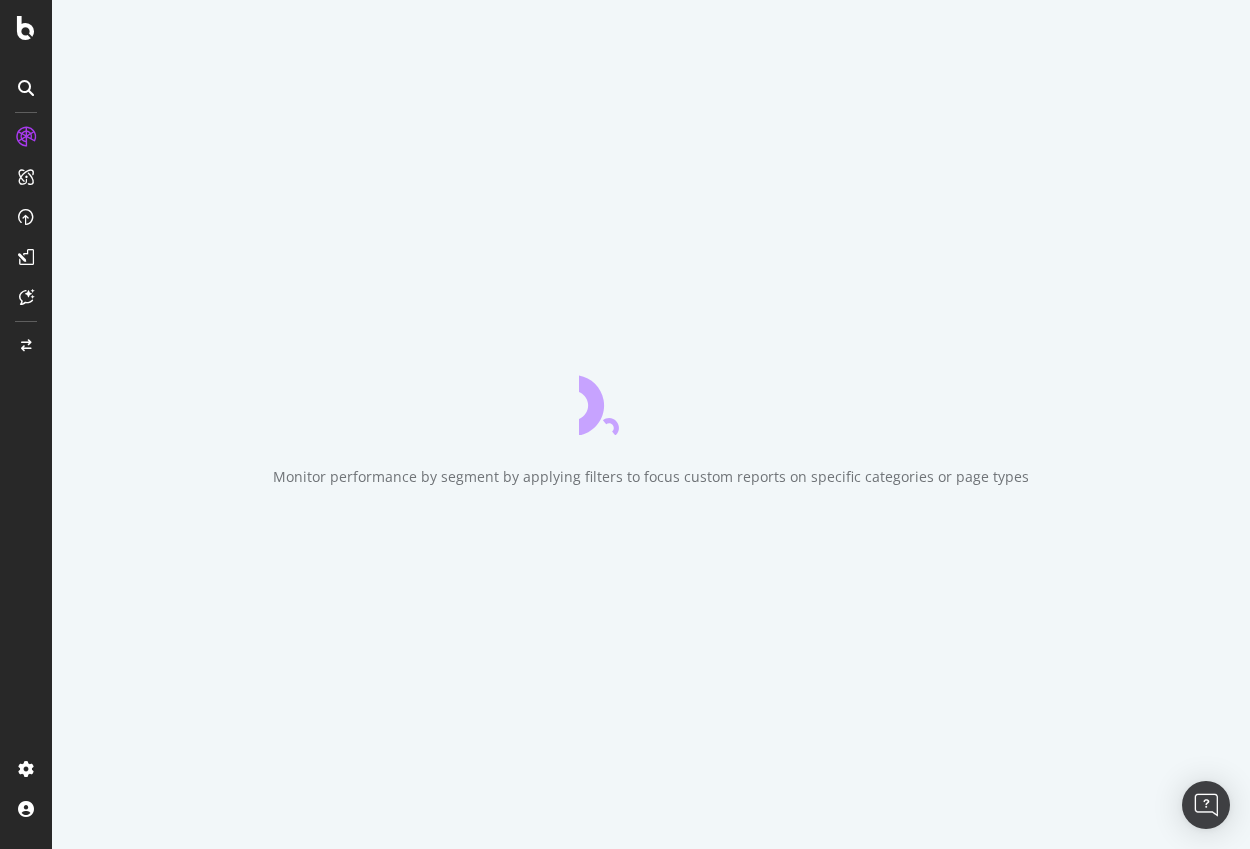 scroll, scrollTop: 0, scrollLeft: 0, axis: both 